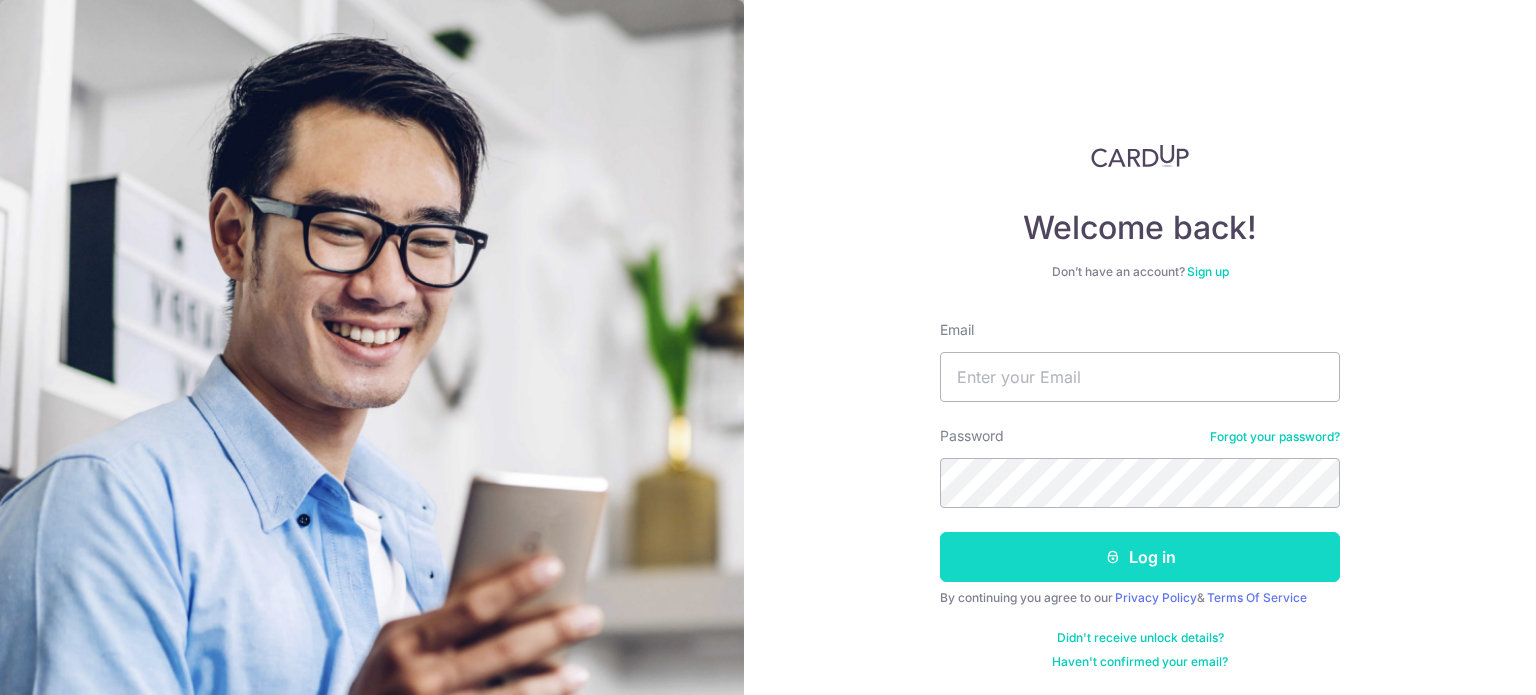 scroll, scrollTop: 0, scrollLeft: 0, axis: both 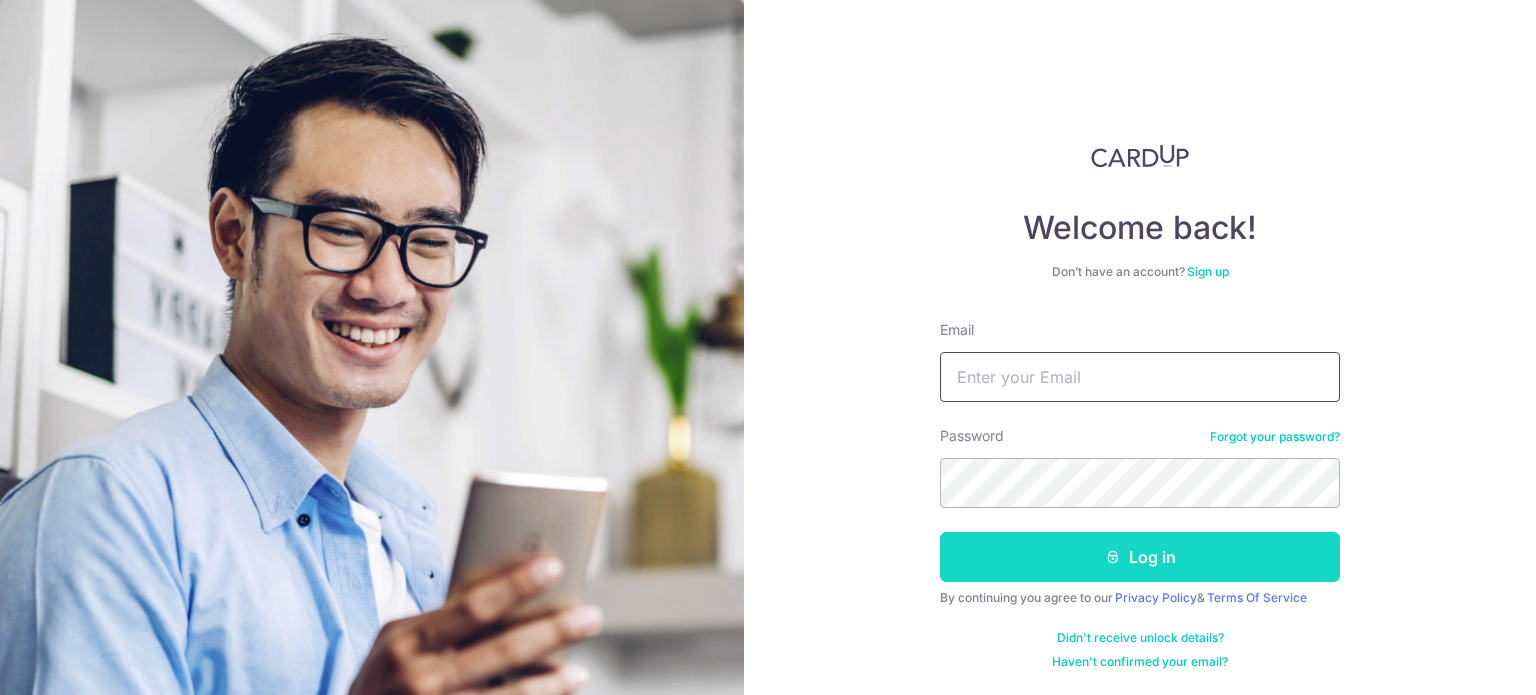 type on "aaron.wwr@gmail.com" 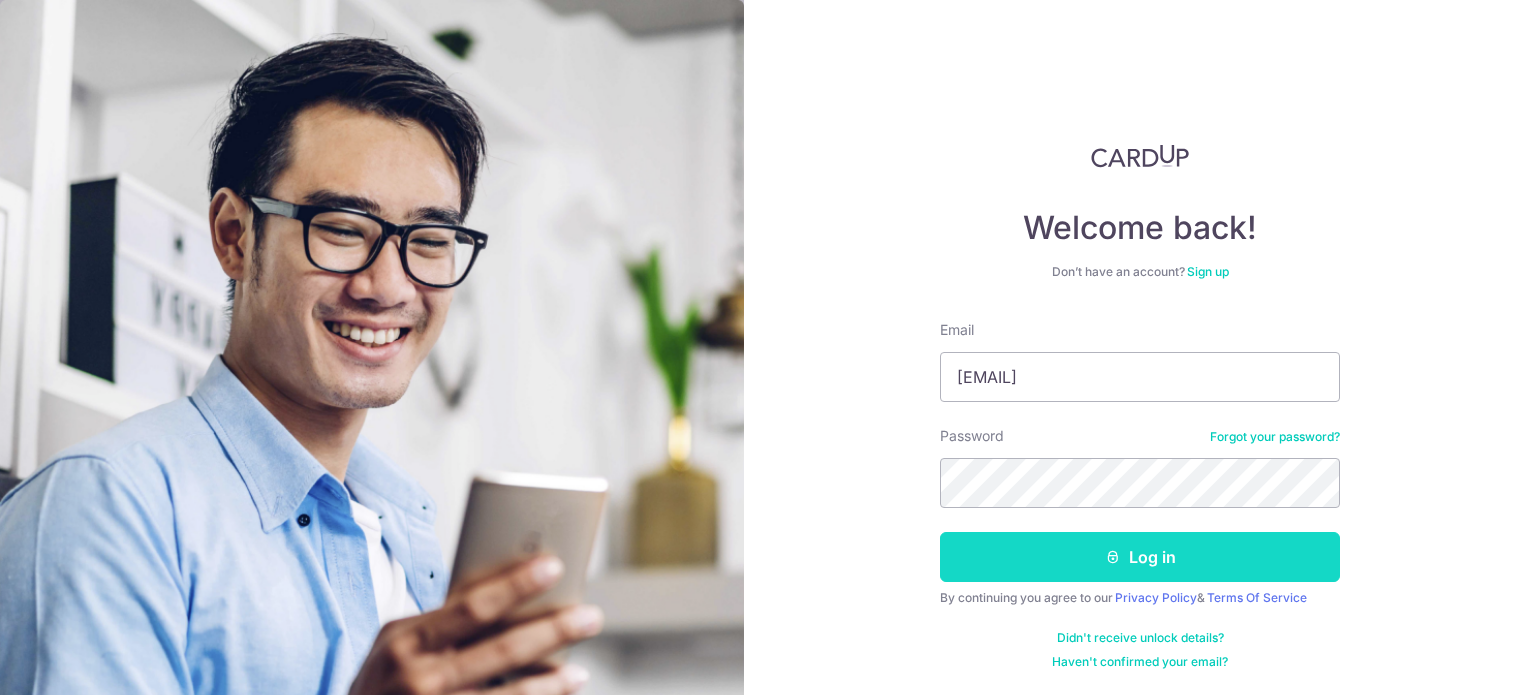 click on "Log in" at bounding box center (1140, 557) 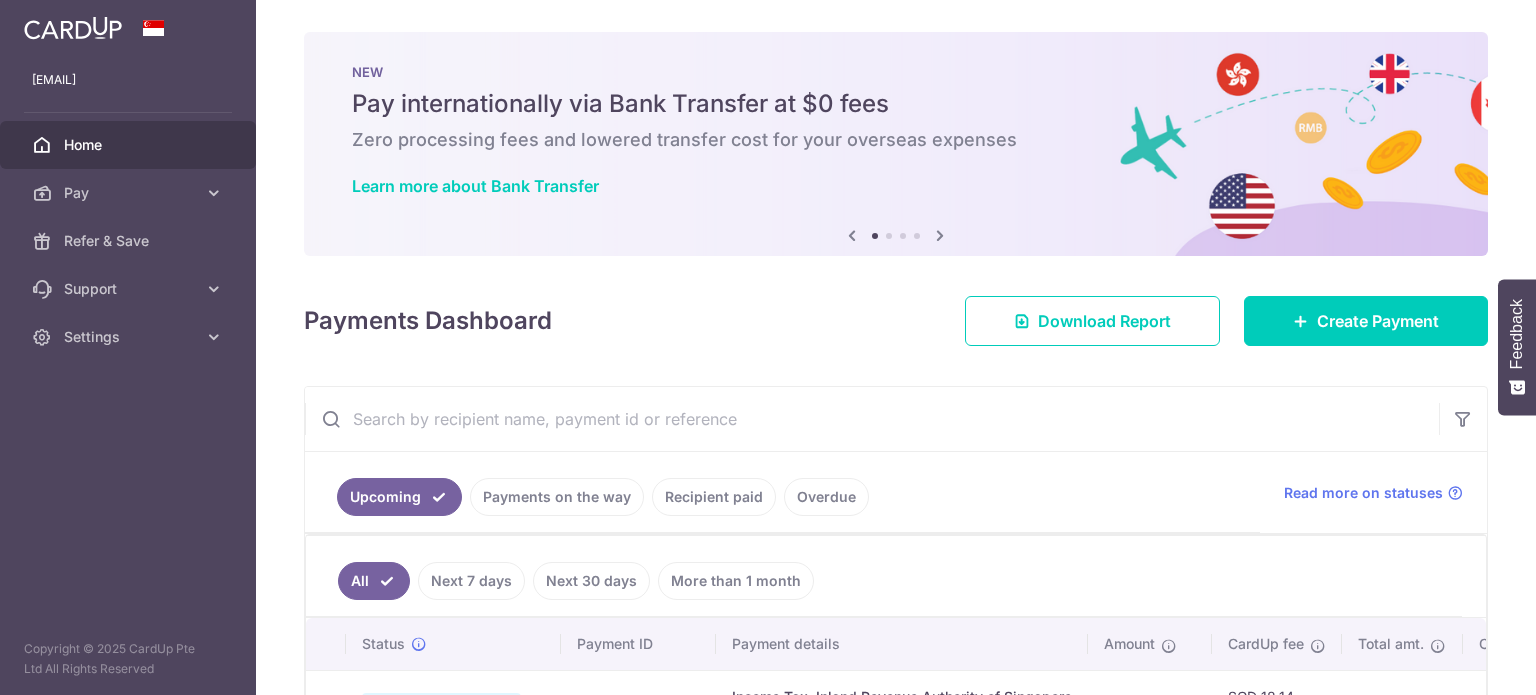 scroll, scrollTop: 0, scrollLeft: 0, axis: both 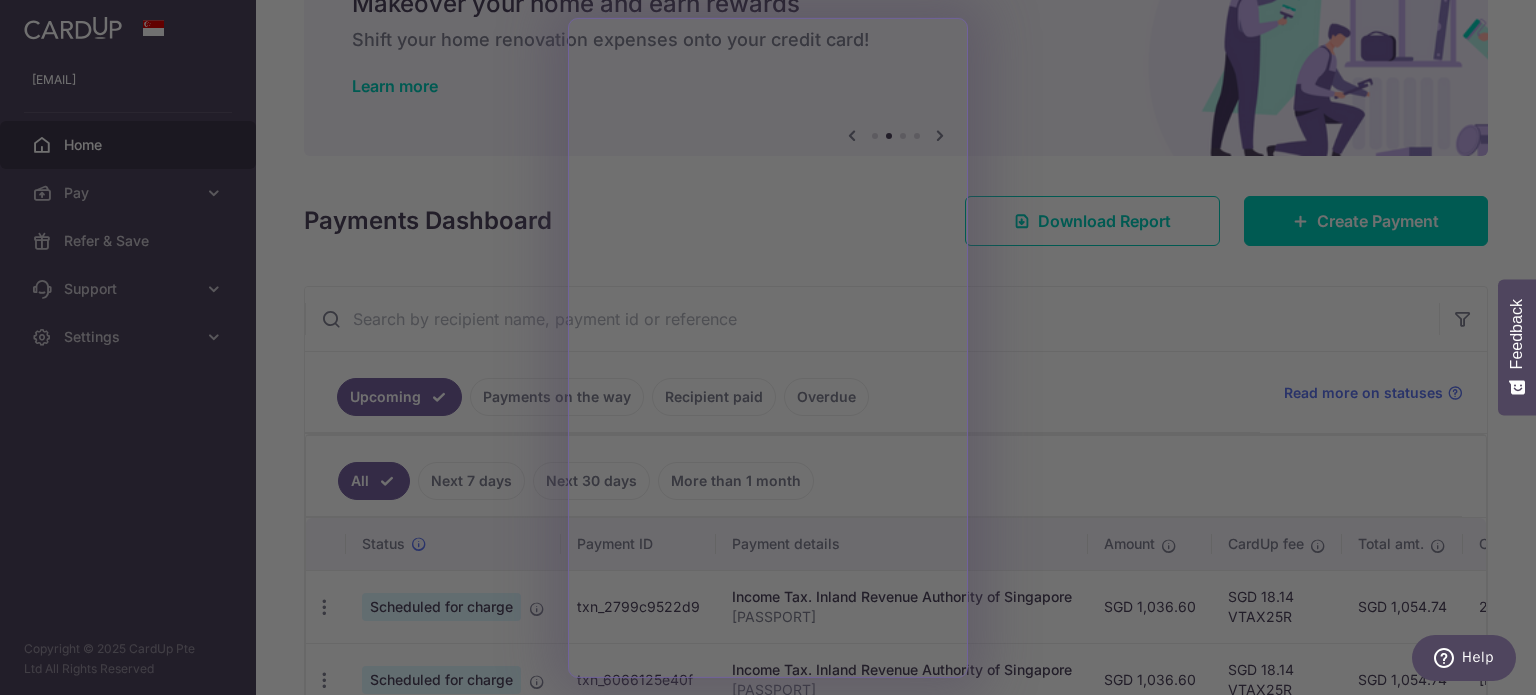 click at bounding box center [775, 351] 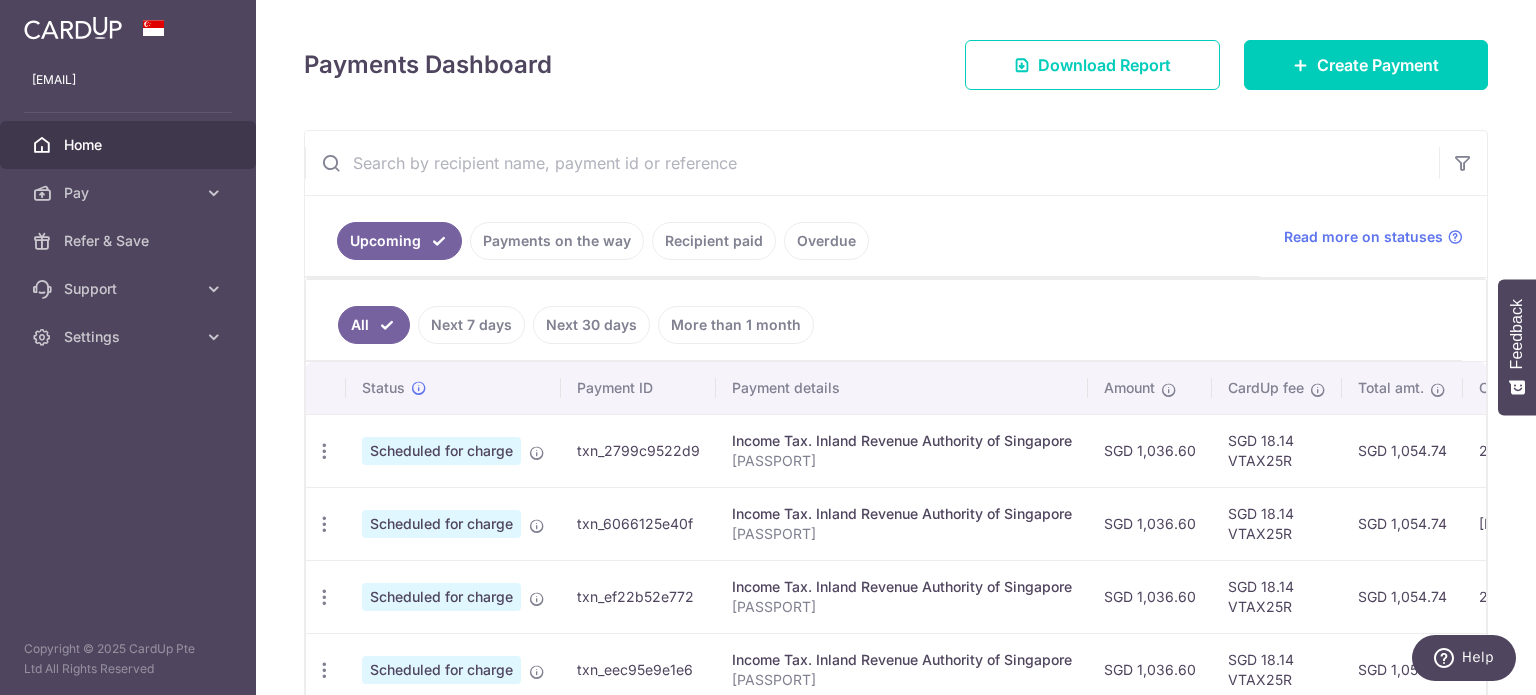 scroll, scrollTop: 0, scrollLeft: 0, axis: both 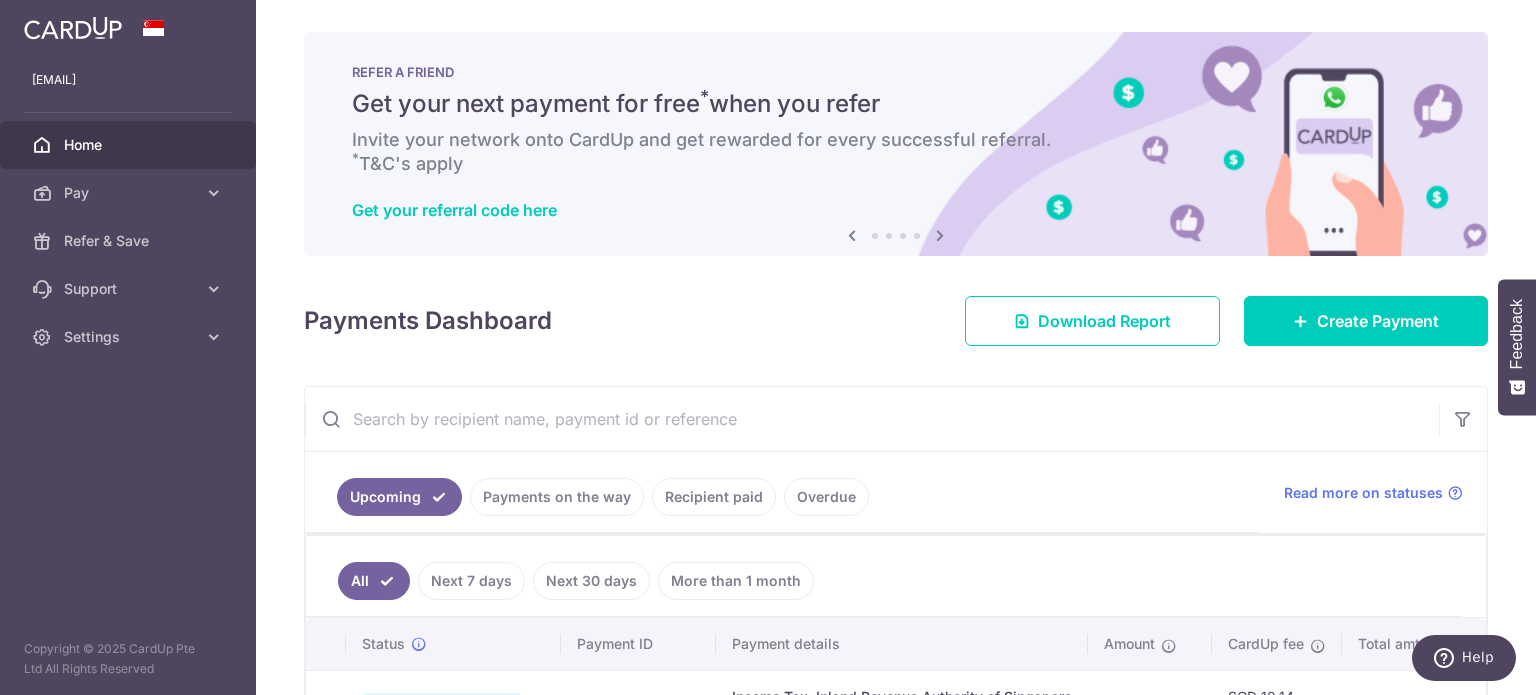 click on "Payments on the way" at bounding box center (557, 497) 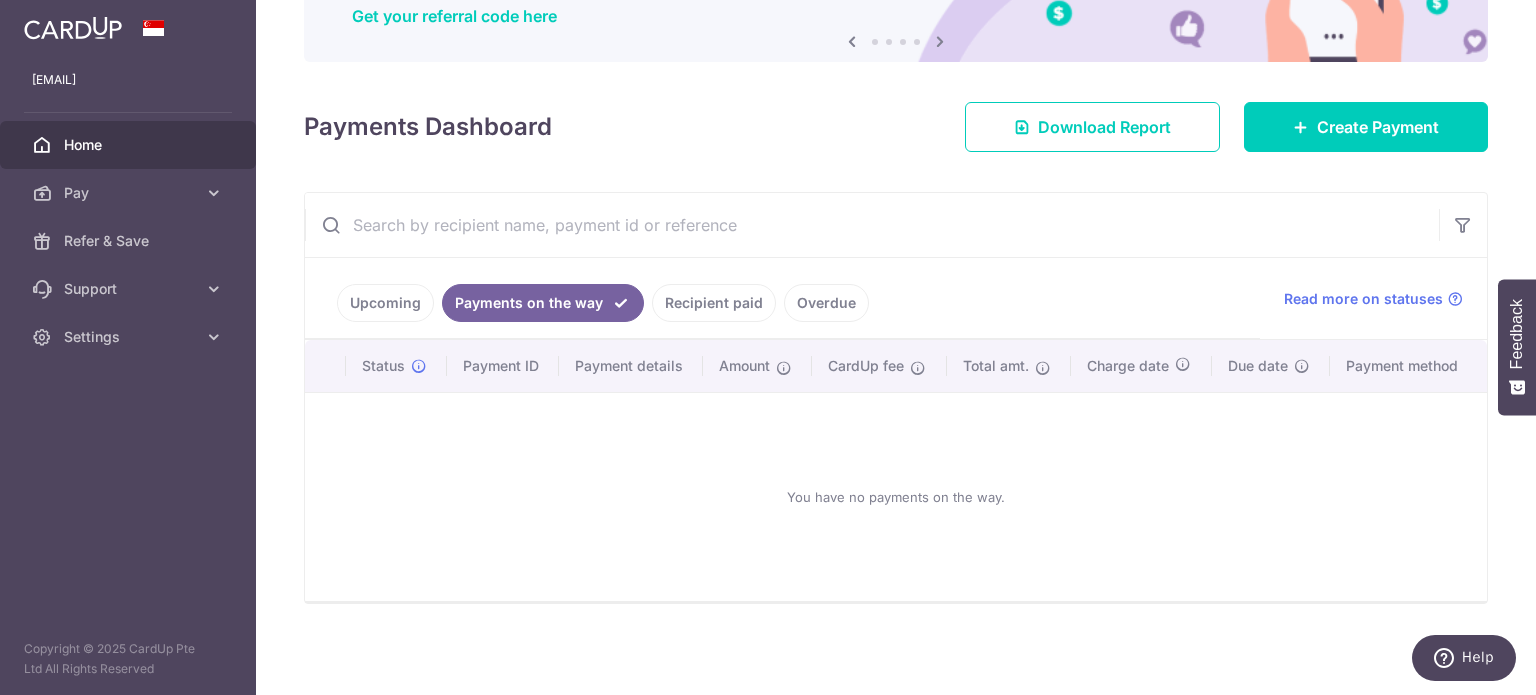 click on "Upcoming" at bounding box center (385, 303) 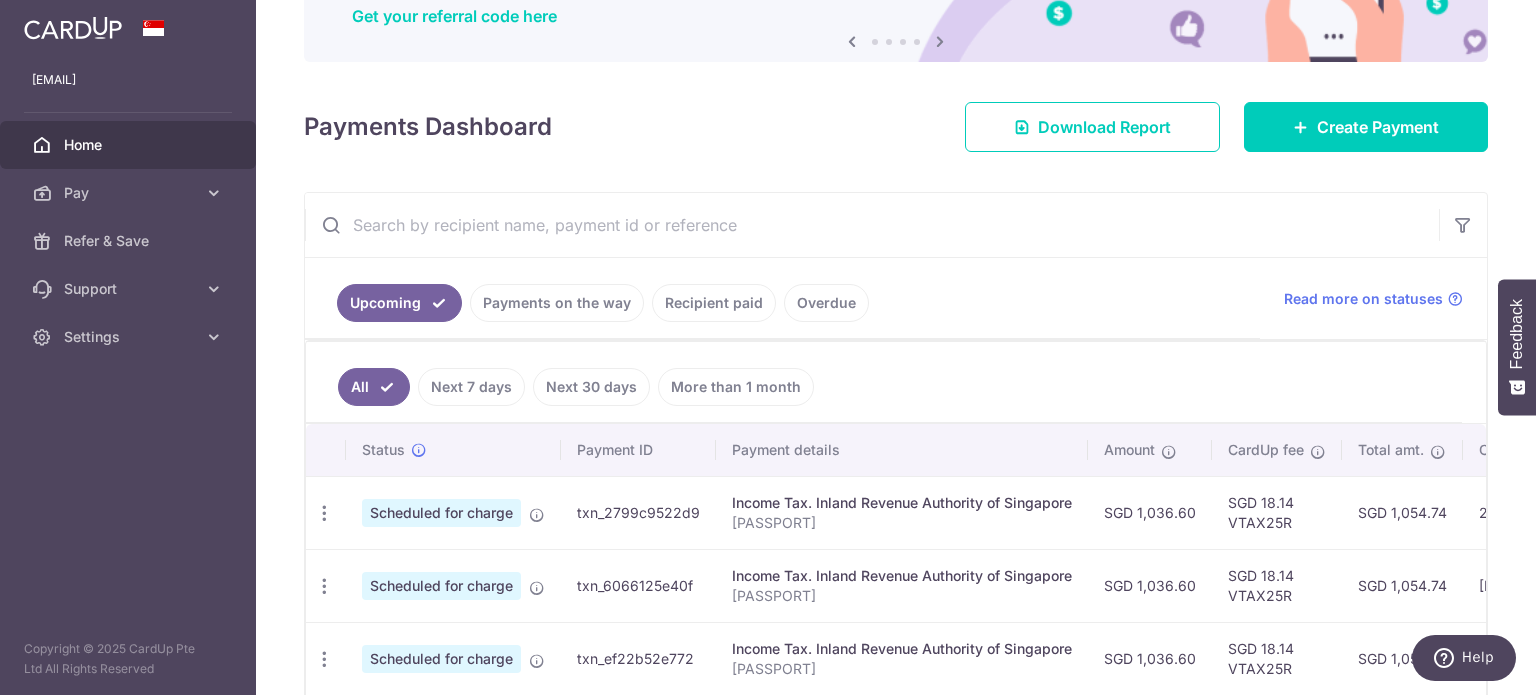click on "Next 7 days" at bounding box center (471, 387) 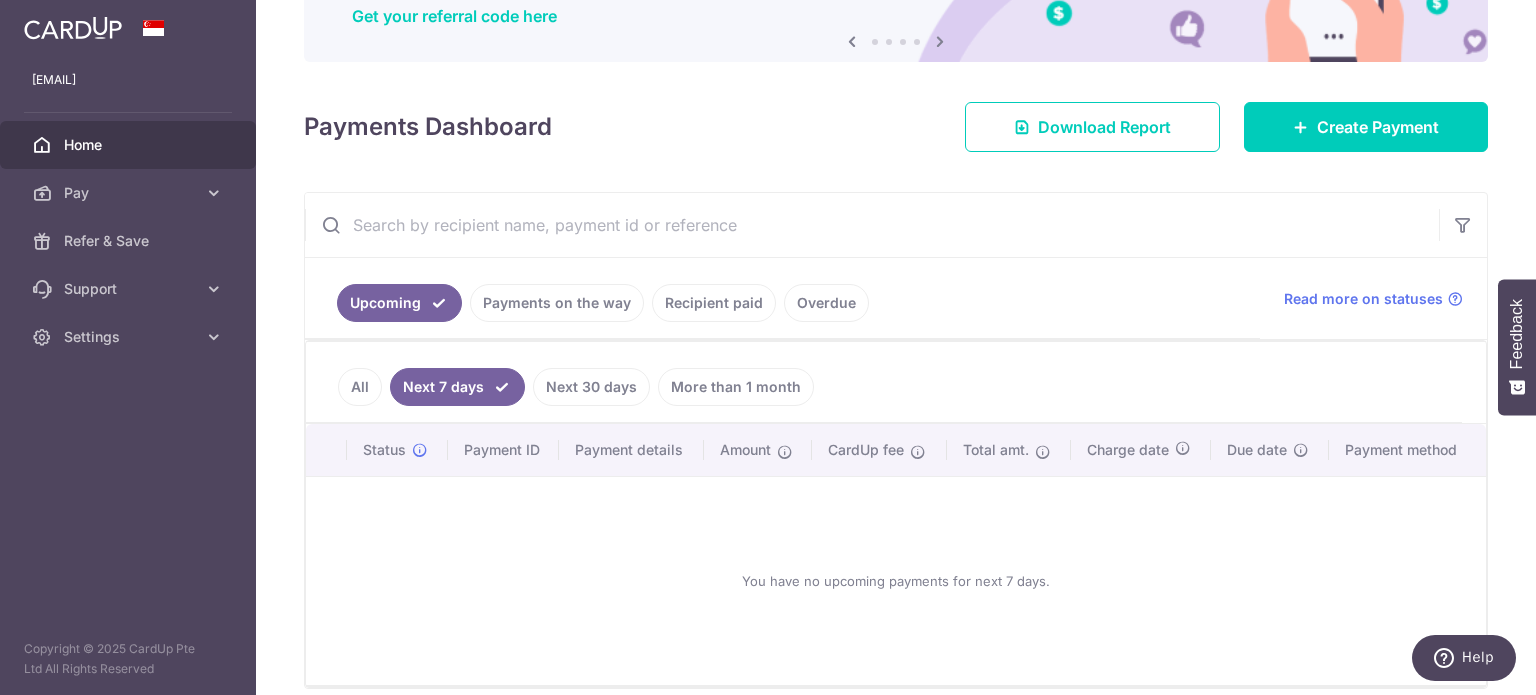 click on "Recipient paid" at bounding box center (714, 303) 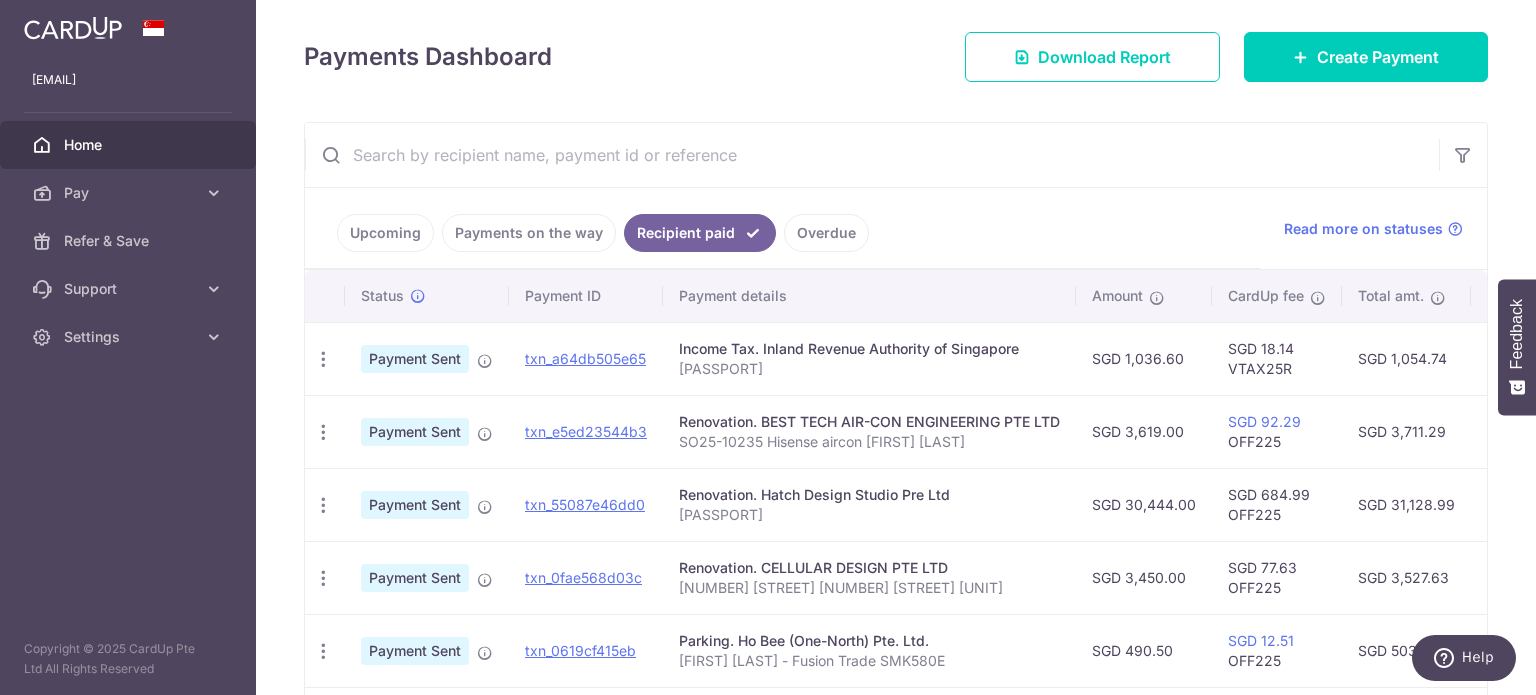 scroll, scrollTop: 294, scrollLeft: 0, axis: vertical 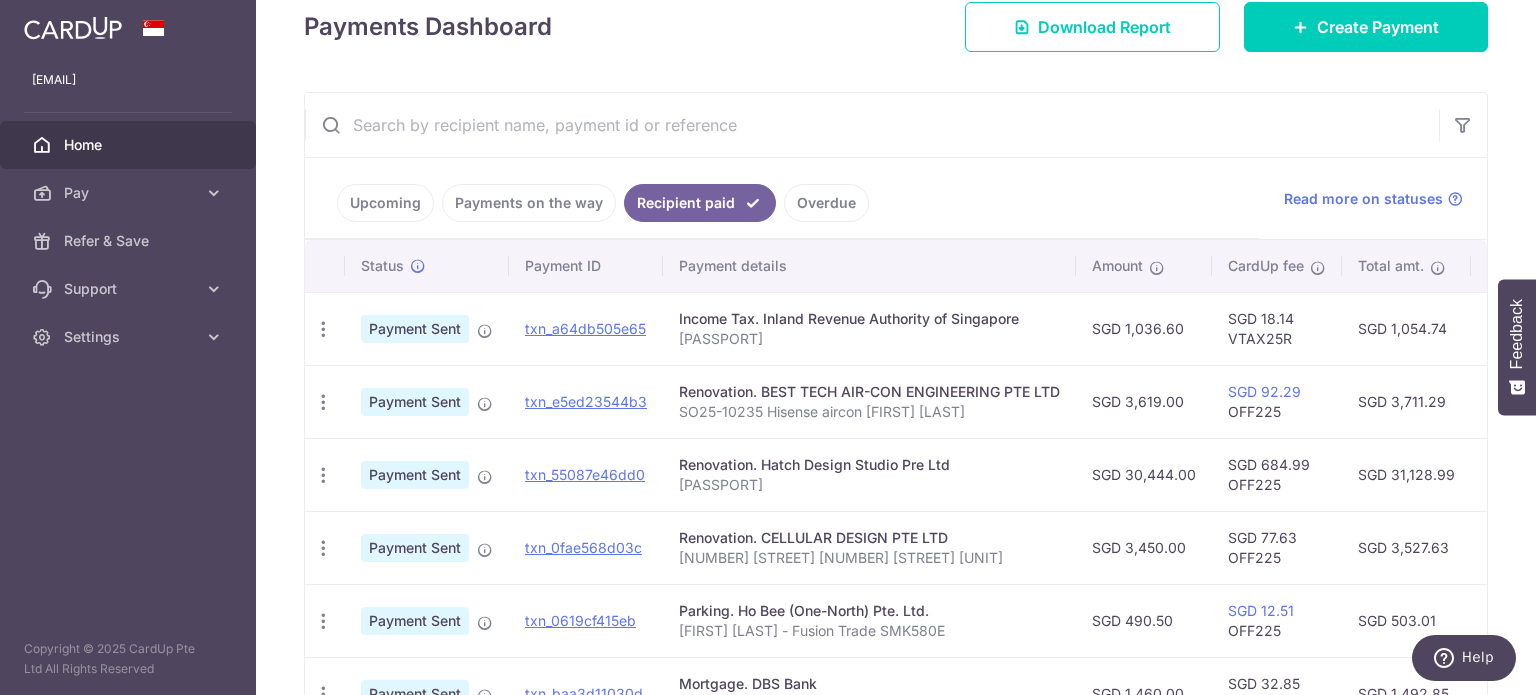 drag, startPoint x: 891, startPoint y: 447, endPoint x: 516, endPoint y: 416, distance: 376.27914 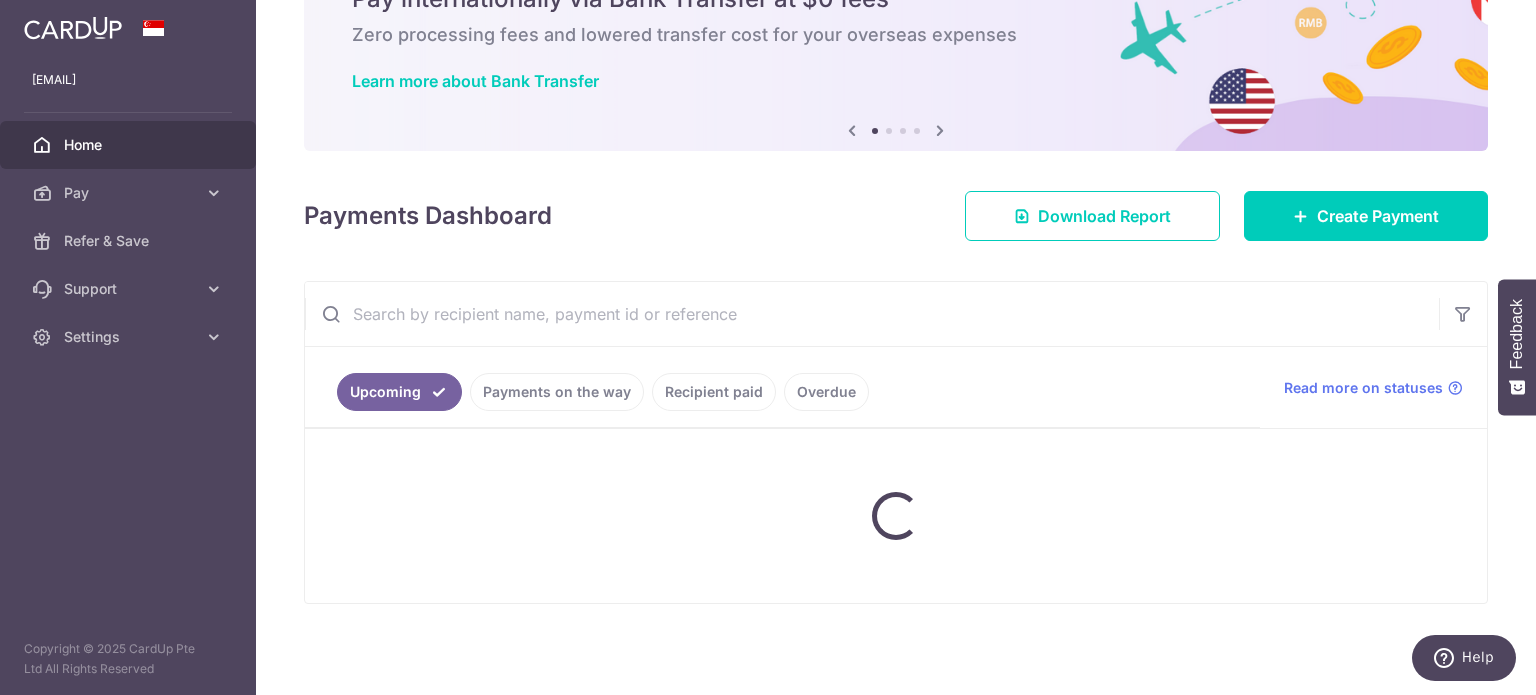 scroll, scrollTop: 294, scrollLeft: 0, axis: vertical 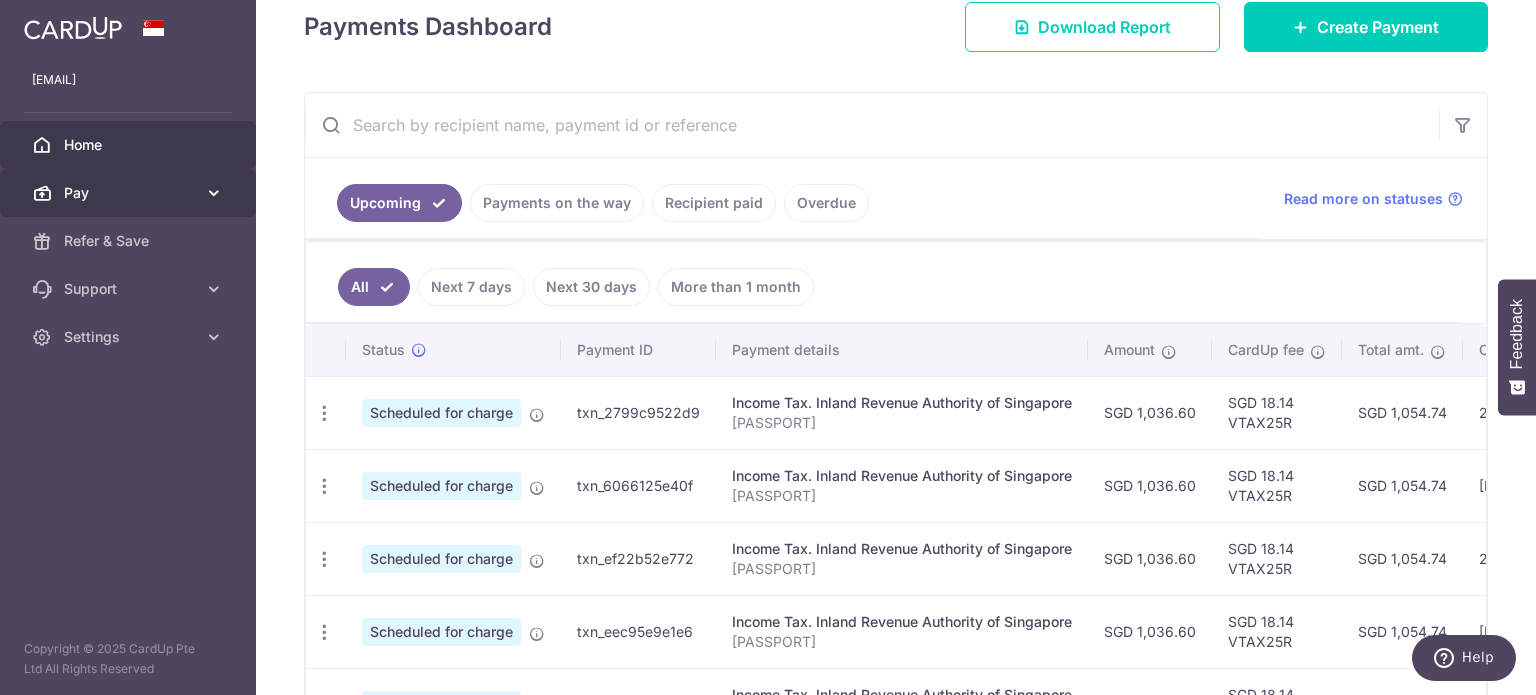 click on "Pay" at bounding box center [130, 193] 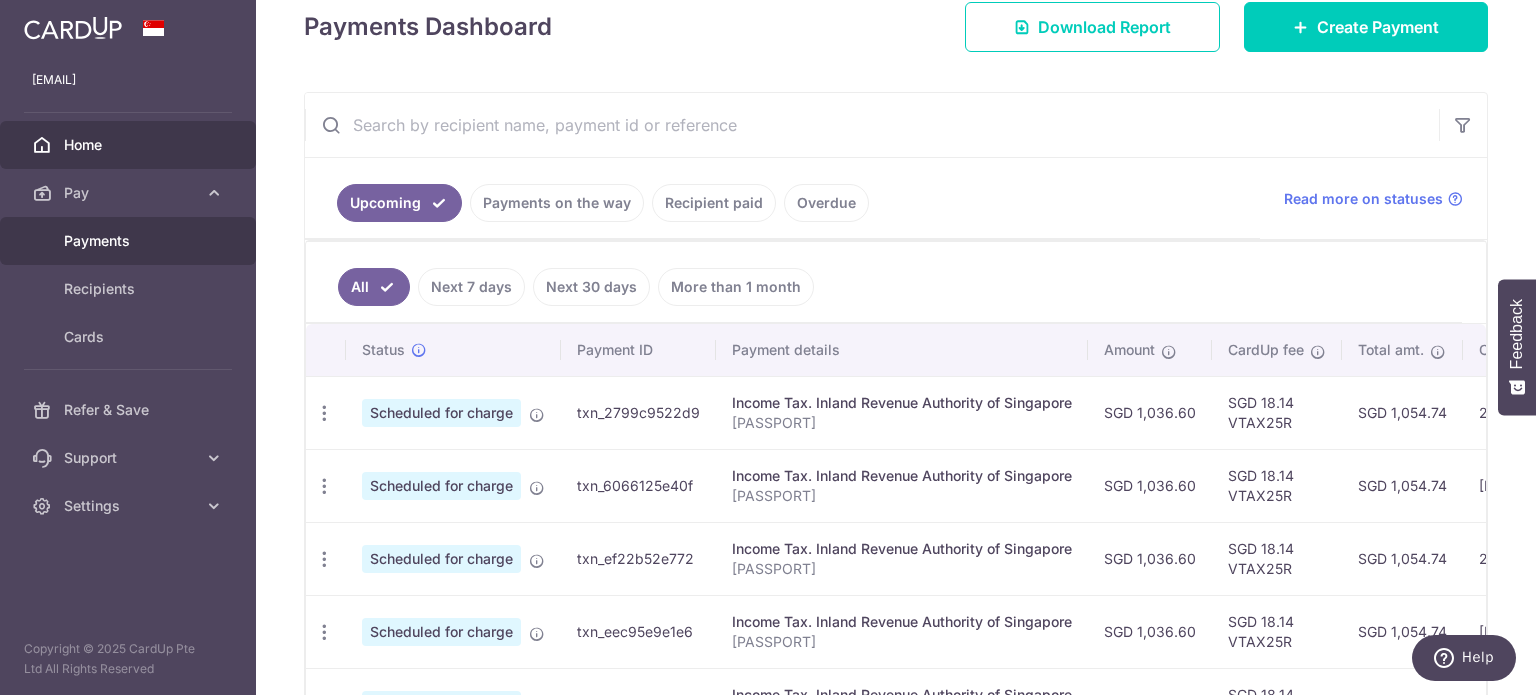 click on "Payments" at bounding box center [130, 241] 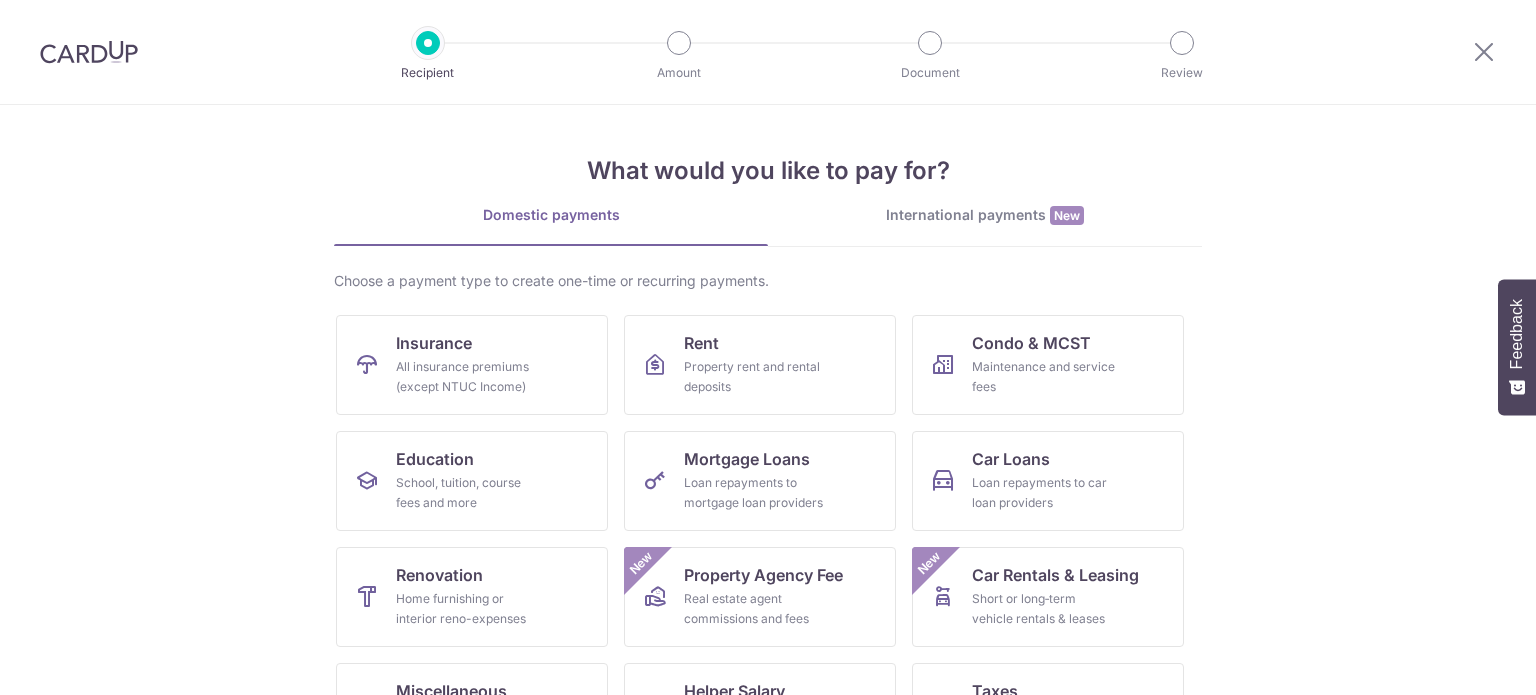 scroll, scrollTop: 0, scrollLeft: 0, axis: both 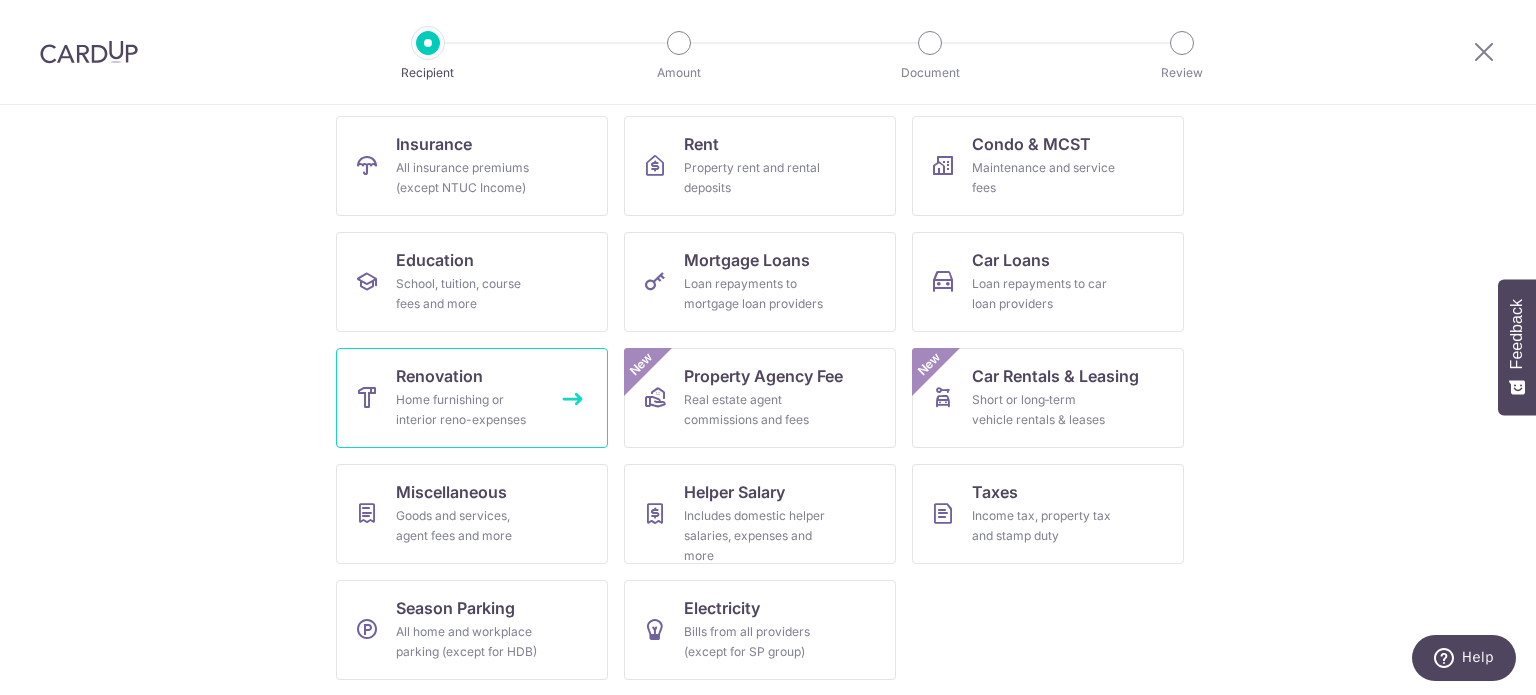 click on "Home furnishing or interior reno-expenses" at bounding box center (468, 410) 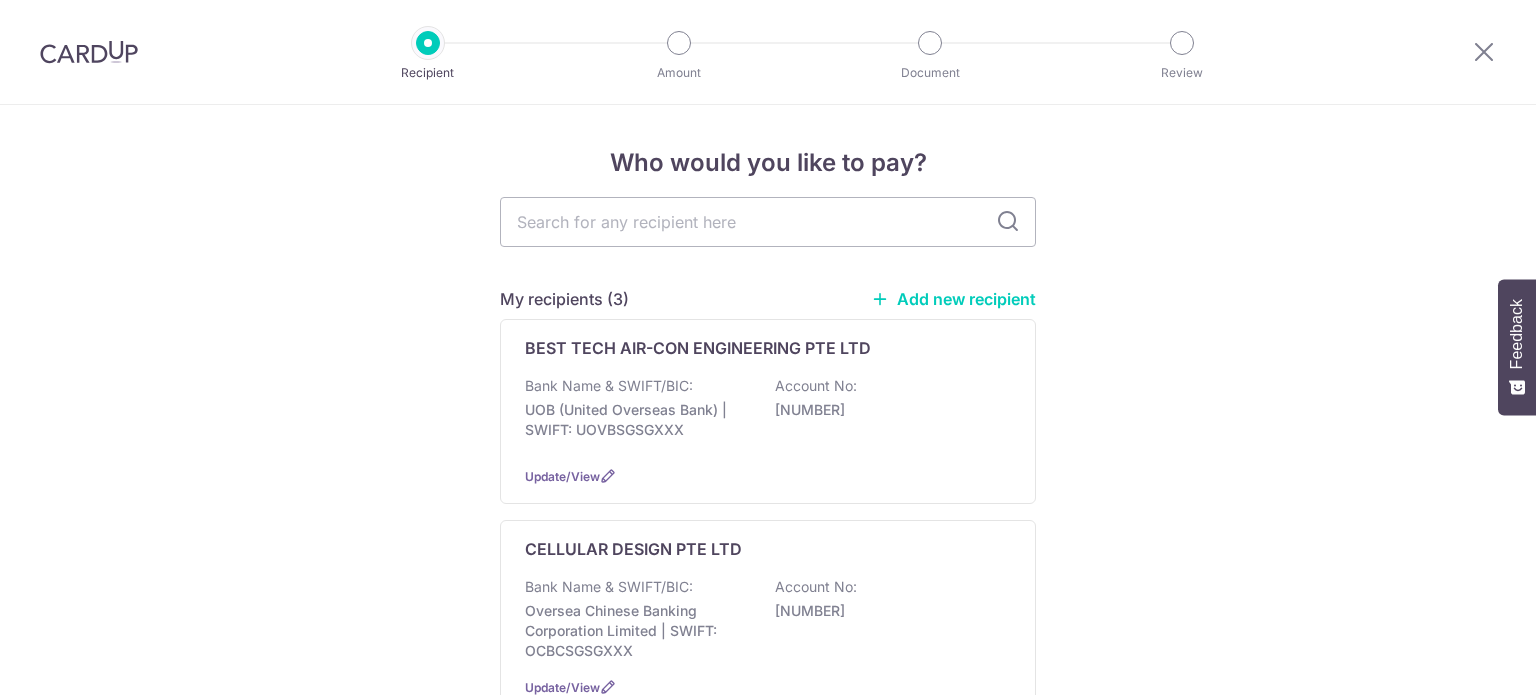 scroll, scrollTop: 0, scrollLeft: 0, axis: both 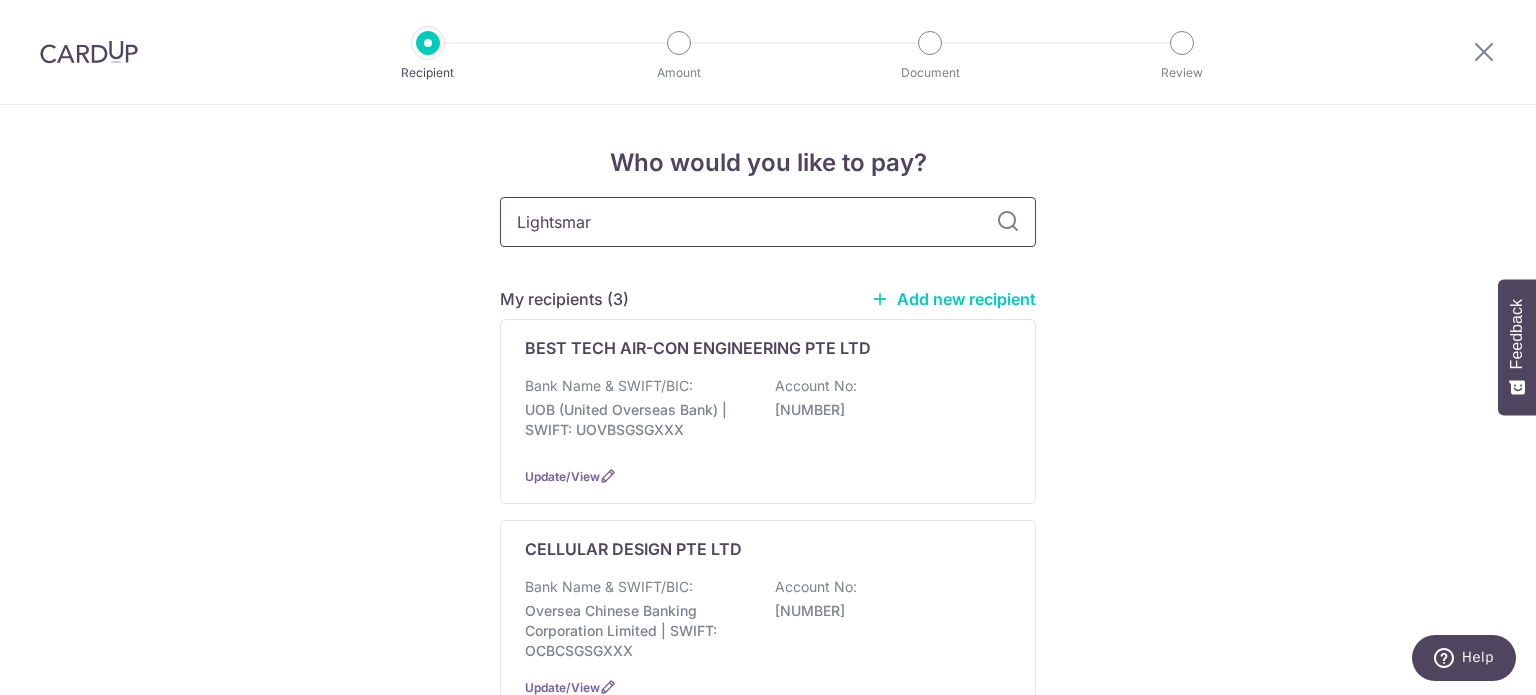 type on "Lightsmart" 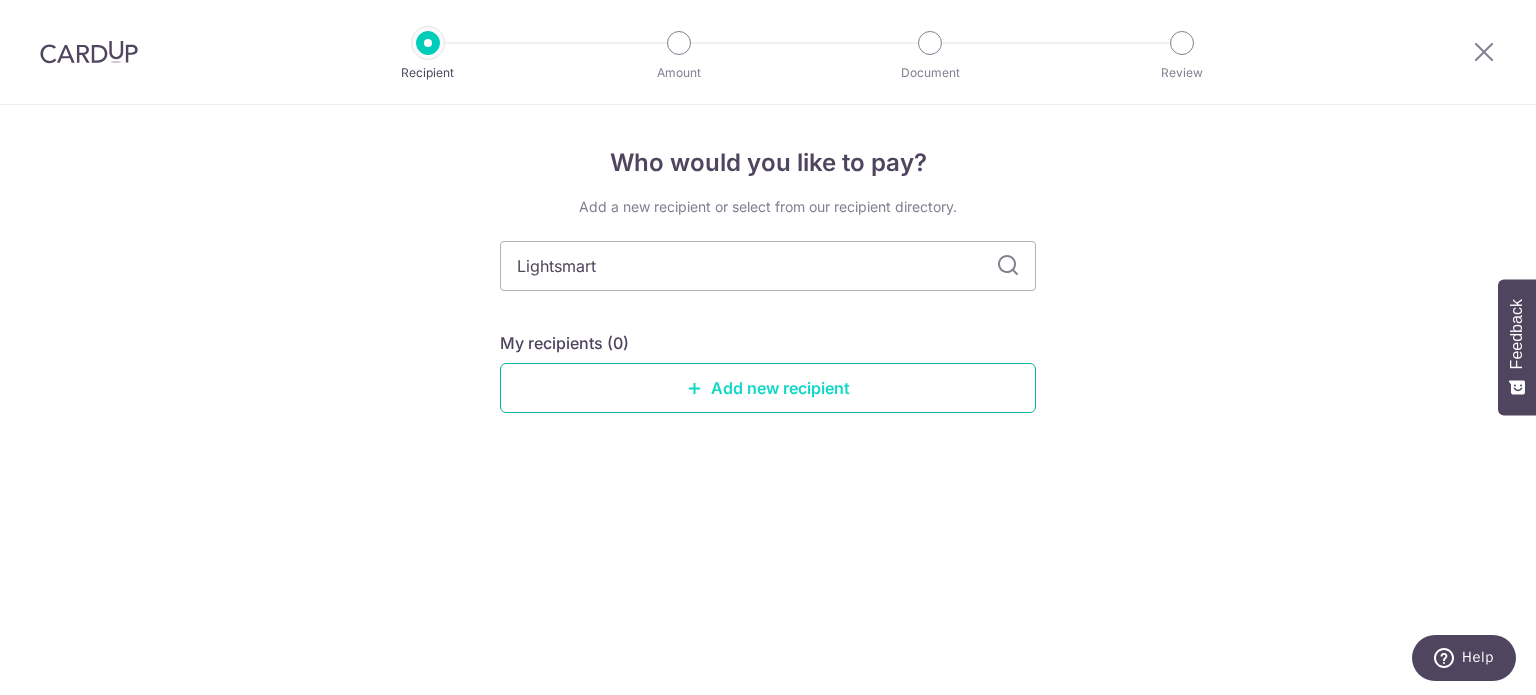 click on "Add new recipient" at bounding box center (768, 388) 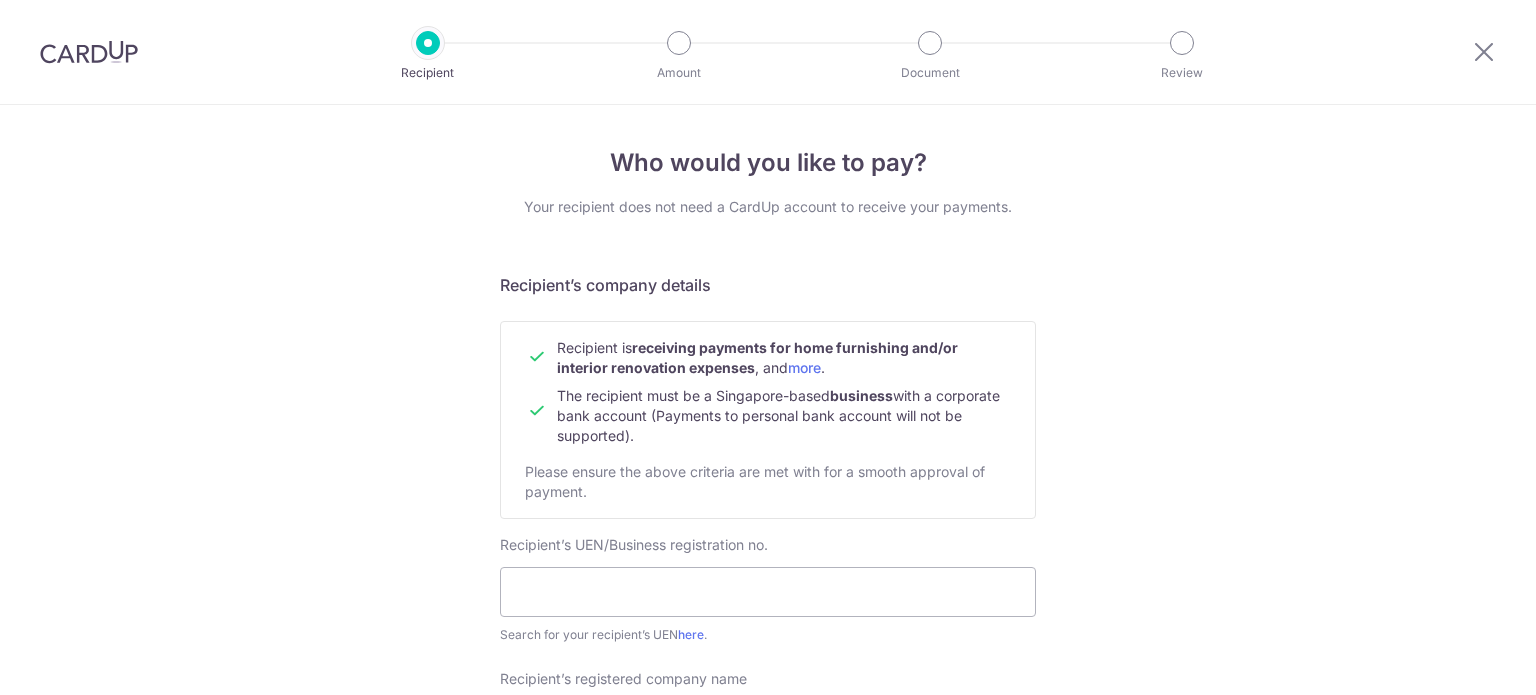 scroll, scrollTop: 0, scrollLeft: 0, axis: both 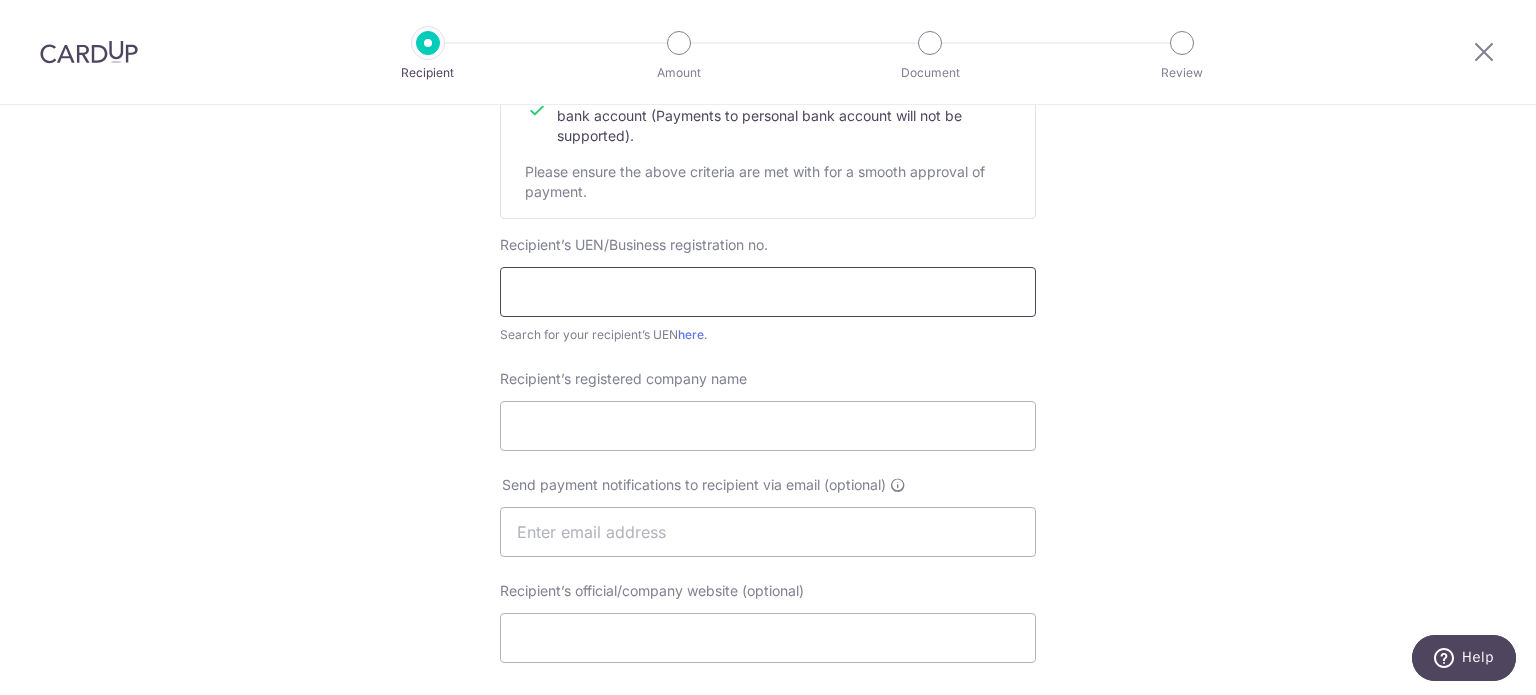 click at bounding box center (768, 292) 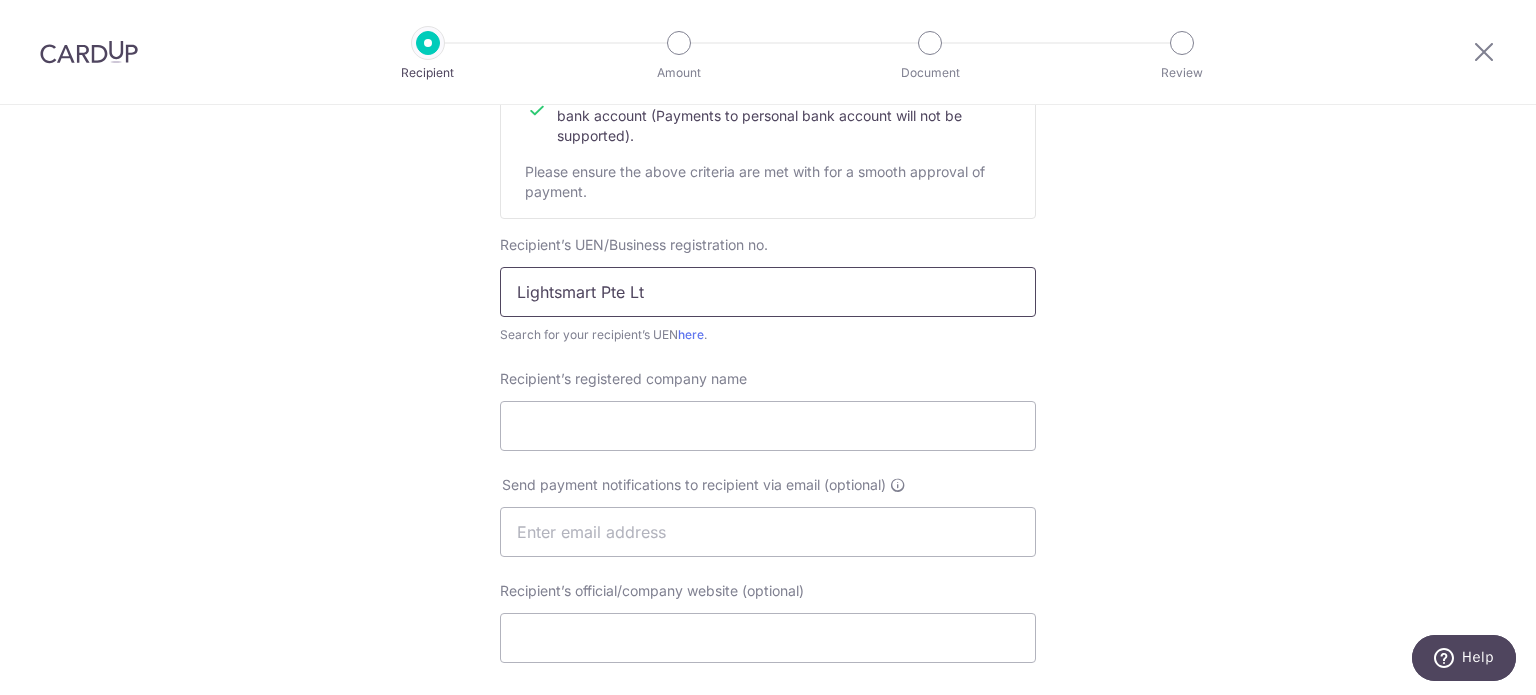 type on "Lightsmart Pte Ltd" 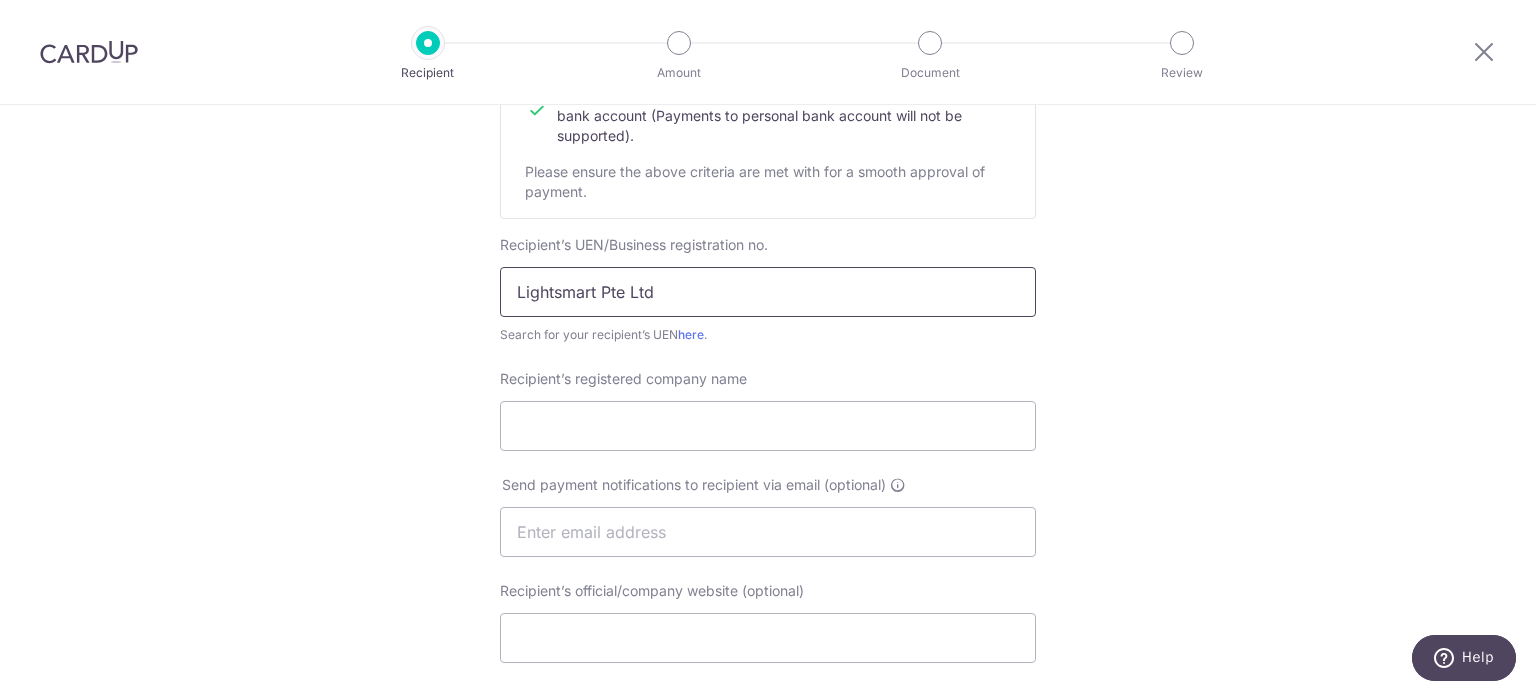 drag, startPoint x: 747, startPoint y: 279, endPoint x: 427, endPoint y: 264, distance: 320.35138 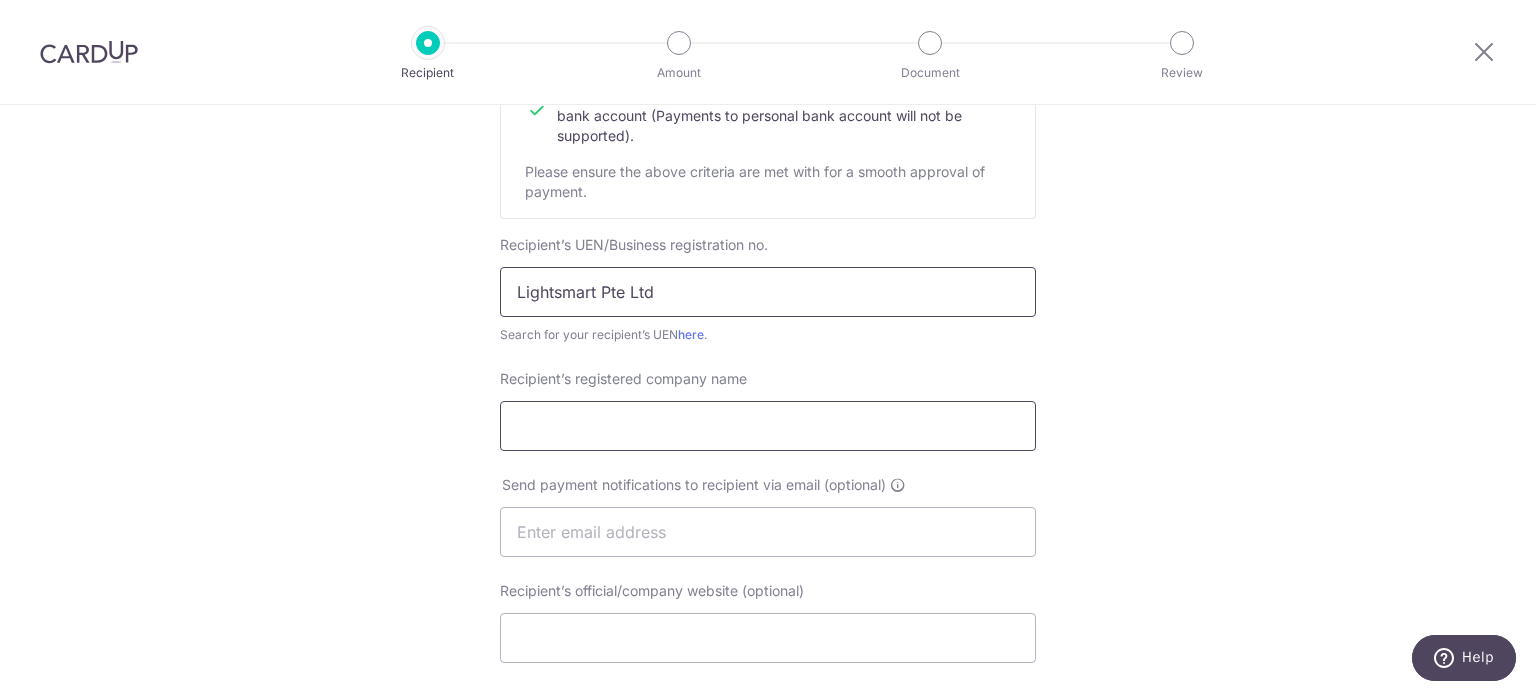 type 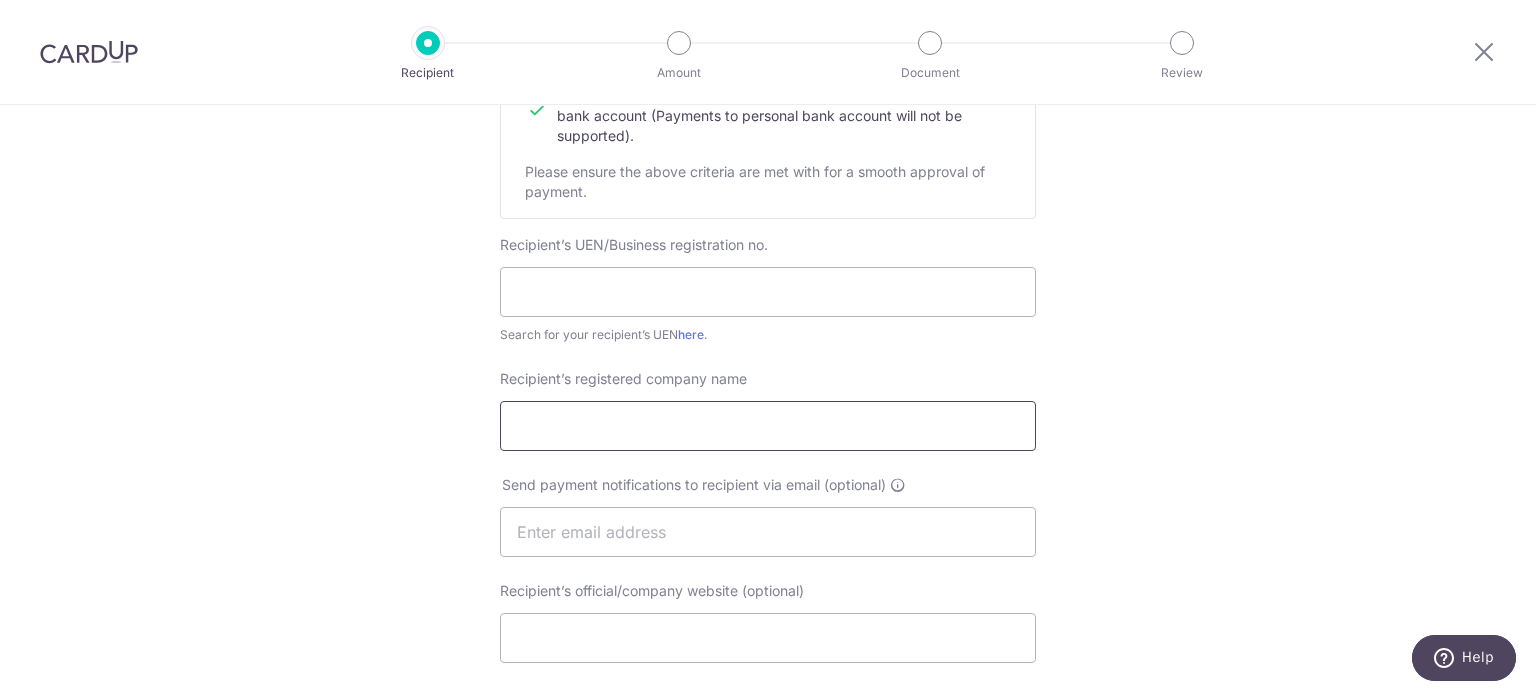 drag, startPoint x: 556, startPoint y: 413, endPoint x: 540, endPoint y: 389, distance: 28.84441 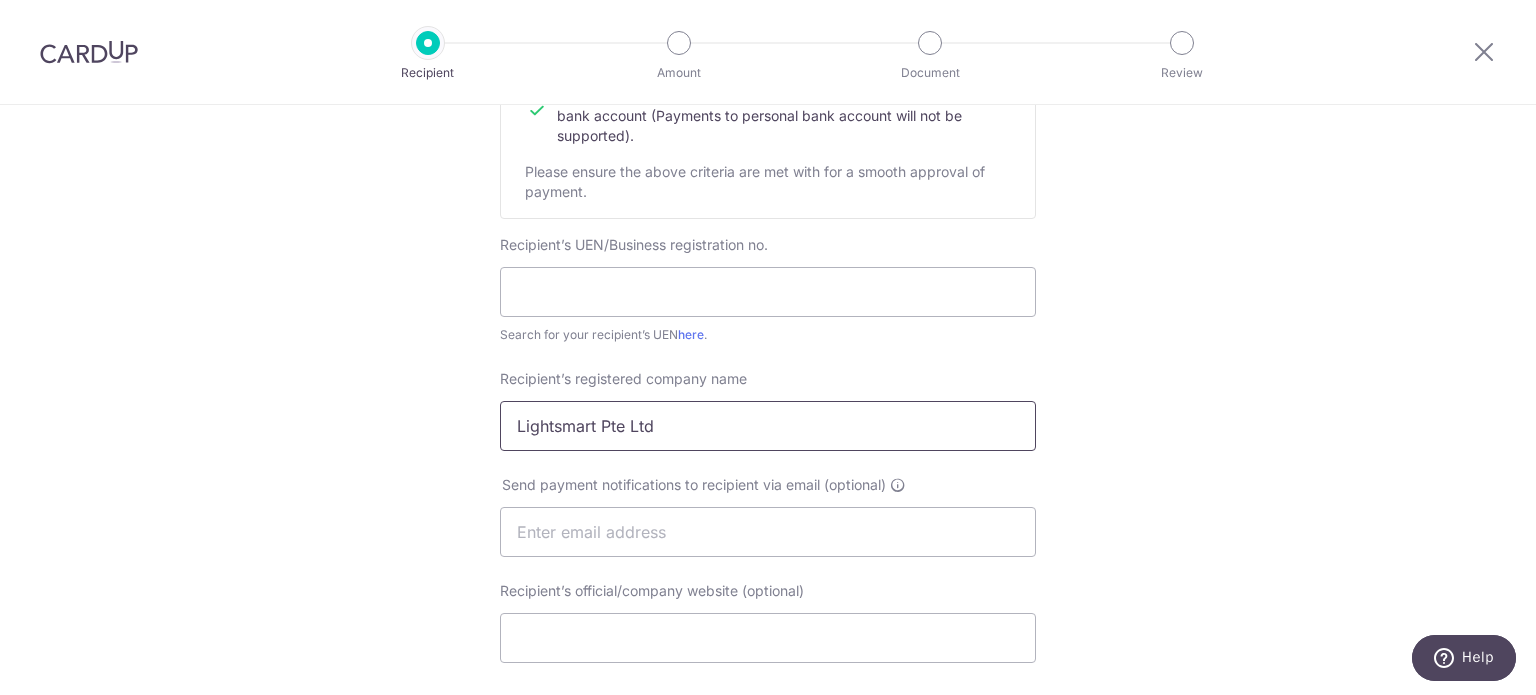 type on "Lightsmart Pte Ltd" 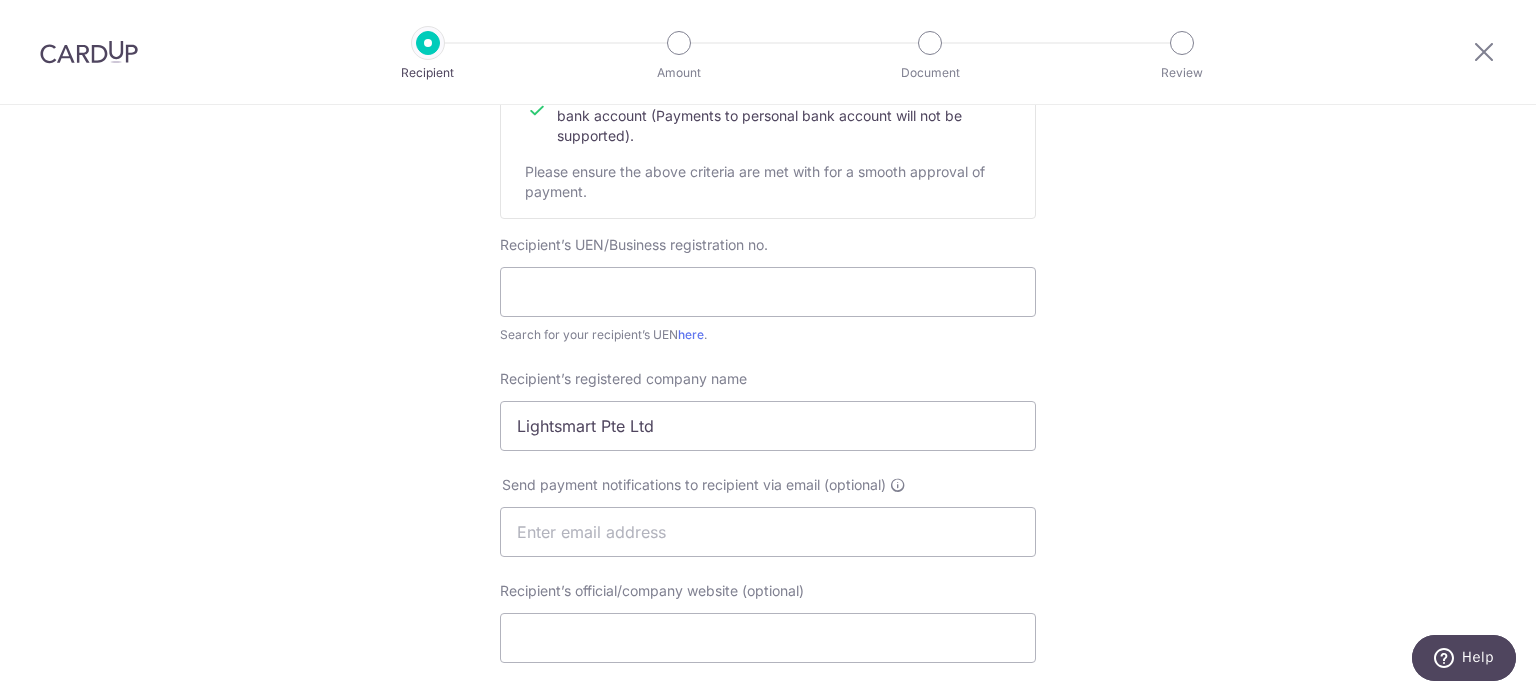 click on "Who would you like to pay?
Your recipient does not need a CardUp account to receive your payments.
Recipient’s company details
Recipient is  receiving payments for home furnishing and/or interior renovation expenses , and  more .
The recipient must be a Singapore-based  business  with a corporate bank account (Payments to personal bank account will not be supported).
Please ensure the above criteria are met with for a smooth approval of payment.
Recipient’s UEN/Business registration no.
Search for your recipient’s UEN  here .
." at bounding box center [768, 557] 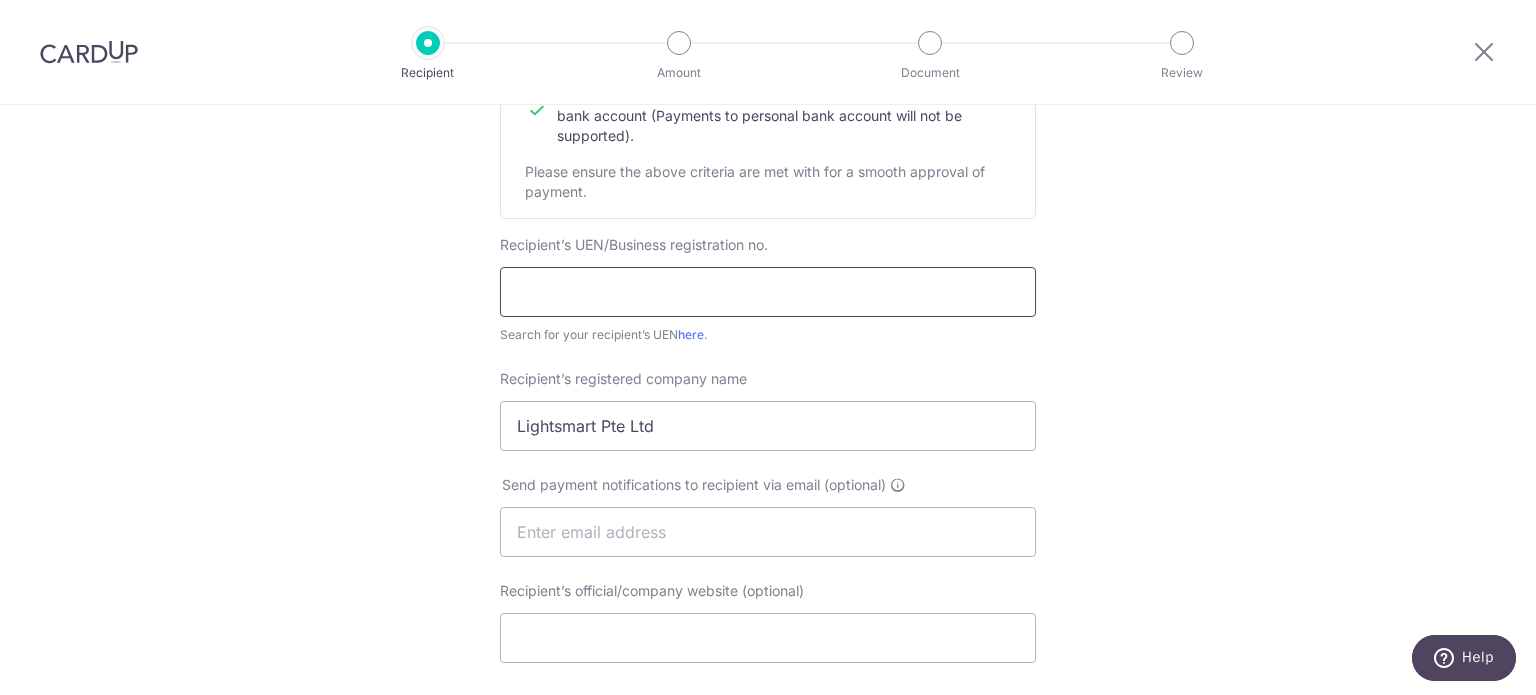 click at bounding box center (768, 292) 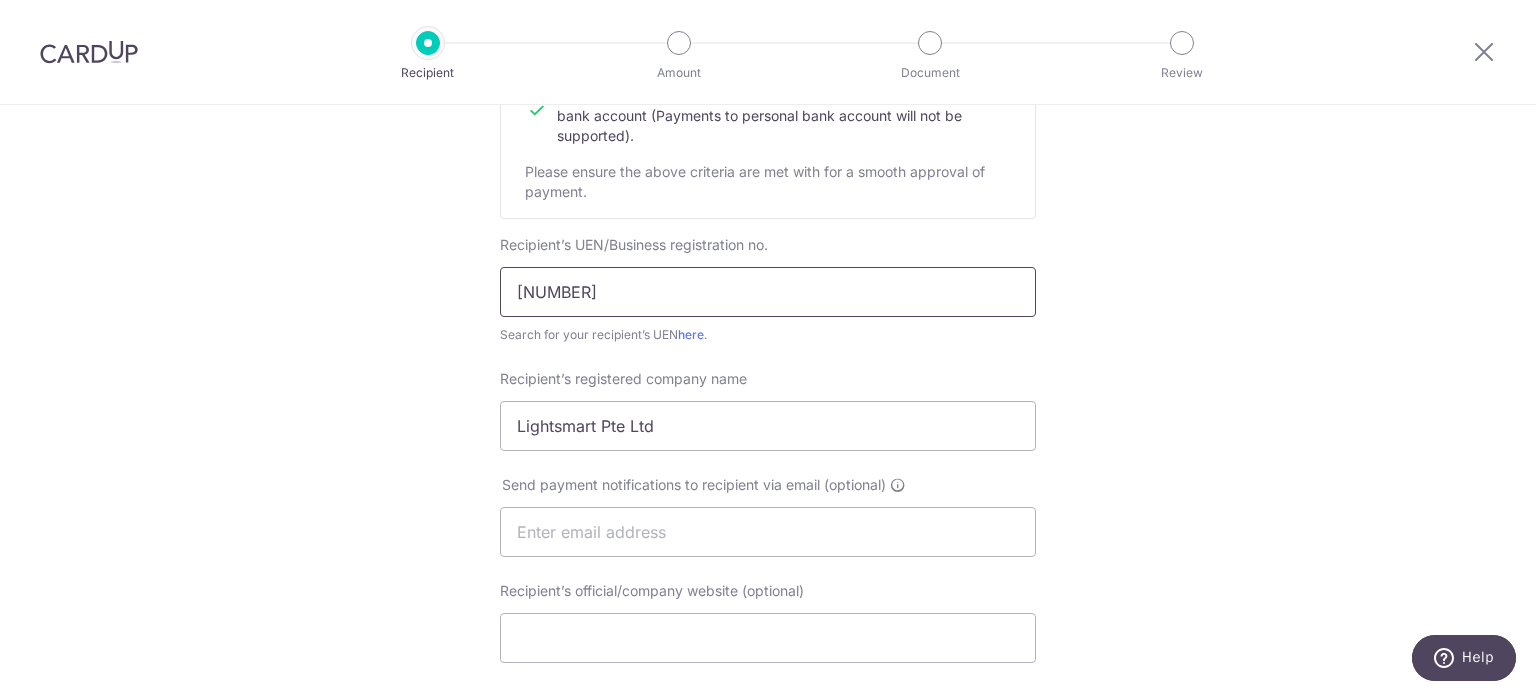 type on "201923962K" 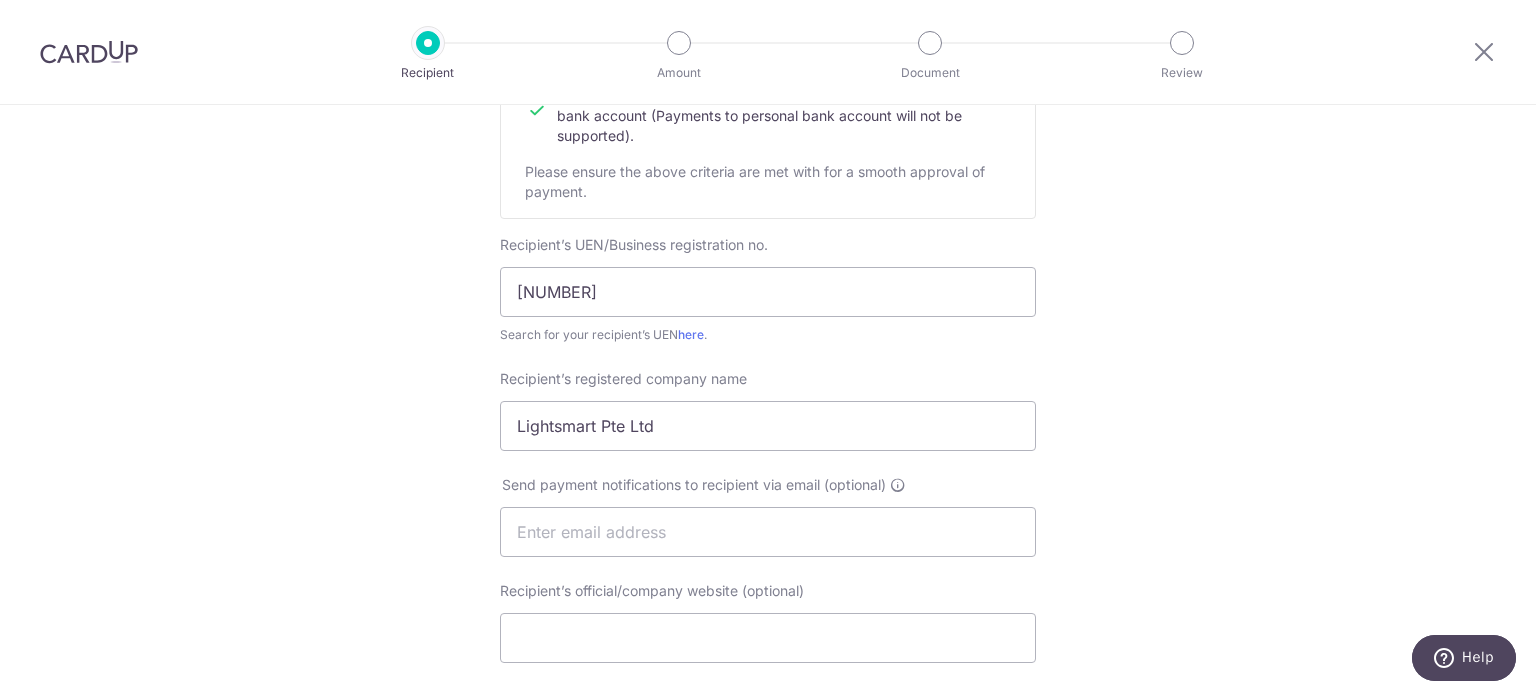 click on "Who would you like to pay?
Your recipient does not need a CardUp account to receive your payments.
Recipient’s company details
Recipient is  receiving payments for home furnishing and/or interior renovation expenses , and  more .
The recipient must be a Singapore-based  business  with a corporate bank account (Payments to personal bank account will not be supported).
Please ensure the above criteria are met with for a smooth approval of payment.
Recipient’s UEN/Business registration no.
201923962K
Search for your recipient’s UEN  here .
." at bounding box center (768, 557) 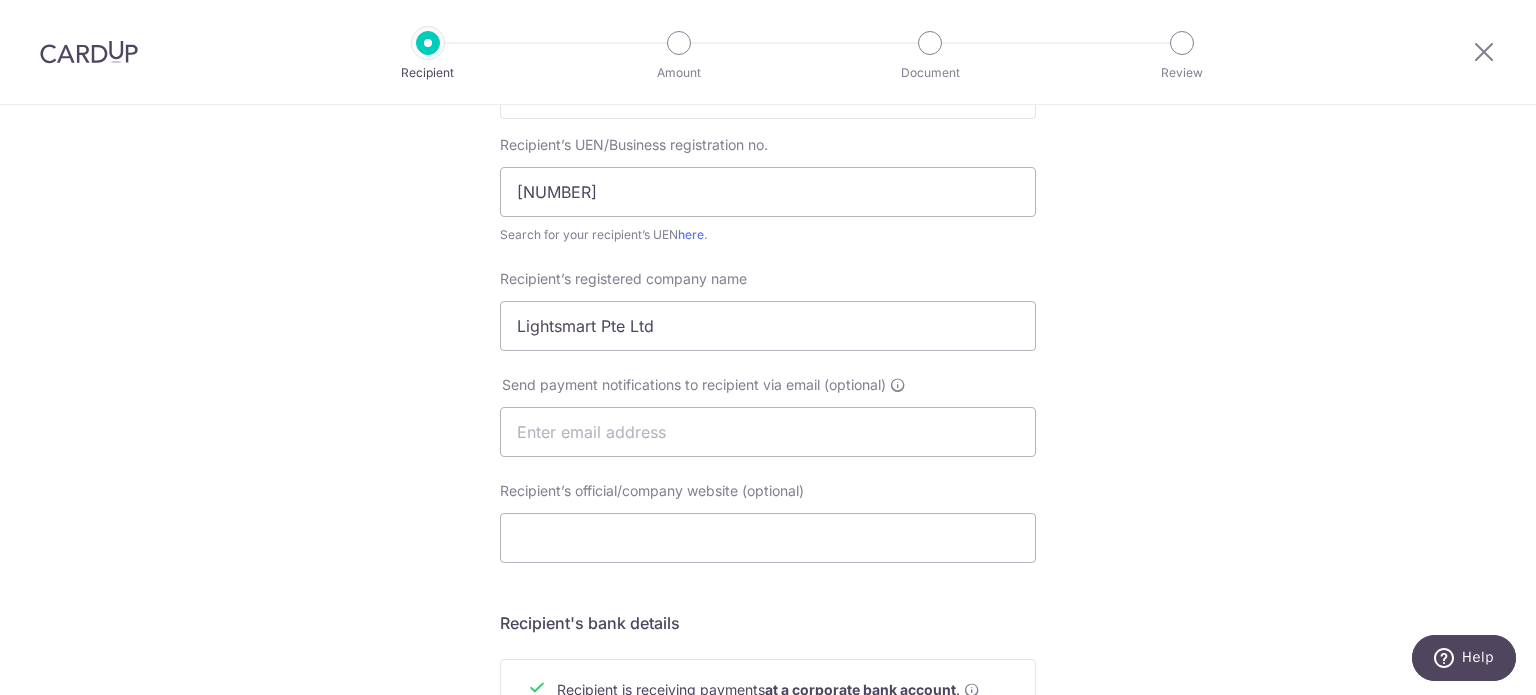 scroll, scrollTop: 500, scrollLeft: 0, axis: vertical 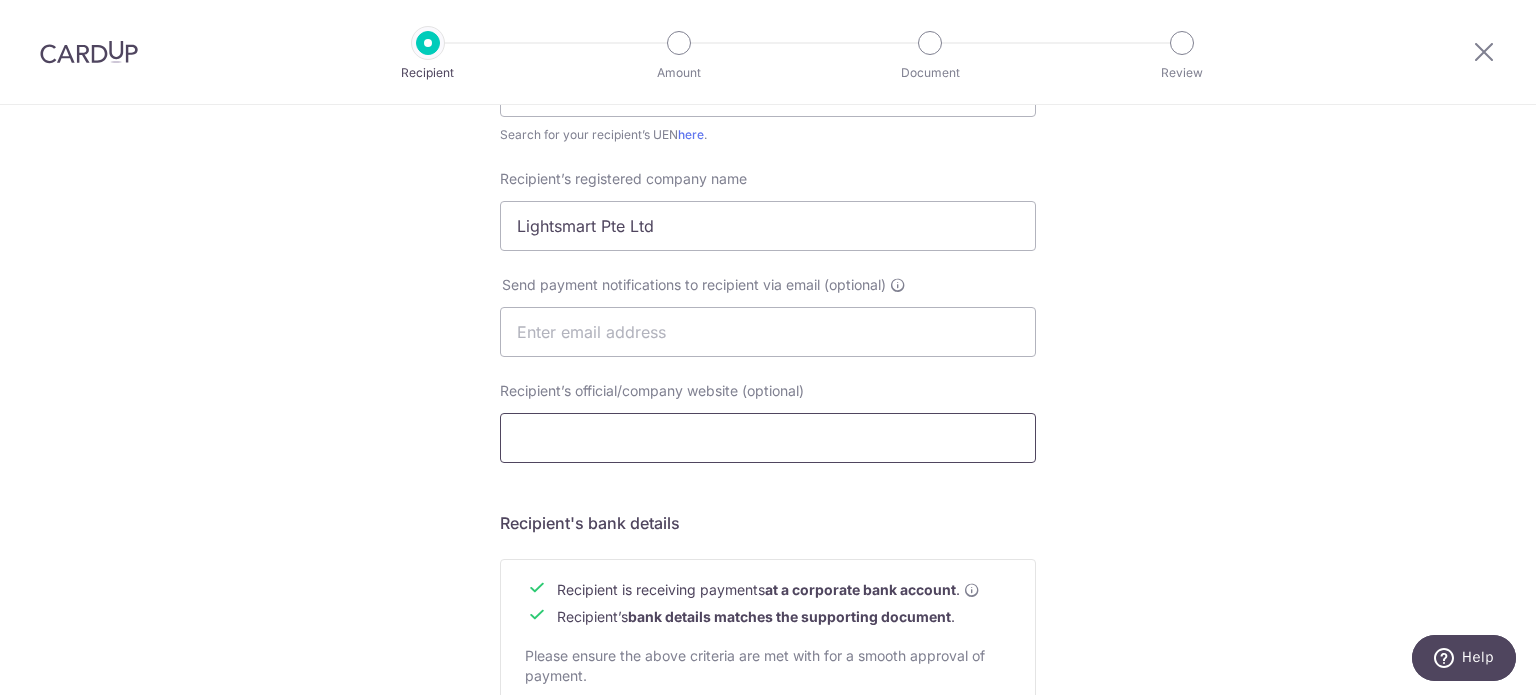 click on "Recipient’s official/company website (optional)" at bounding box center [768, 438] 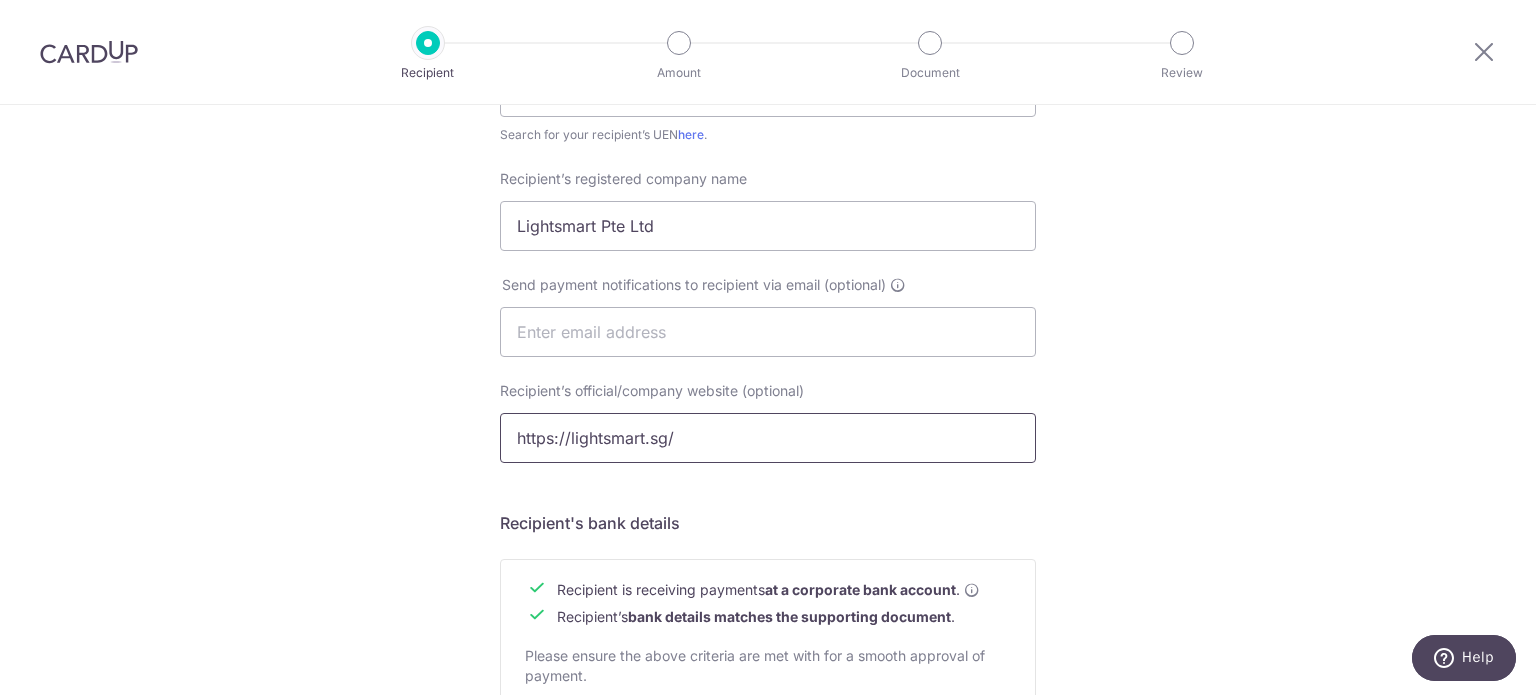 type on "https://lightsmart.sg/" 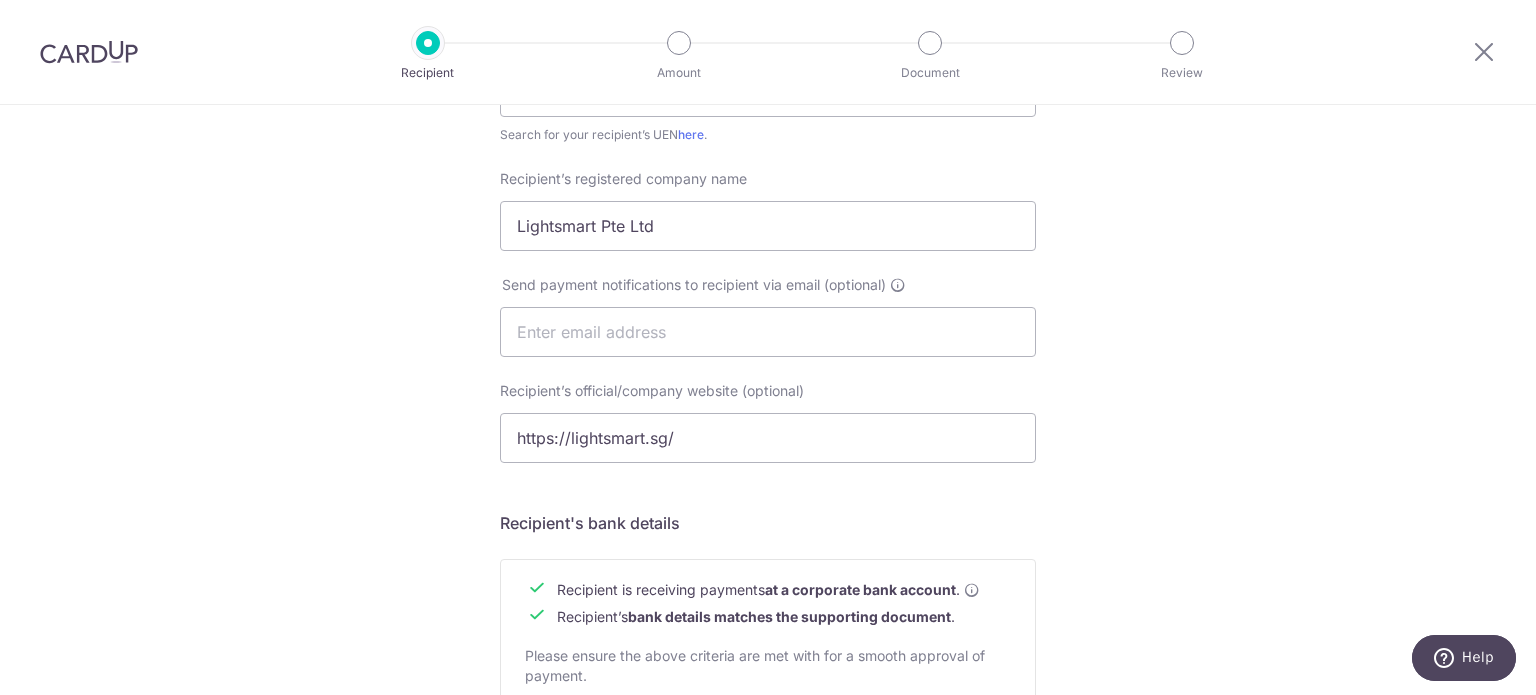 click on "Who would you like to pay?
Your recipient does not need a CardUp account to receive your payments.
Recipient’s company details
Recipient is  receiving payments for home furnishing and/or interior renovation expenses , and  more .
The recipient must be a Singapore-based  business  with a corporate bank account (Payments to personal bank account will not be supported).
Please ensure the above criteria are met with for a smooth approval of payment.
Recipient’s UEN/Business registration no.
201923962K
Search for your recipient’s UEN  here .
." at bounding box center [768, 357] 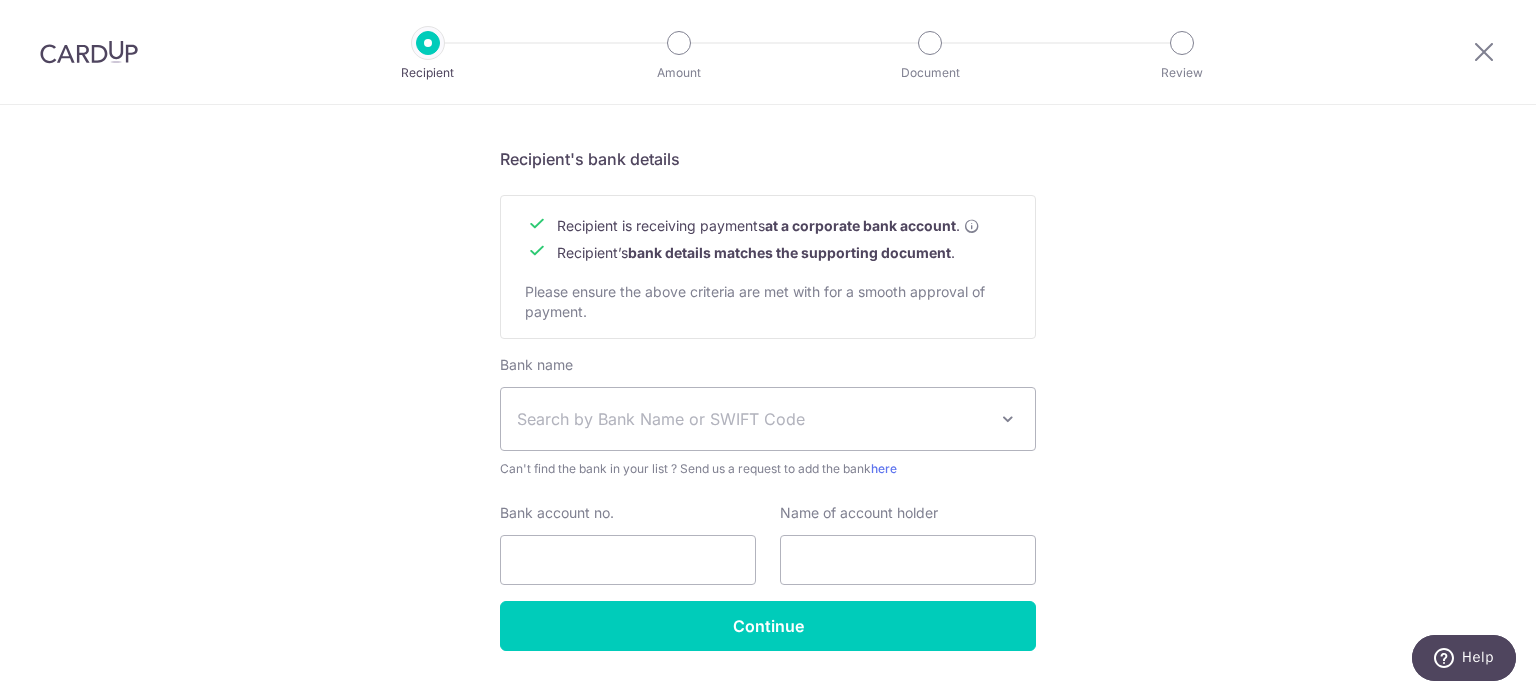 scroll, scrollTop: 900, scrollLeft: 0, axis: vertical 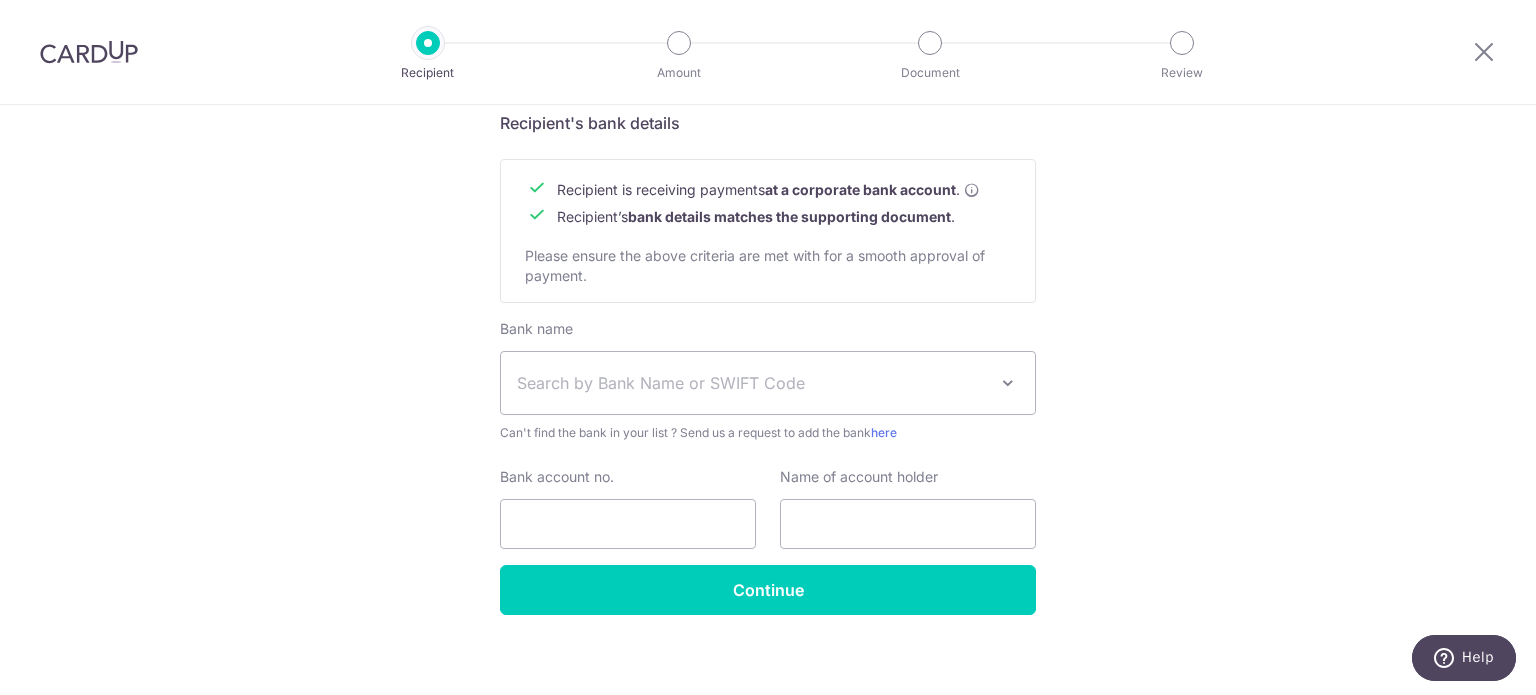 click on "Search by Bank Name or SWIFT Code" at bounding box center (752, 383) 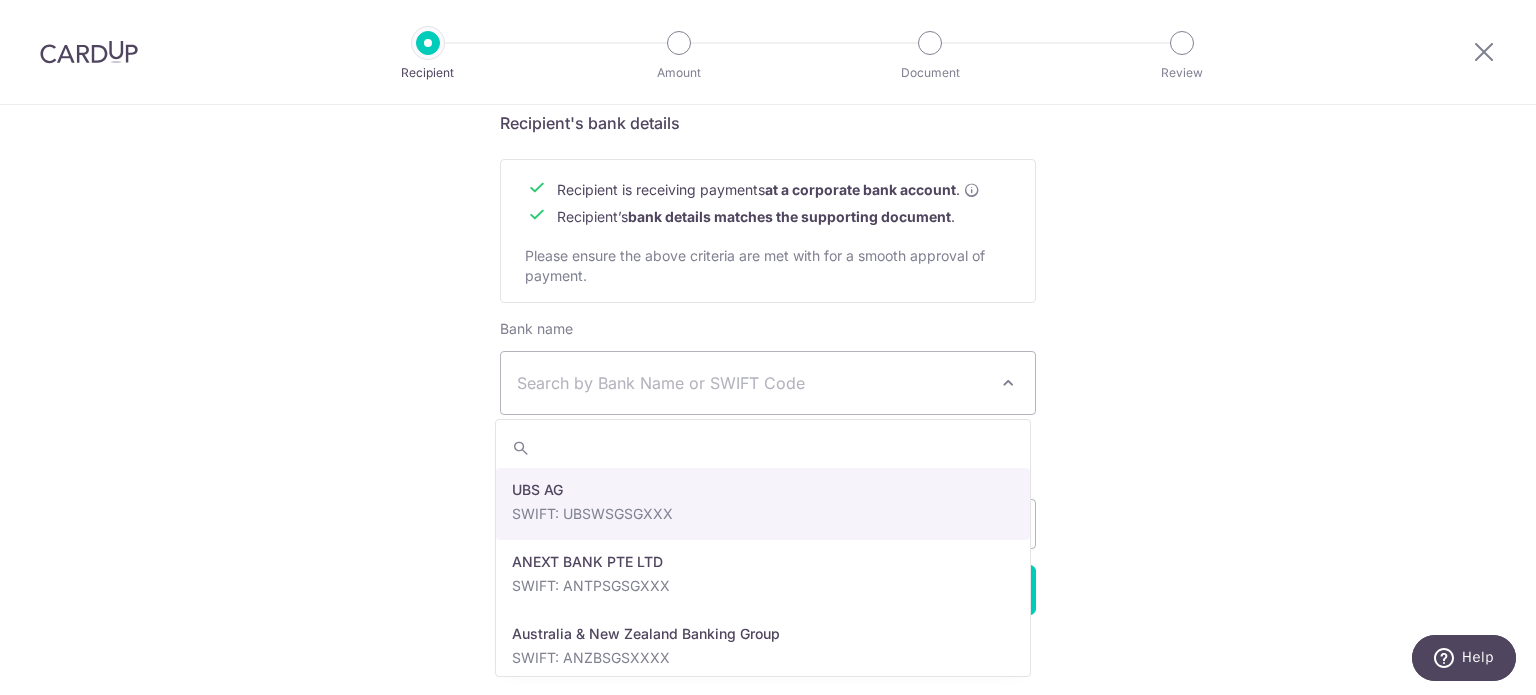 click on "Who would you like to pay?
Your recipient does not need a CardUp account to receive your payments.
Recipient’s company details
Recipient is  receiving payments for home furnishing and/or interior renovation expenses , and  more .
The recipient must be a Singapore-based  business  with a corporate bank account (Payments to personal bank account will not be supported).
Please ensure the above criteria are met with for a smooth approval of payment.
Recipient’s UEN/Business registration no.
201923962K
Search for your recipient’s UEN  here .
." at bounding box center [768, -43] 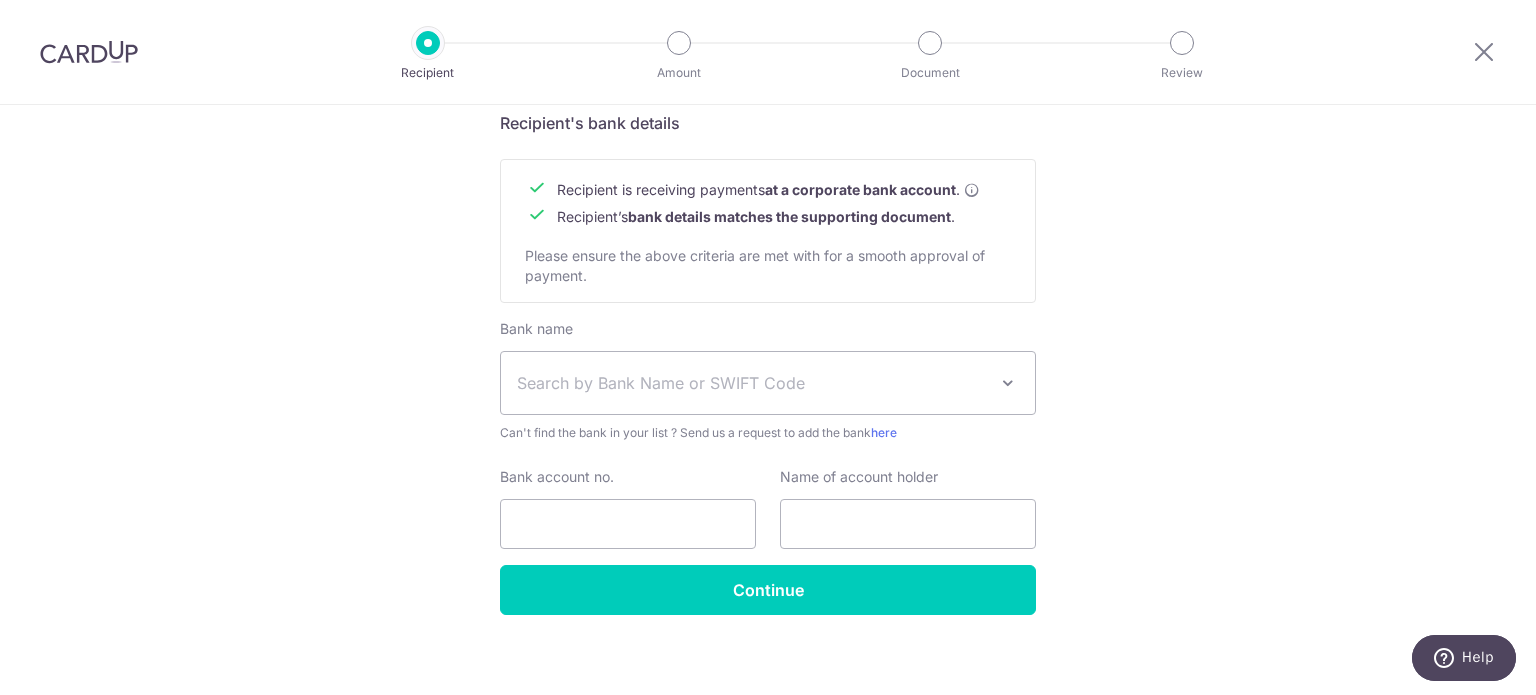 click on "Who would you like to pay?
Your recipient does not need a CardUp account to receive your payments.
Recipient’s company details
Recipient is  receiving payments for home furnishing and/or interior renovation expenses , and  more .
The recipient must be a Singapore-based  business  with a corporate bank account (Payments to personal bank account will not be supported).
Please ensure the above criteria are met with for a smooth approval of payment.
Recipient’s UEN/Business registration no.
201923962K
Search for your recipient’s UEN  here .
." at bounding box center [768, -43] 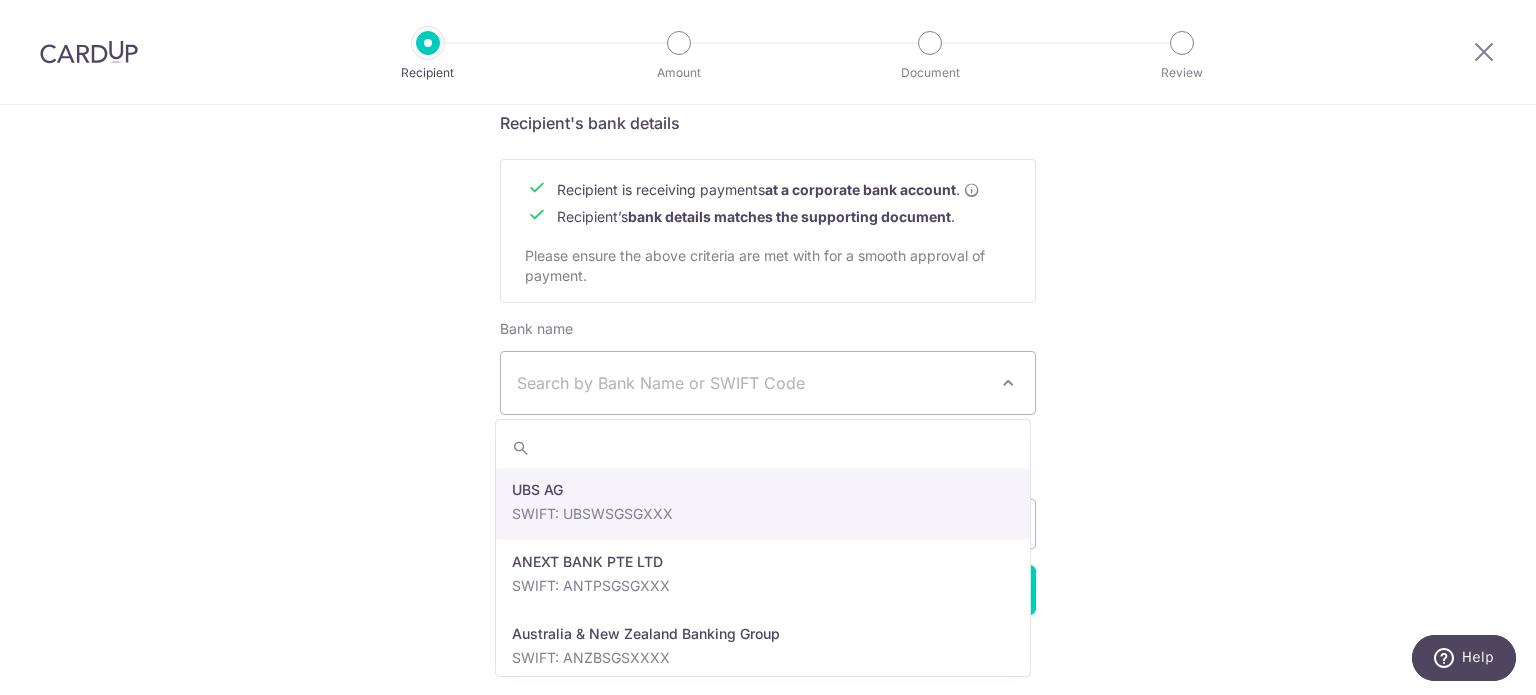 click on "Search by Bank Name or SWIFT Code" at bounding box center (752, 383) 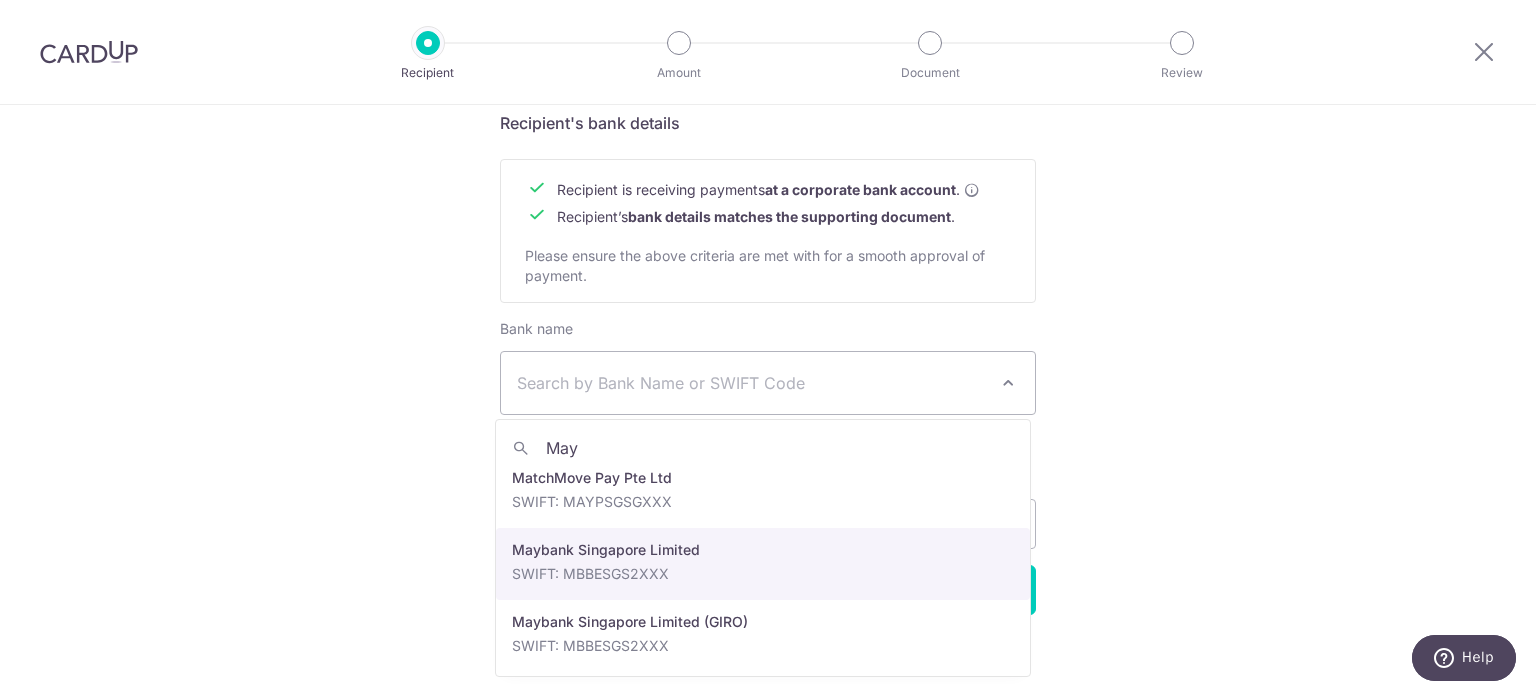 scroll, scrollTop: 16, scrollLeft: 0, axis: vertical 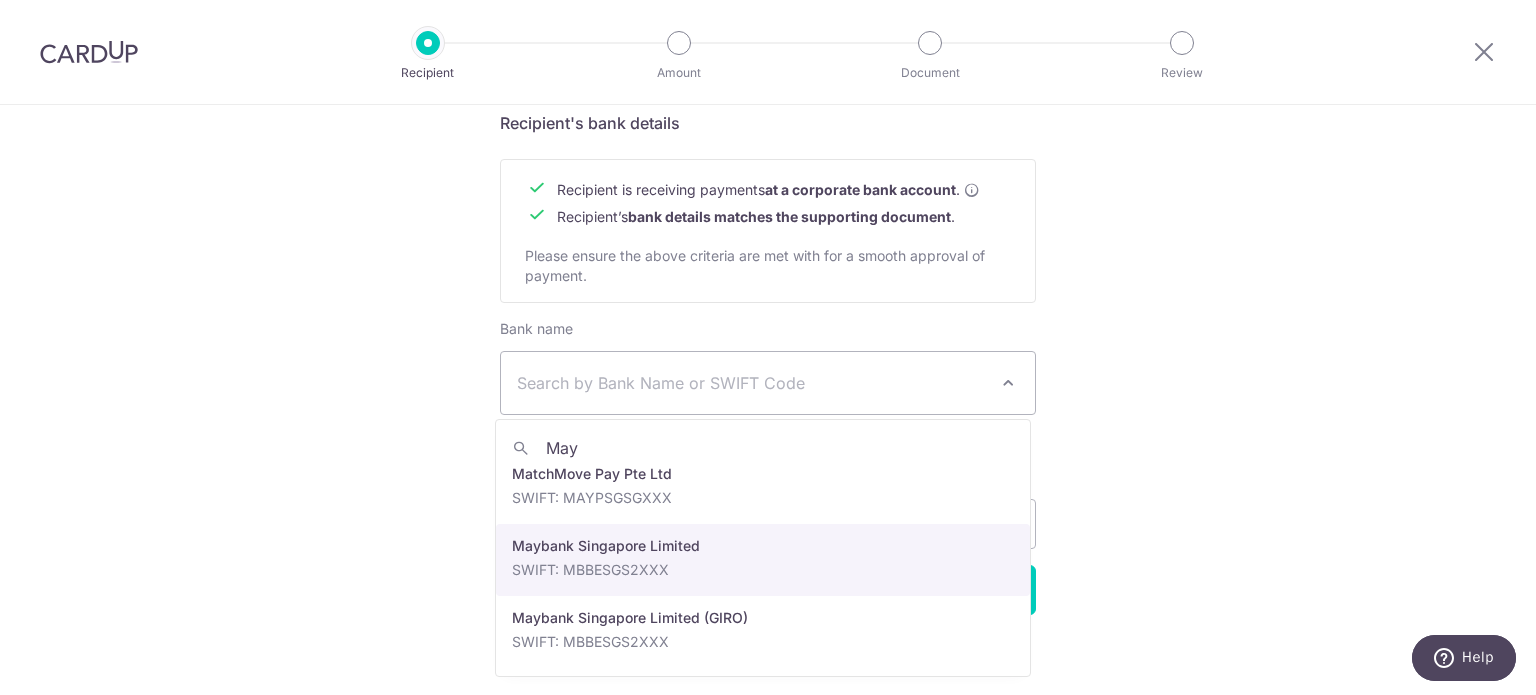type on "May" 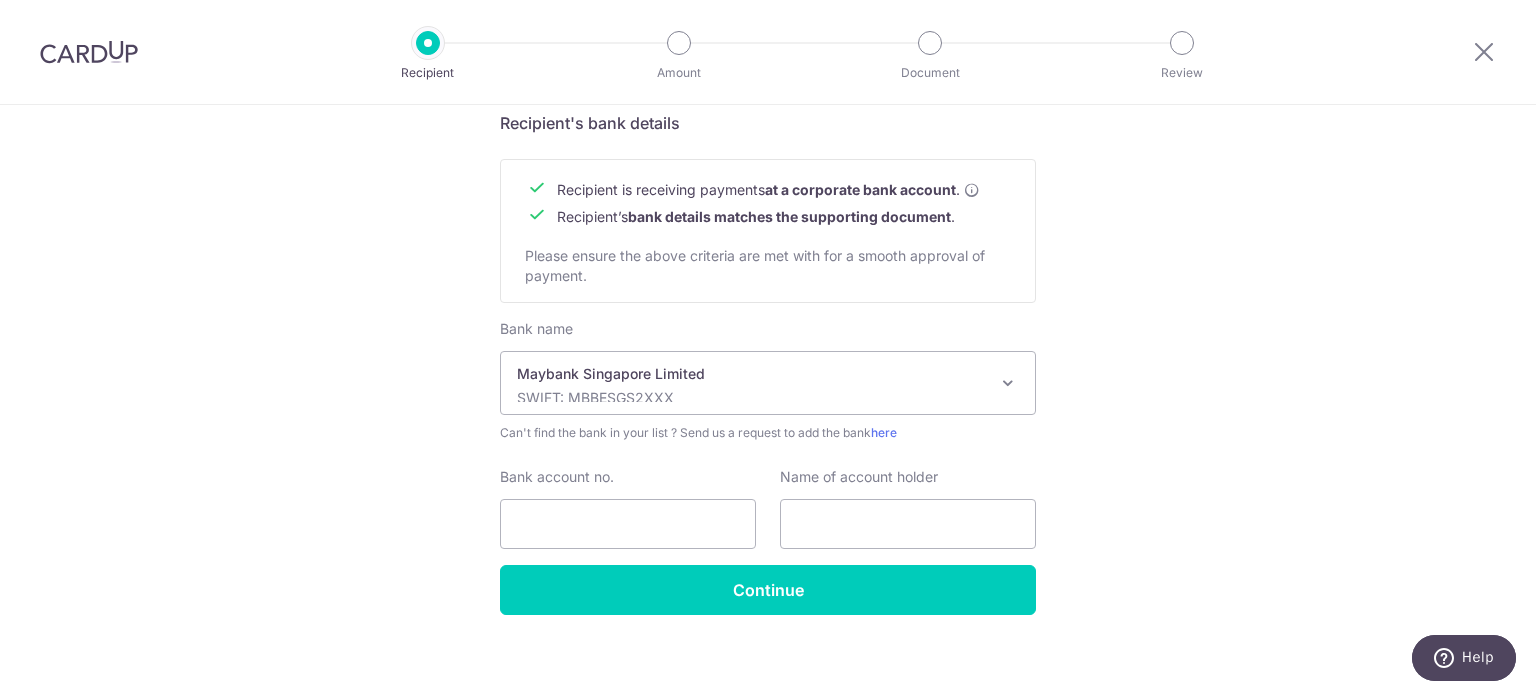 click on "Who would you like to pay?
Your recipient does not need a CardUp account to receive your payments.
Recipient’s company details
Recipient is  receiving payments for home furnishing and/or interior renovation expenses , and  more .
The recipient must be a Singapore-based  business  with a corporate bank account (Payments to personal bank account will not be supported).
Please ensure the above criteria are met with for a smooth approval of payment.
Recipient’s UEN/Business registration no.
201923962K
Search for your recipient’s UEN  here .
." at bounding box center [768, -43] 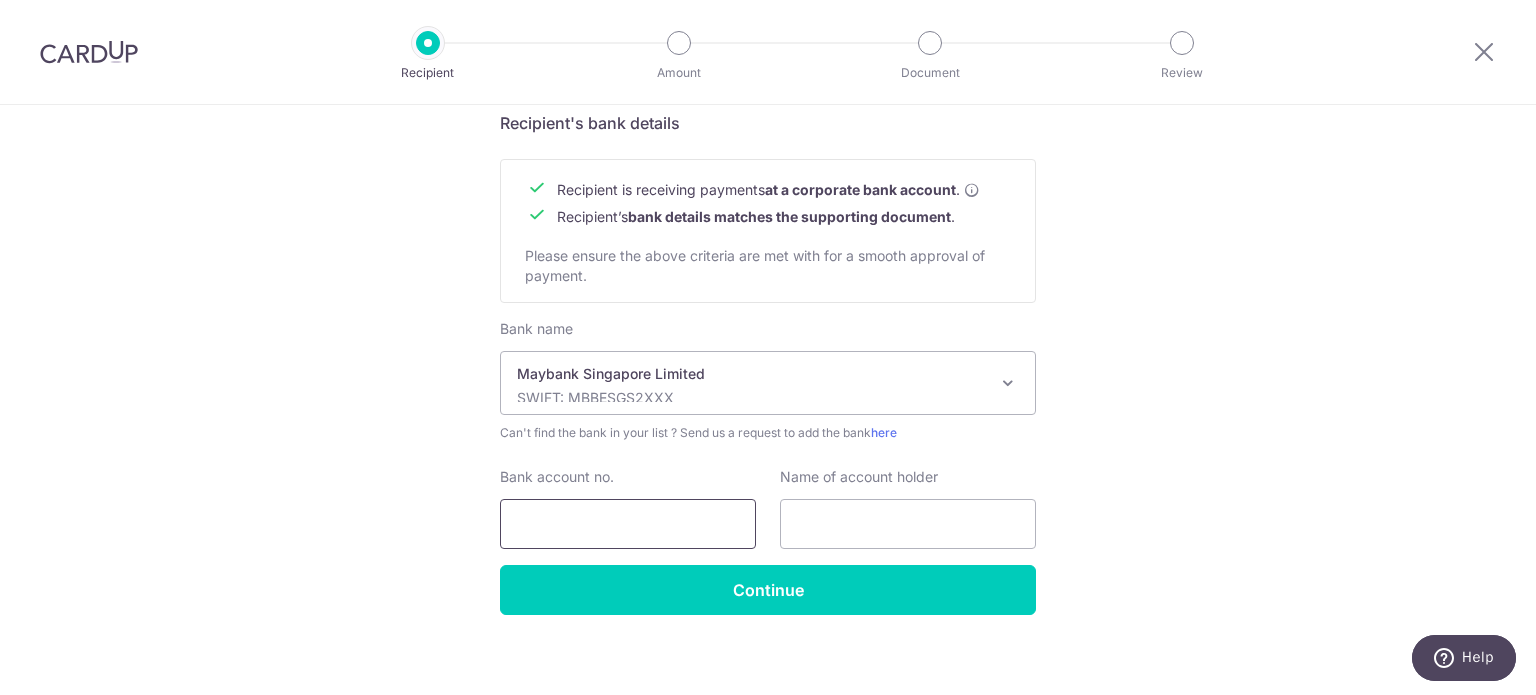click on "Bank account no." at bounding box center [628, 524] 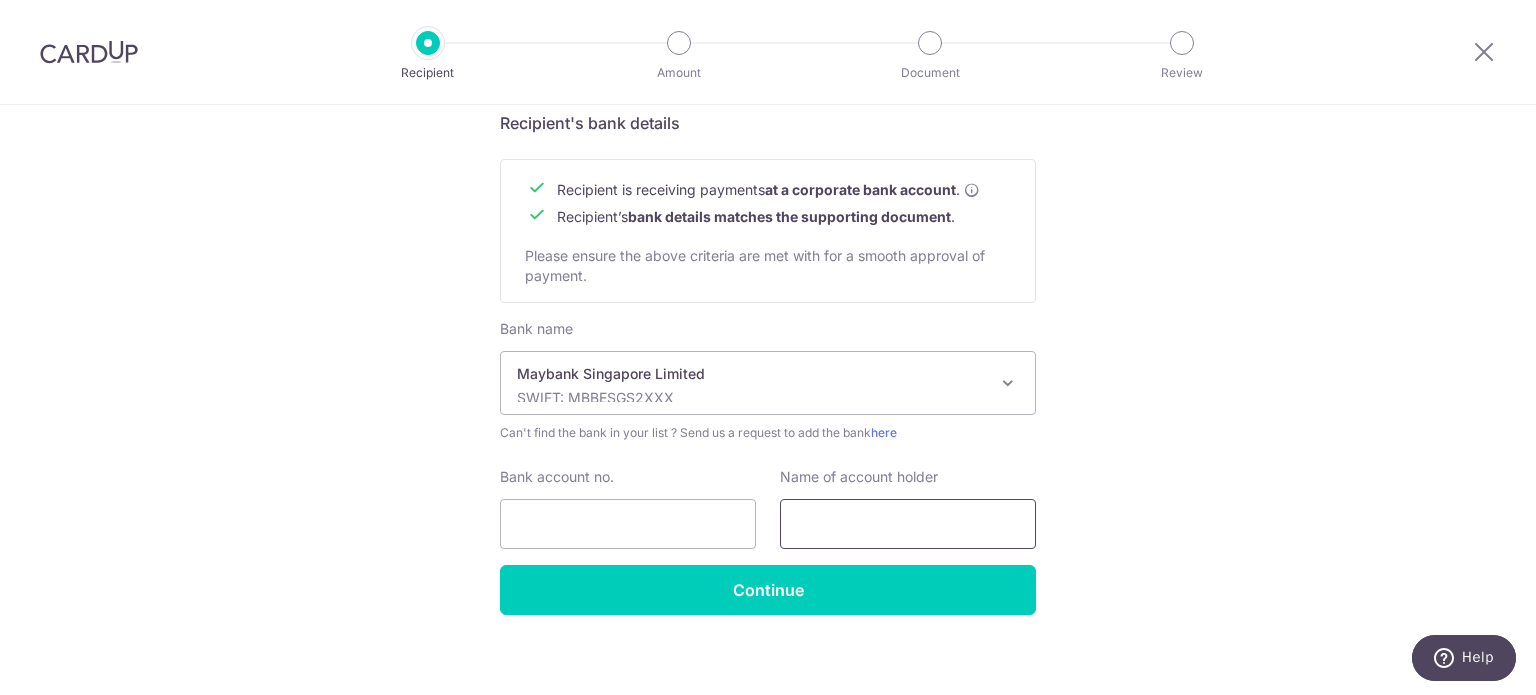 click at bounding box center [908, 524] 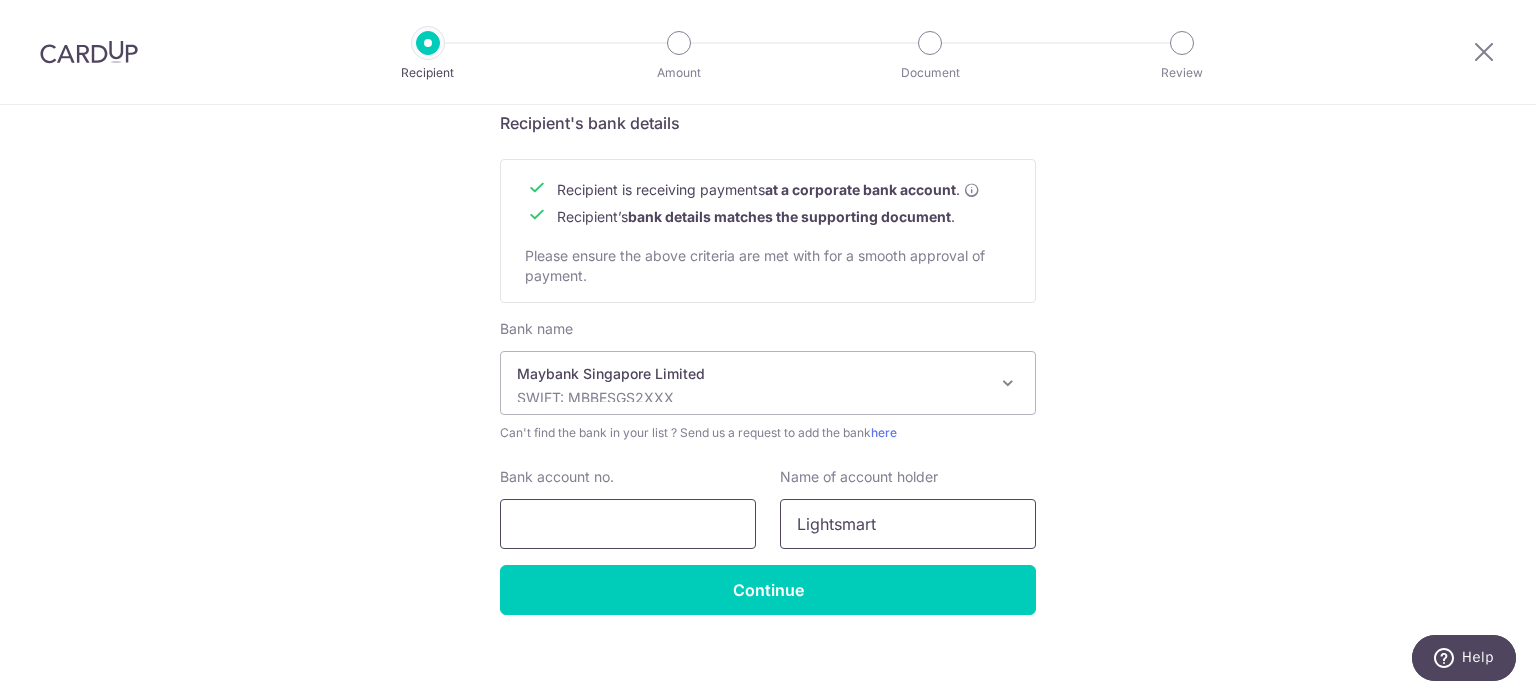 type on "Lightsmart" 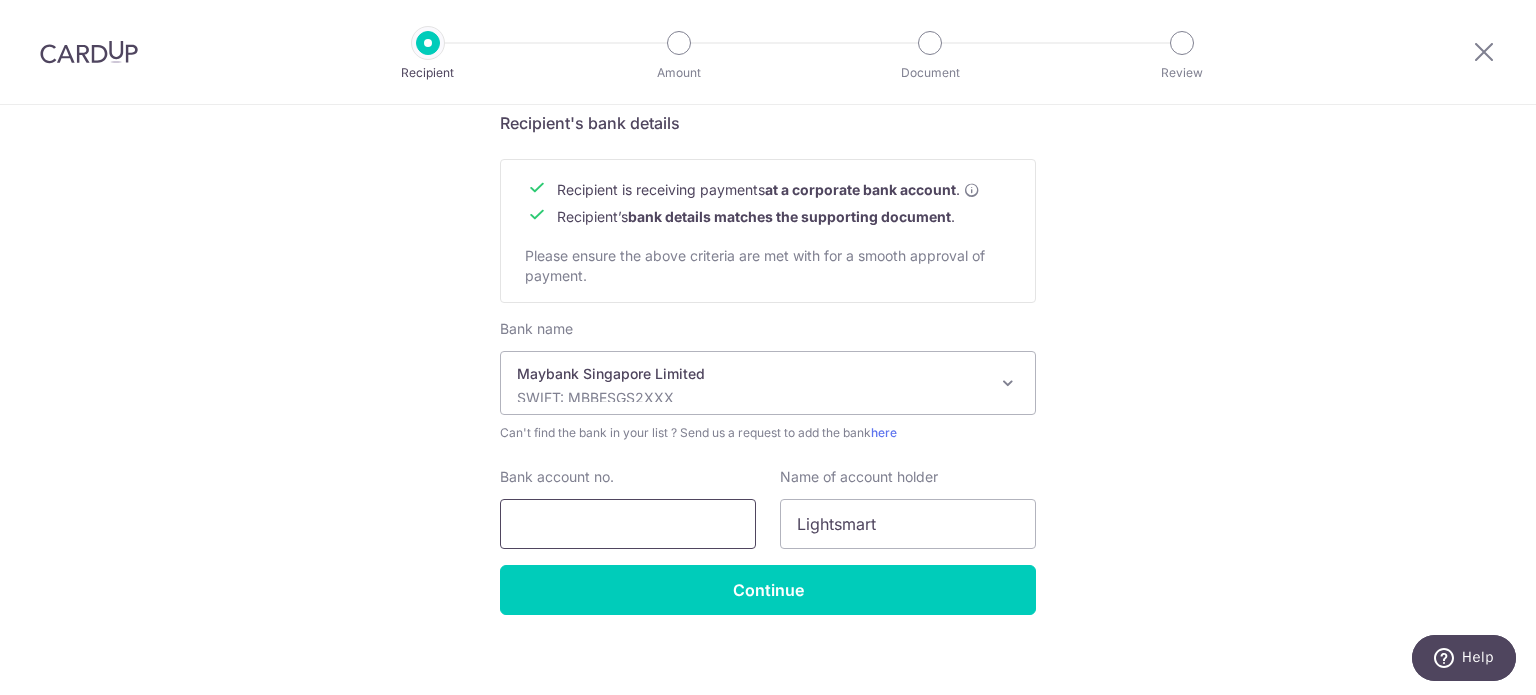 click on "Bank account no." at bounding box center [628, 524] 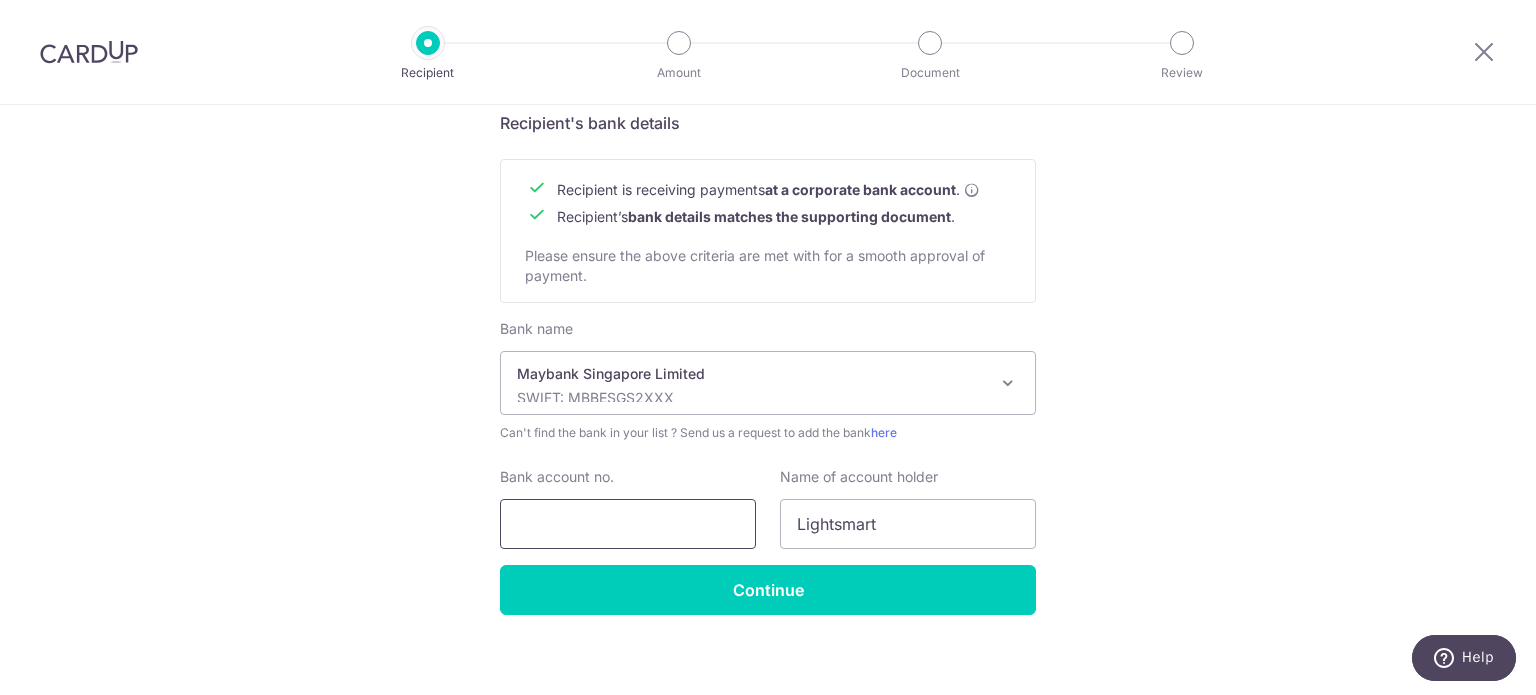 paste on "04141095709" 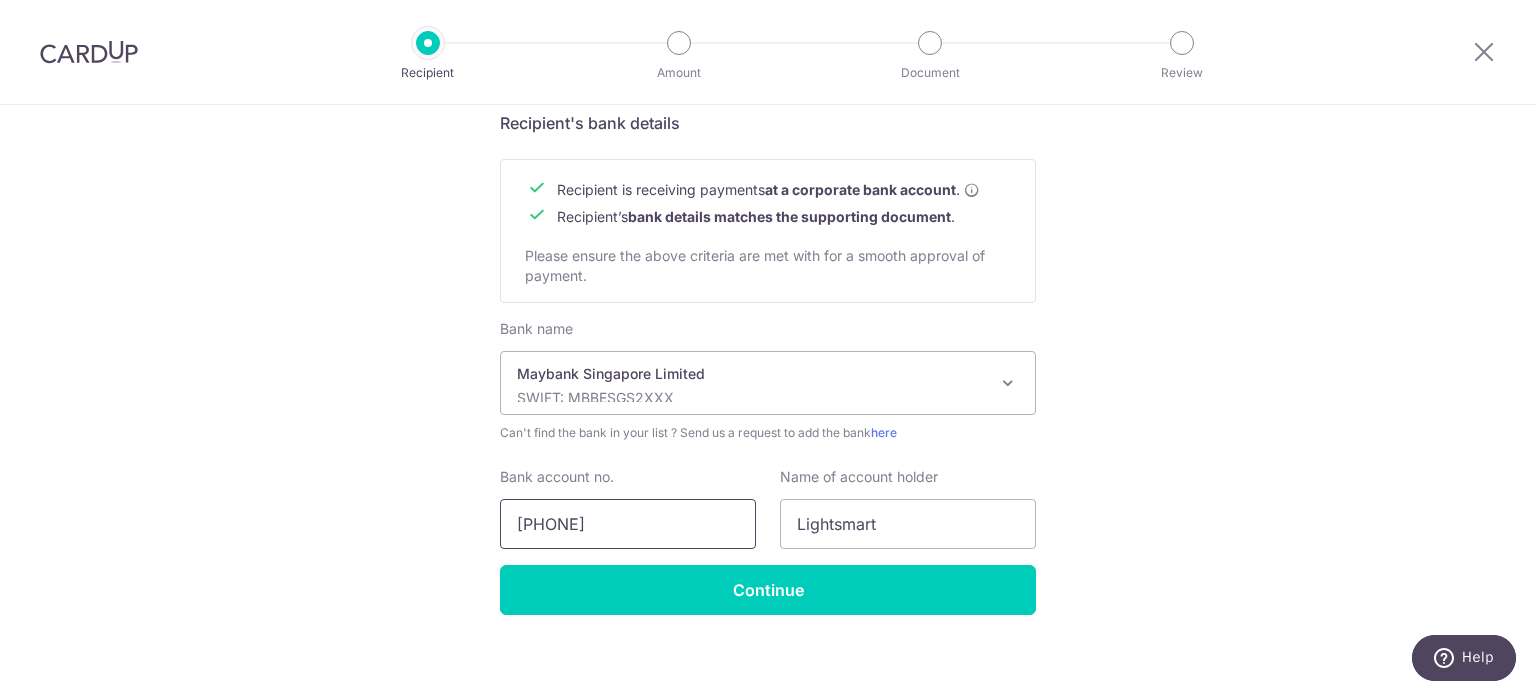 type on "04141095709" 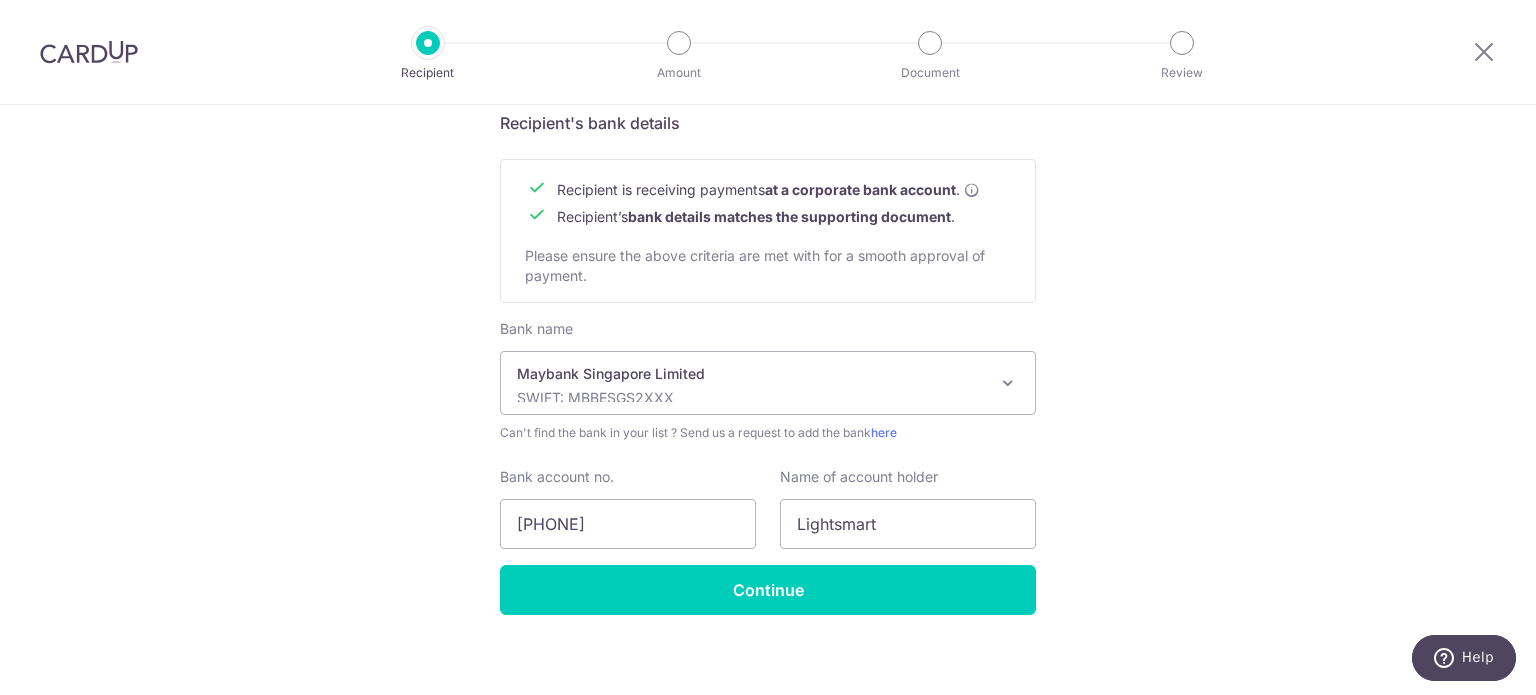 click on "Who would you like to pay?
Your recipient does not need a CardUp account to receive your payments.
Recipient’s company details
Recipient is  receiving payments for home furnishing and/or interior renovation expenses , and  more .
The recipient must be a Singapore-based  business  with a corporate bank account (Payments to personal bank account will not be supported).
Please ensure the above criteria are met with for a smooth approval of payment.
Recipient’s UEN/Business registration no.
201923962K
Search for your recipient’s UEN  here .
." at bounding box center (768, -43) 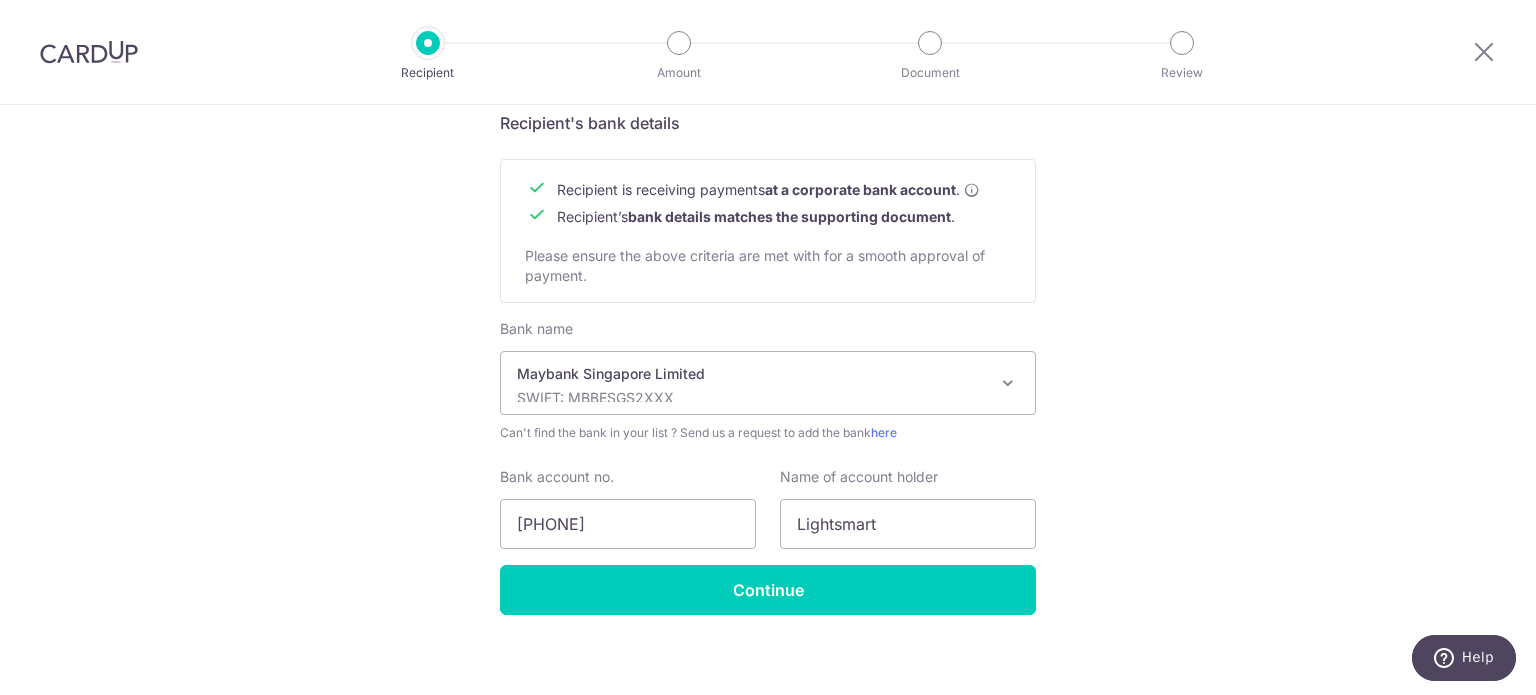 click on "Who would you like to pay?
Your recipient does not need a CardUp account to receive your payments.
Recipient’s company details
Recipient is  receiving payments for home furnishing and/or interior renovation expenses , and  more .
The recipient must be a Singapore-based  business  with a corporate bank account (Payments to personal bank account will not be supported).
Please ensure the above criteria are met with for a smooth approval of payment.
Recipient’s UEN/Business registration no.
201923962K
Search for your recipient’s UEN  here .
." at bounding box center (768, -43) 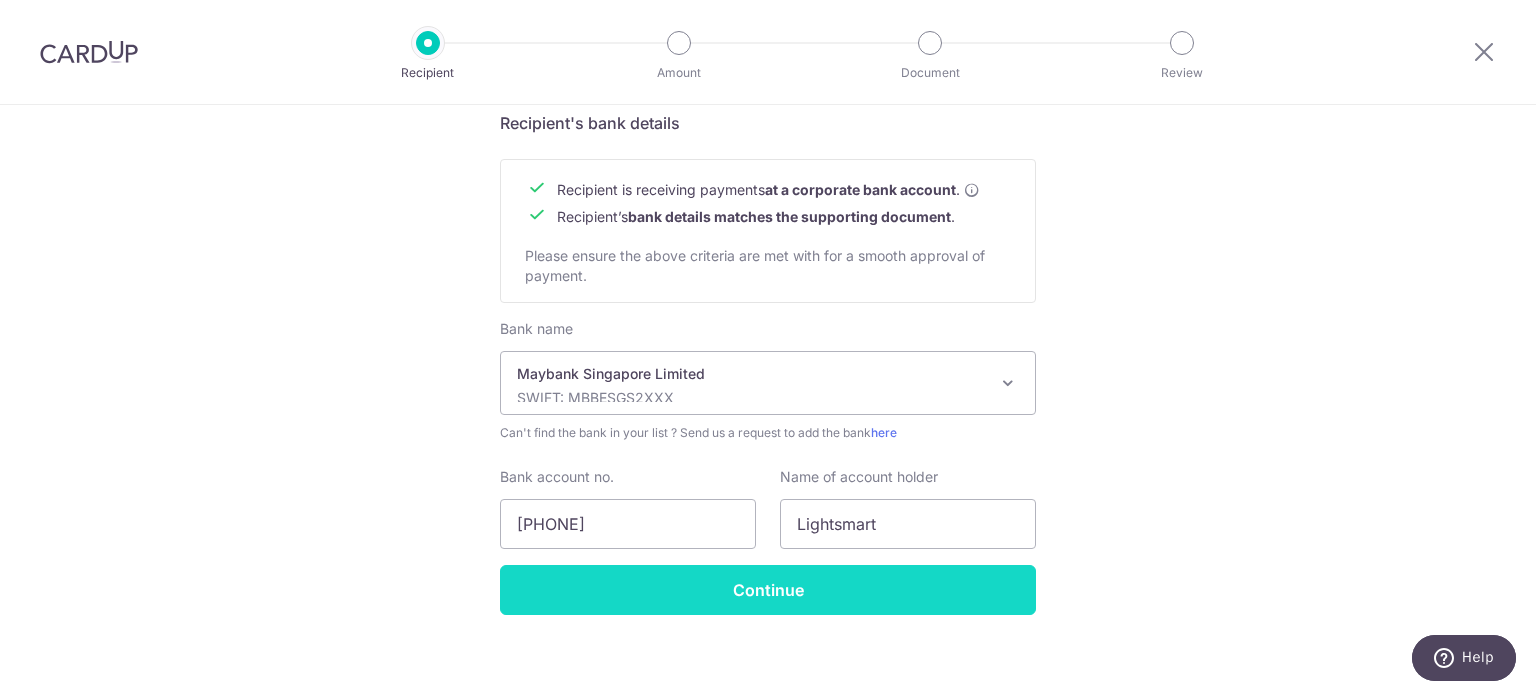 click on "Continue" at bounding box center [768, 590] 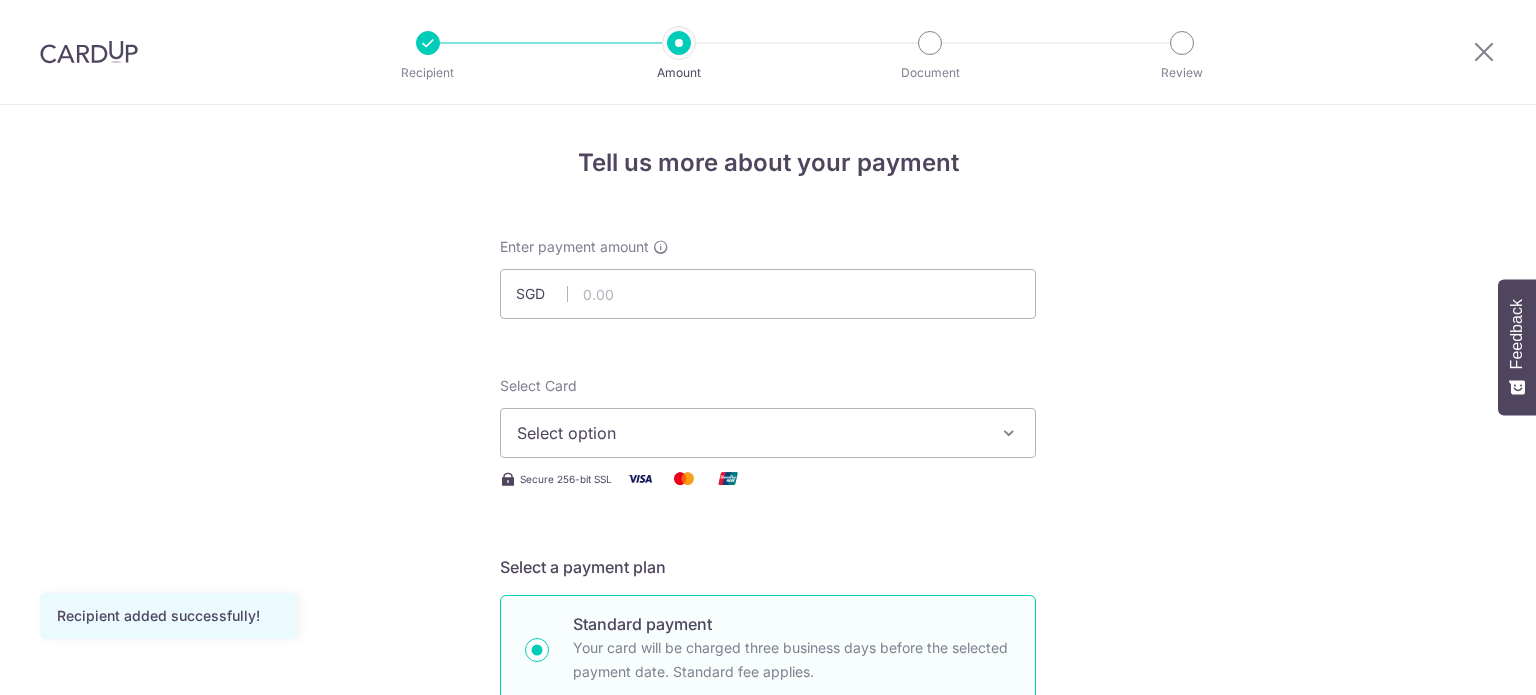 scroll, scrollTop: 0, scrollLeft: 0, axis: both 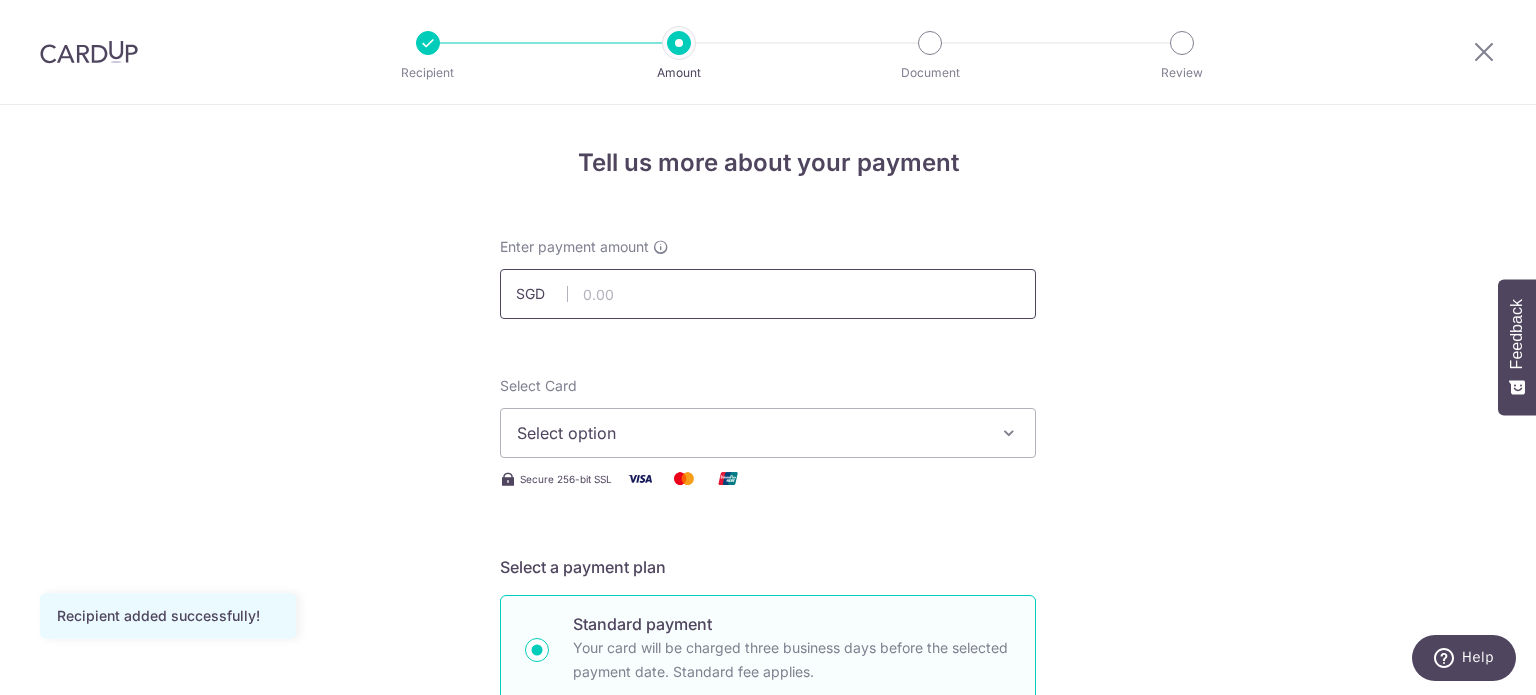 click at bounding box center (768, 294) 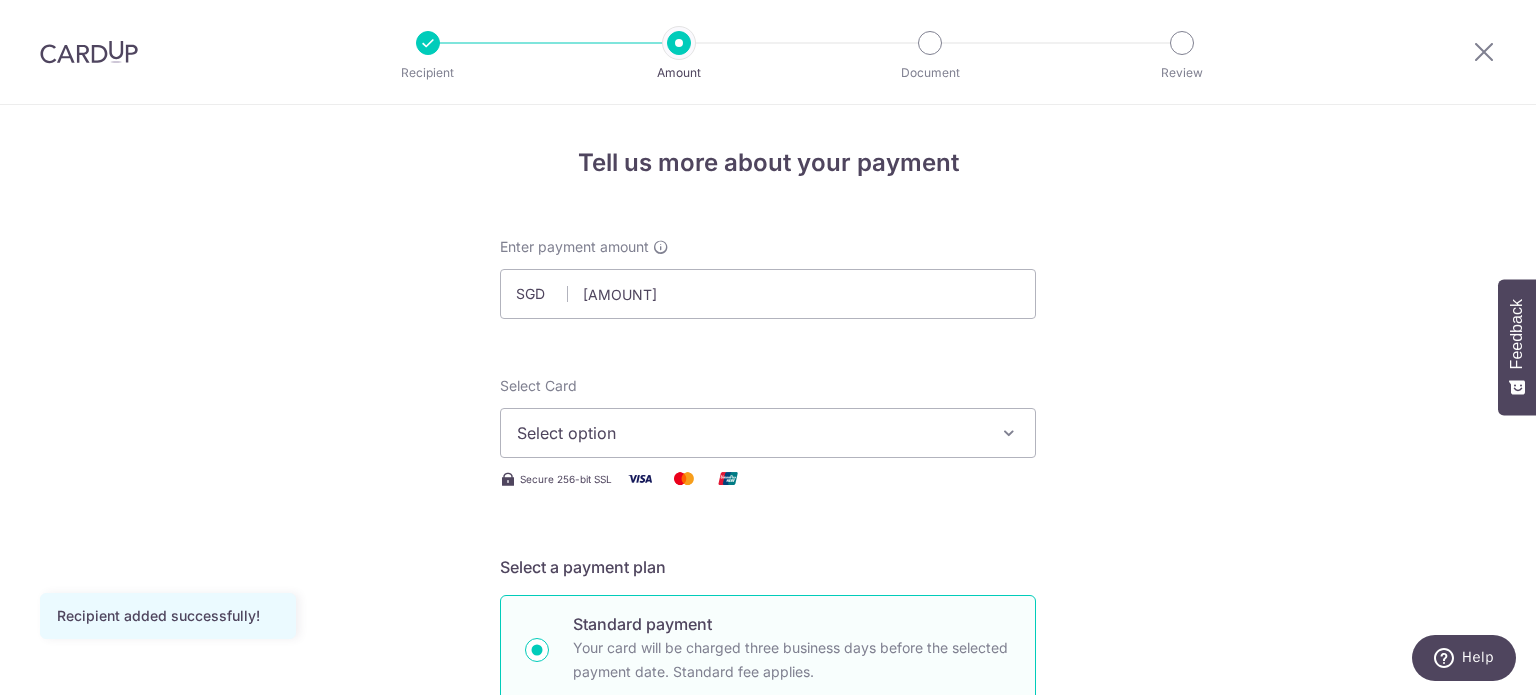 type on "[AMOUNT]" 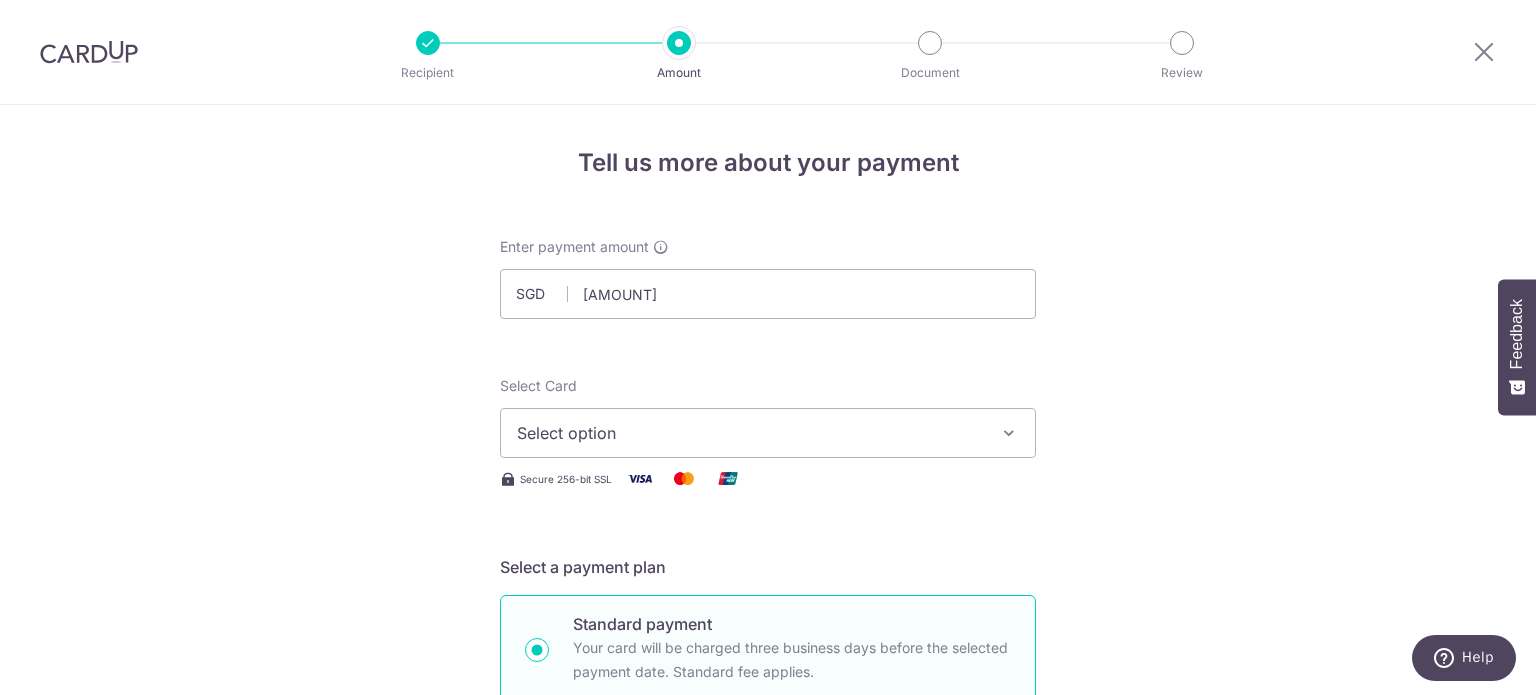 click on "Tell us more about your payment
Enter payment amount
SGD
[AMOUNT]
[AMOUNT]
Recipient added successfully!
Select Card
Select option
Add credit card
Your Cards
**** [LAST_FOUR]
Secure 256-bit SSL
Text
New card details
Card
Secure 256-bit SSL" at bounding box center (768, 1076) 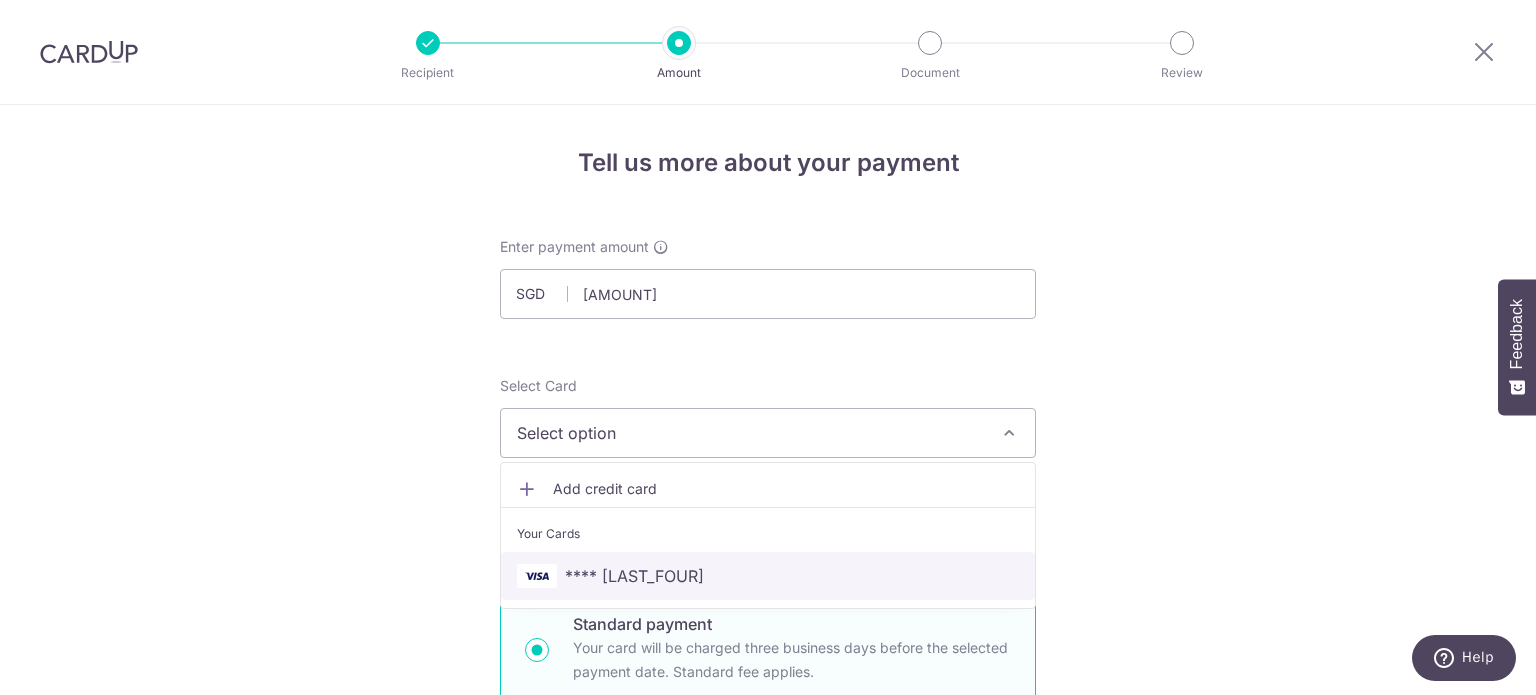 drag, startPoint x: 647, startPoint y: 569, endPoint x: 617, endPoint y: 565, distance: 30.265491 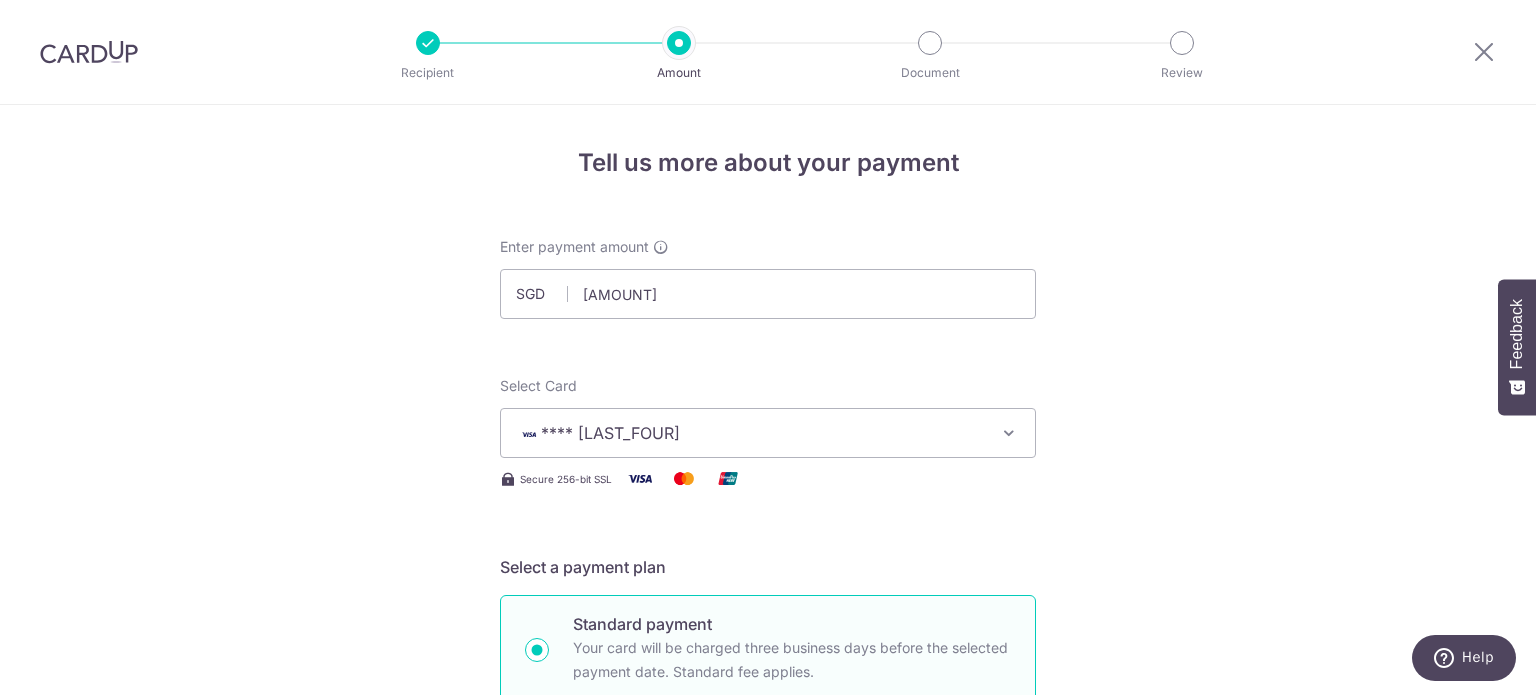 click on "Tell us more about your payment
Enter payment amount
SGD
880.00
880.00
Recipient added successfully!
Select Card
**** 7744
Add credit card
Your Cards
**** 7744
Secure 256-bit SSL
Text
New card details
Card
Secure 256-bit SSL" at bounding box center (768, 1076) 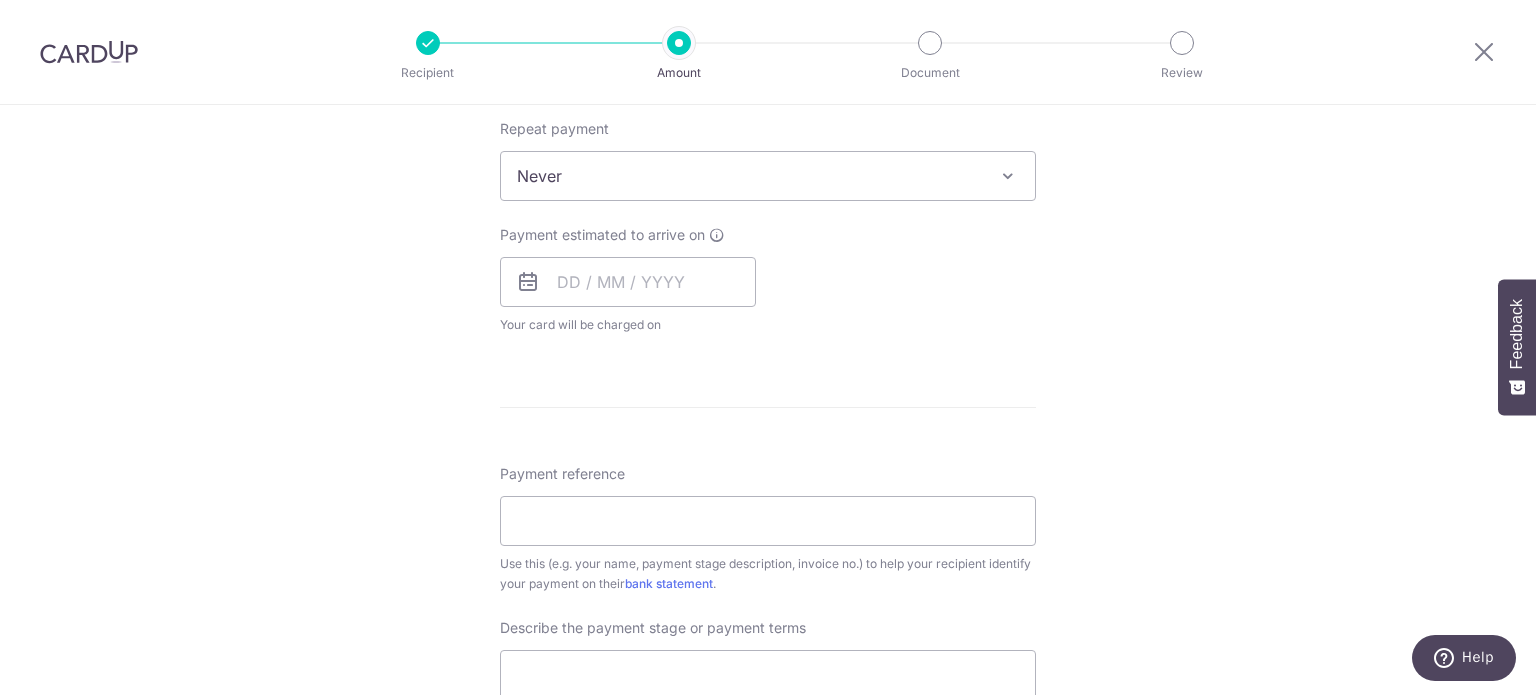 scroll, scrollTop: 700, scrollLeft: 0, axis: vertical 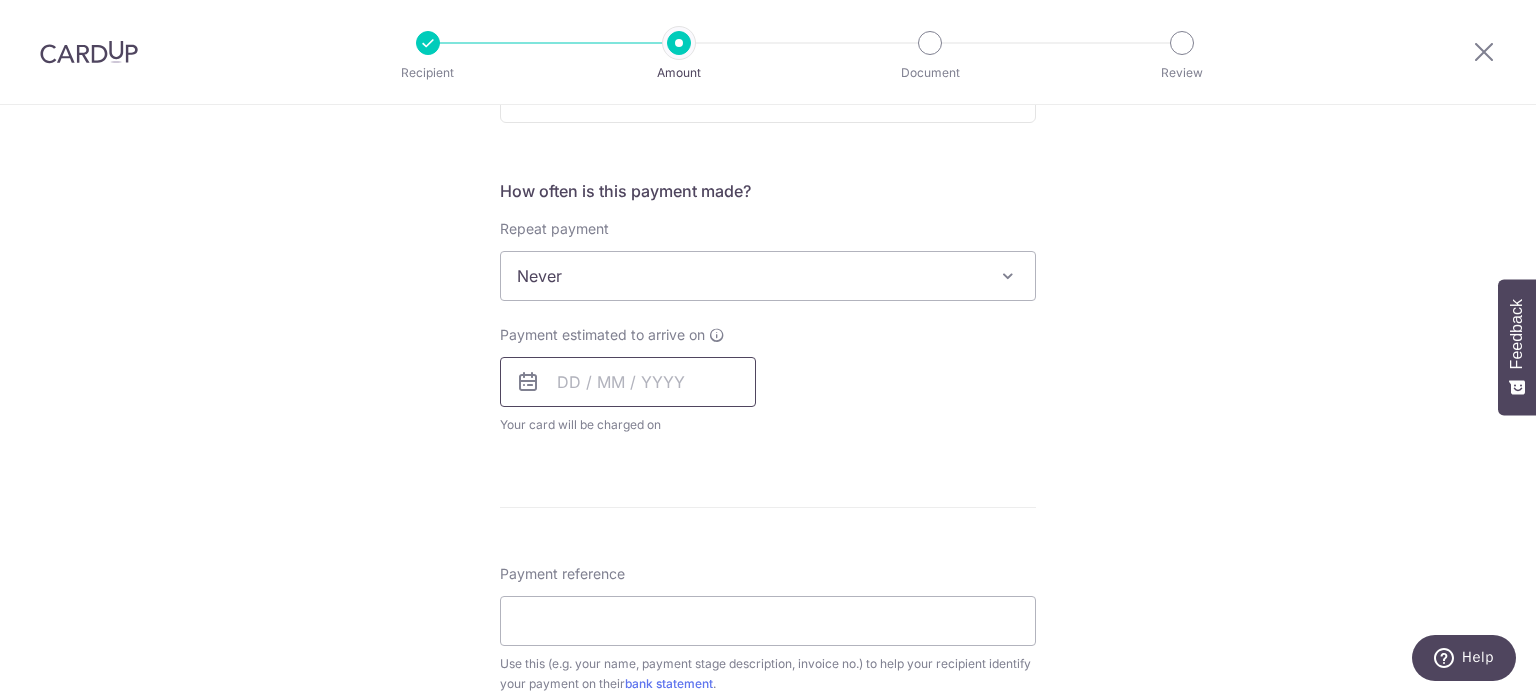 click at bounding box center [628, 382] 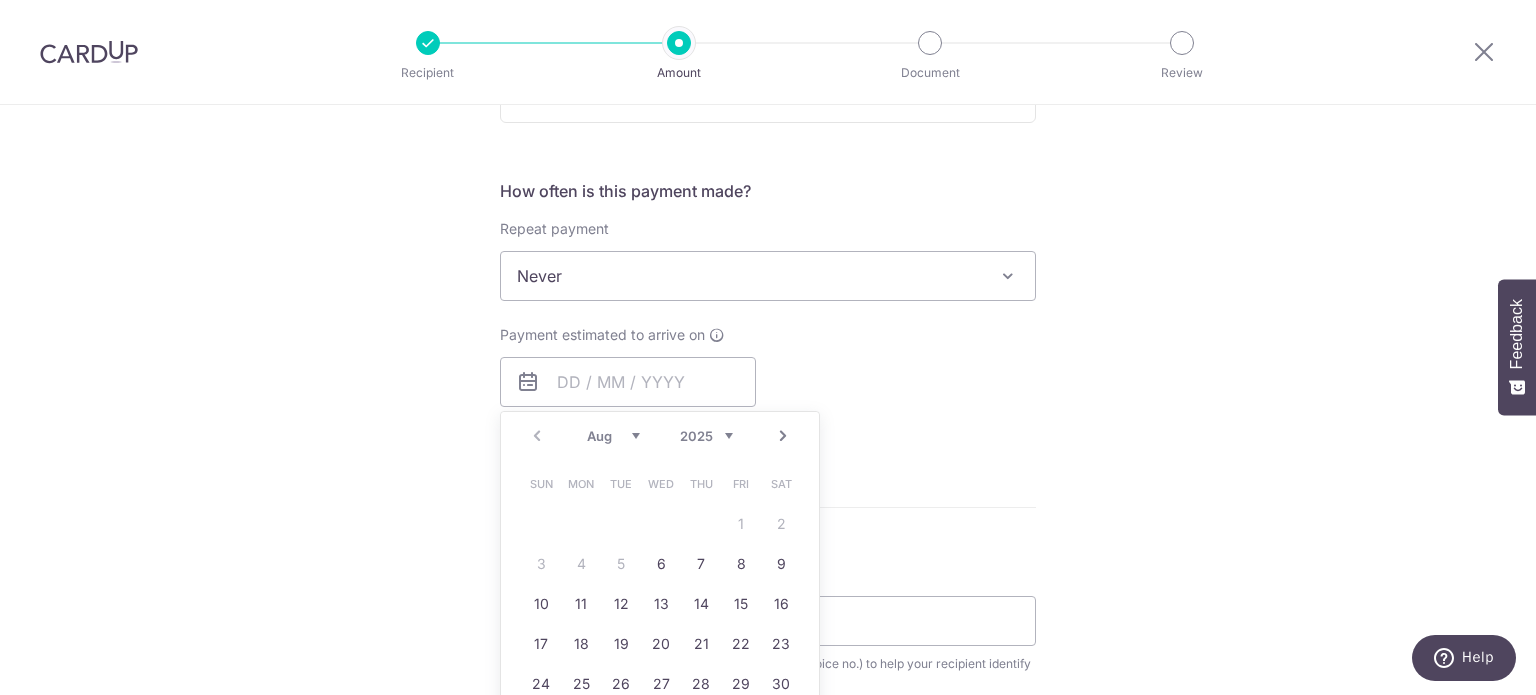 click on "Tell us more about your payment
Enter payment amount
SGD
880.00
880.00
Recipient added successfully!
Select Card
**** 7744
Add credit card
Your Cards
**** 7744
Secure 256-bit SSL
Text
New card details
Card
Secure 256-bit SSL" at bounding box center (768, 376) 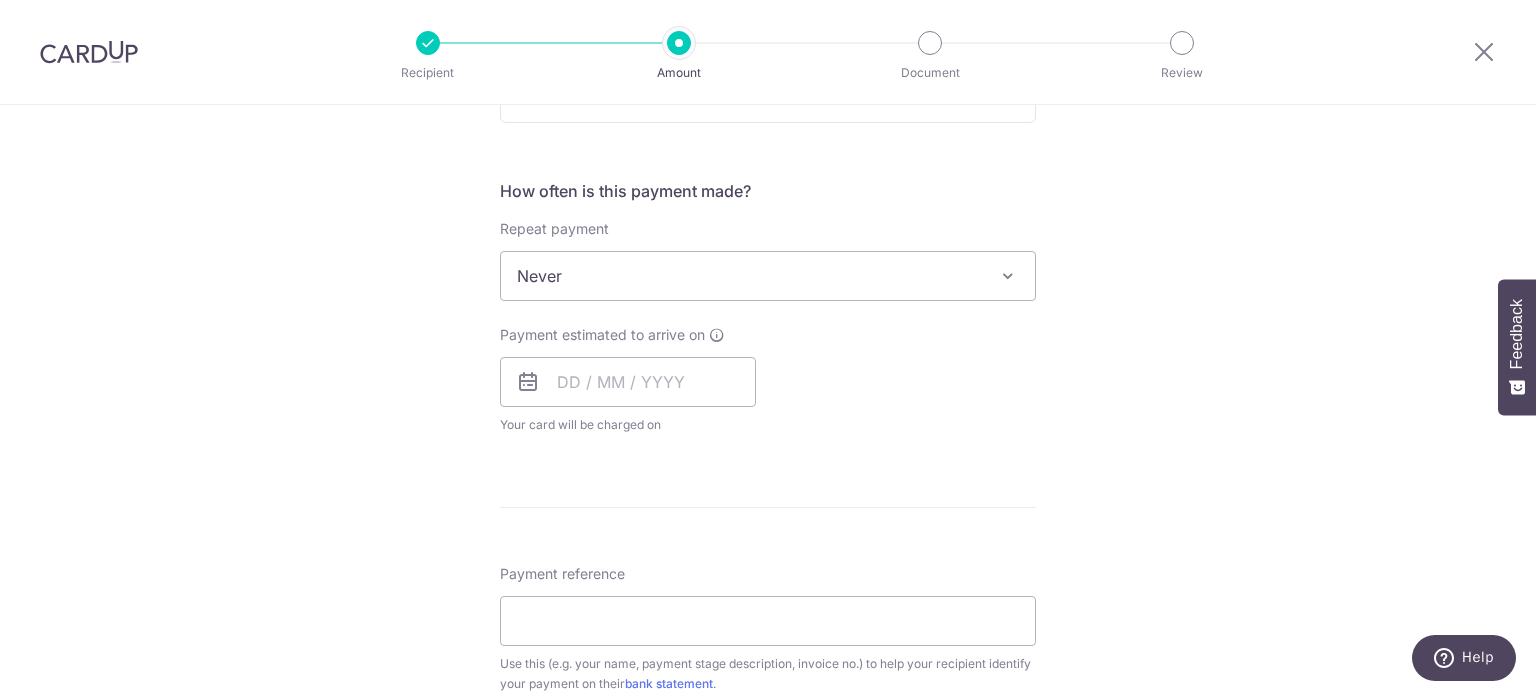 click on "Never" at bounding box center (768, 276) 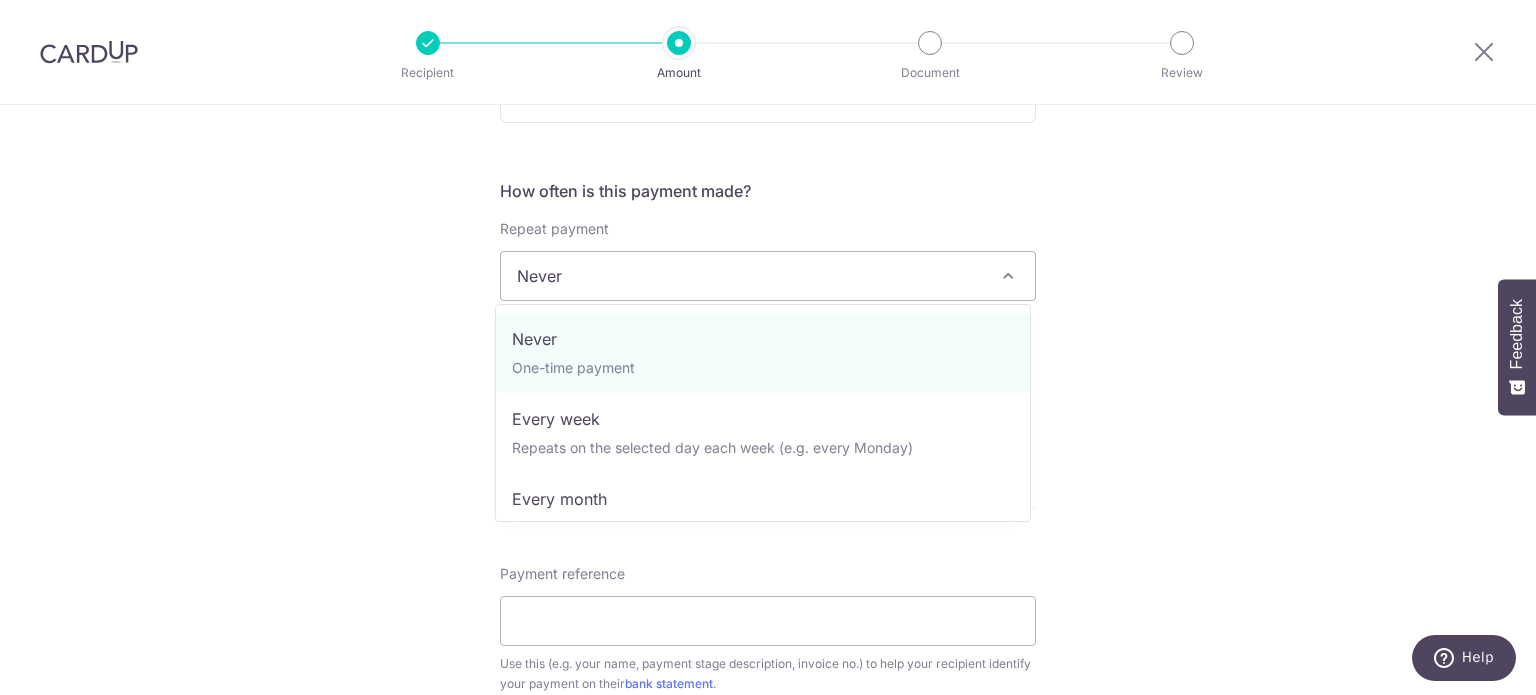 click on "Never" at bounding box center [768, 276] 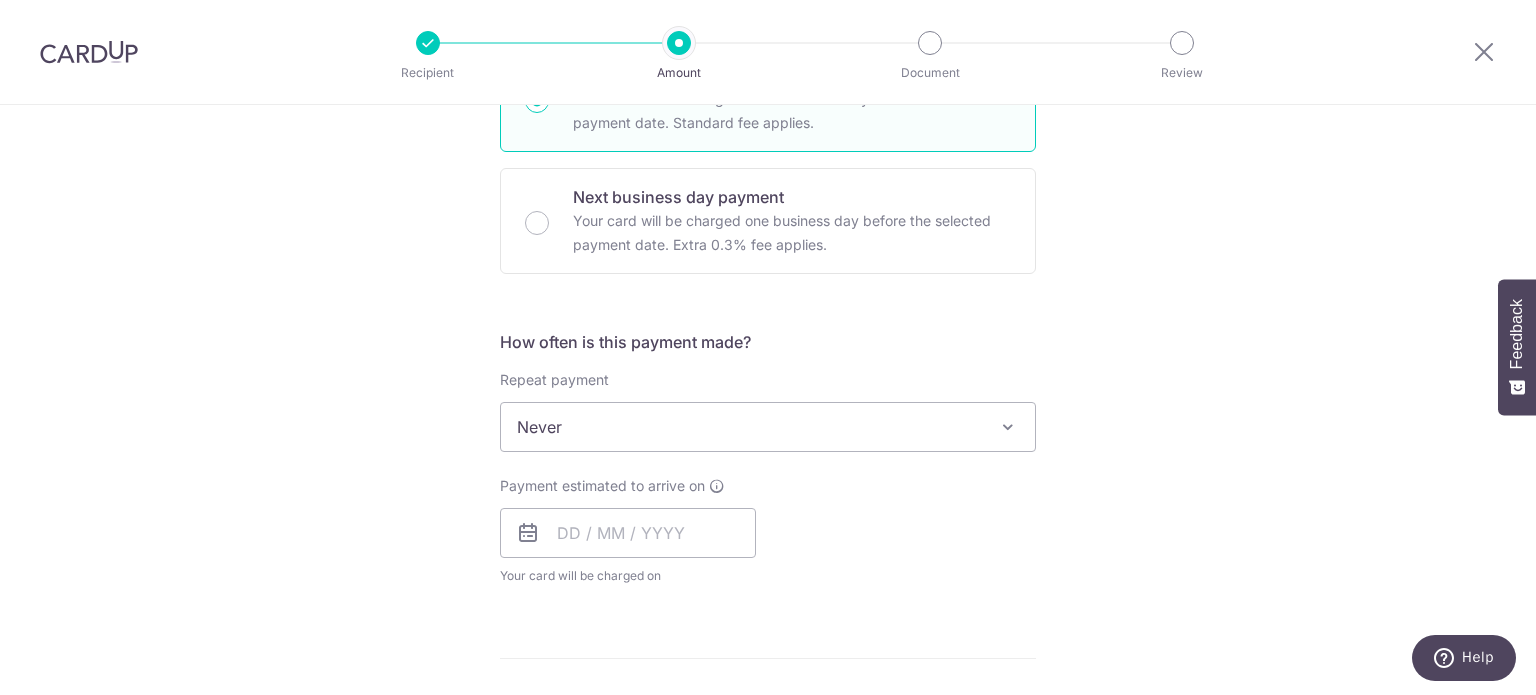 scroll, scrollTop: 300, scrollLeft: 0, axis: vertical 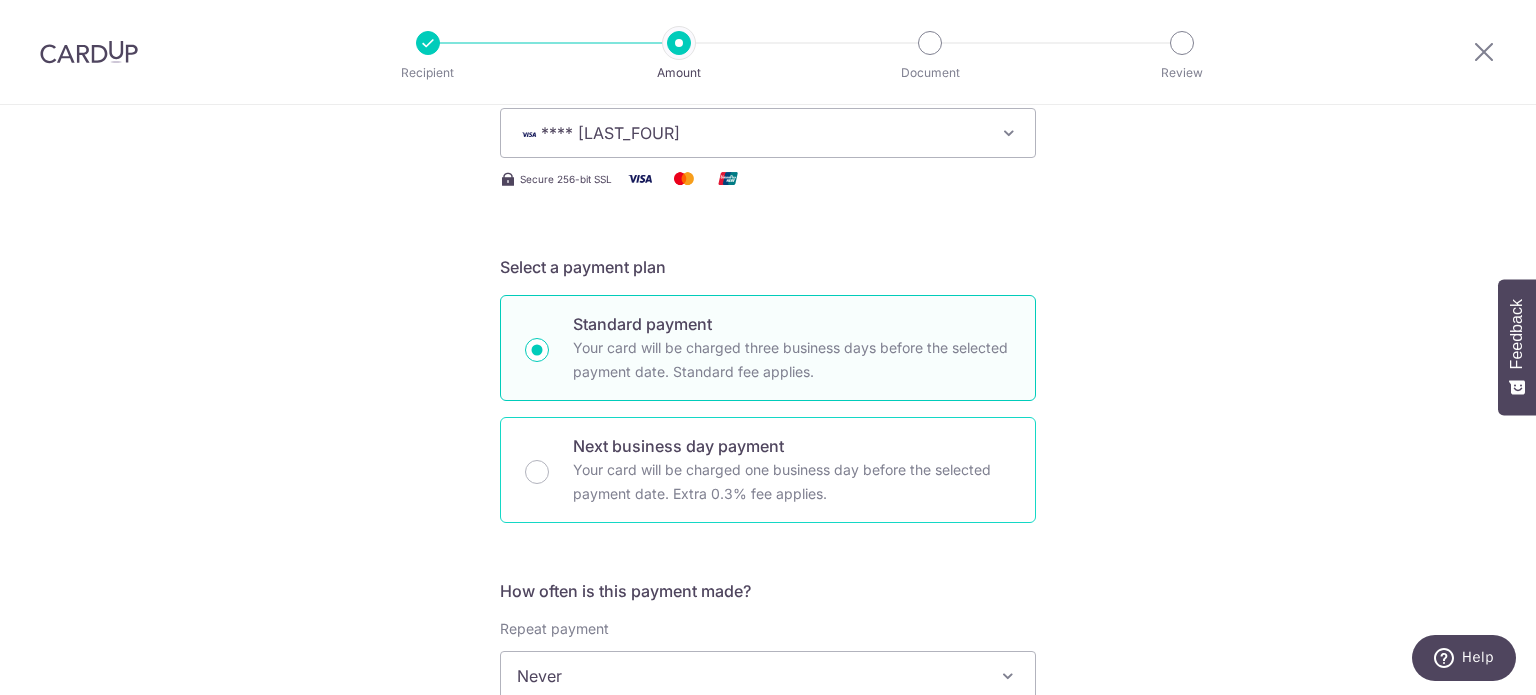 click on "Your card will be charged one business day before the selected payment date. Extra 0.3% fee applies." at bounding box center (792, 482) 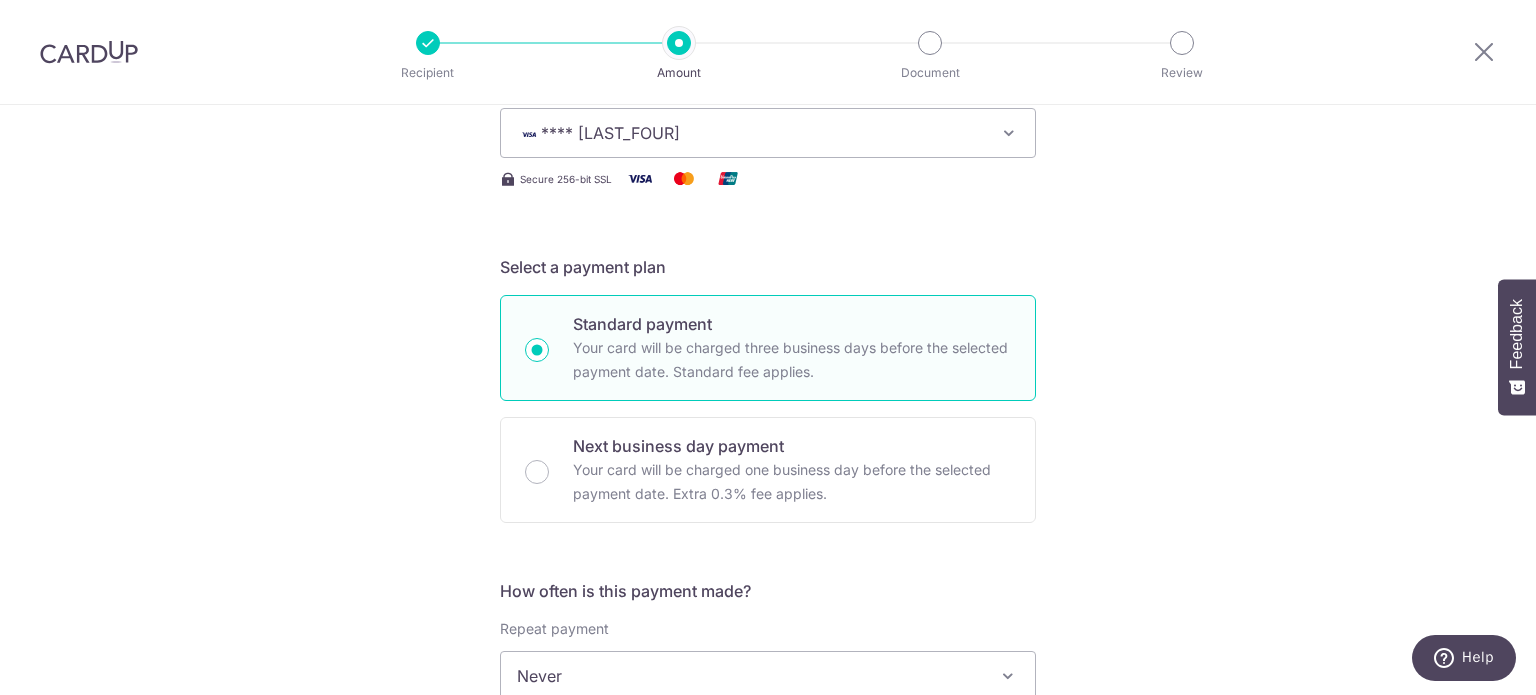 radio on "false" 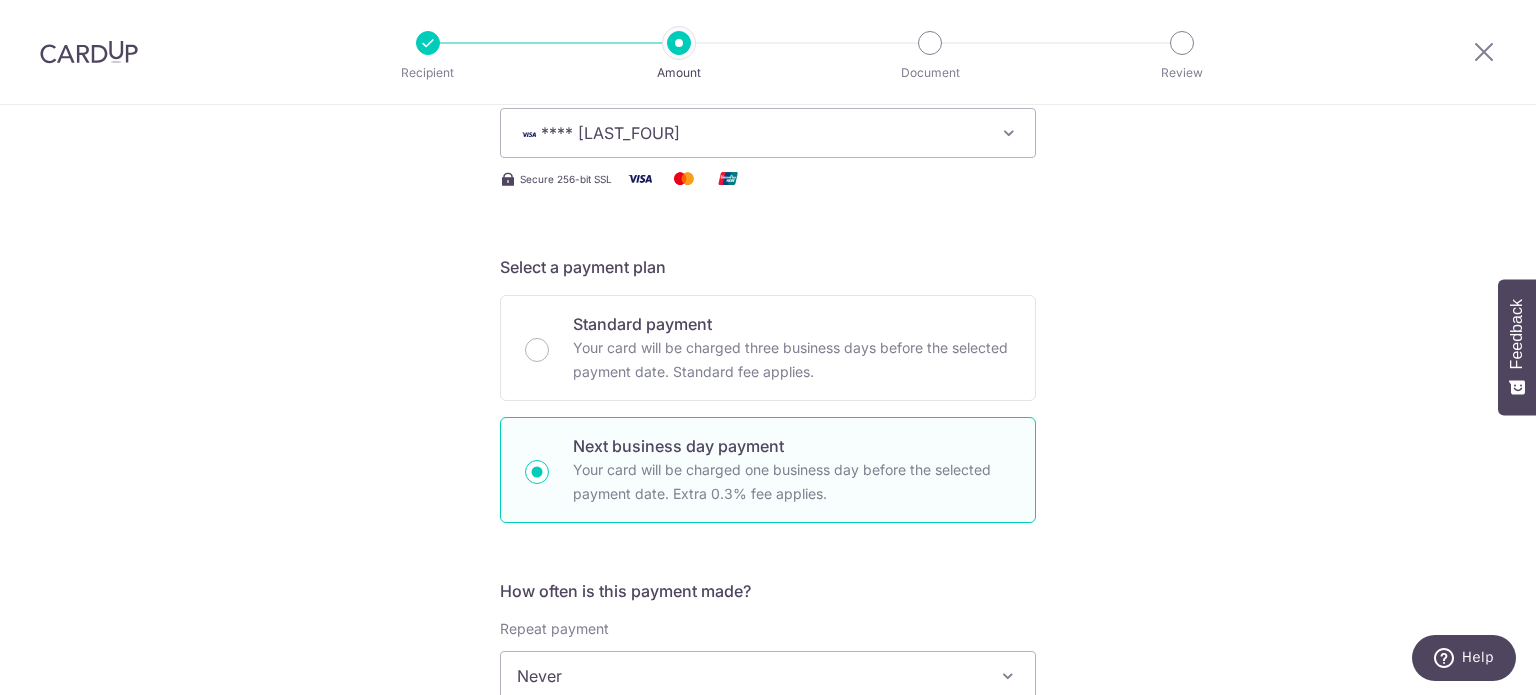 click on "Tell us more about your payment
Enter payment amount
SGD
880.00
880.00
Recipient added successfully!
Select Card
**** 7744
Add credit card
Your Cards
**** 7744
Secure 256-bit SSL
Text
New card details
Card
Secure 256-bit SSL" at bounding box center (768, 811) 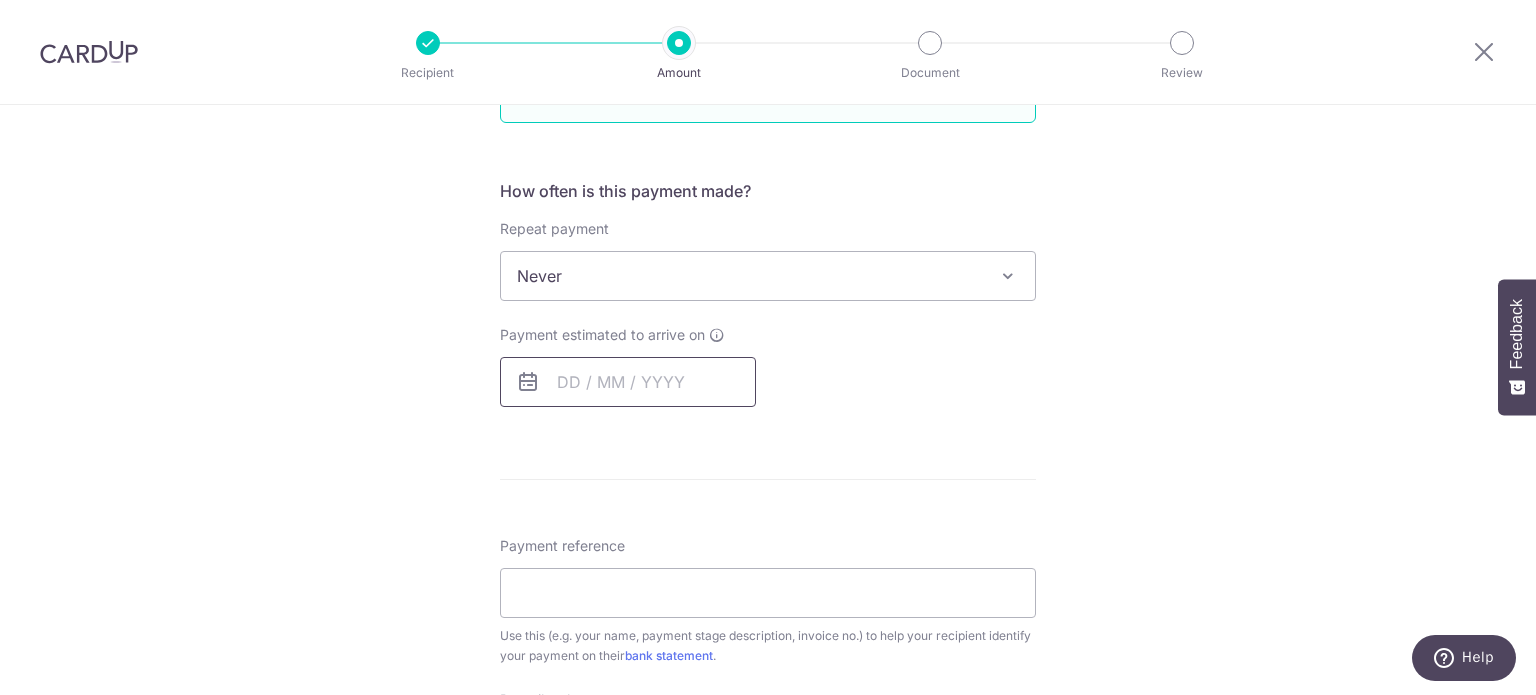 click at bounding box center (628, 382) 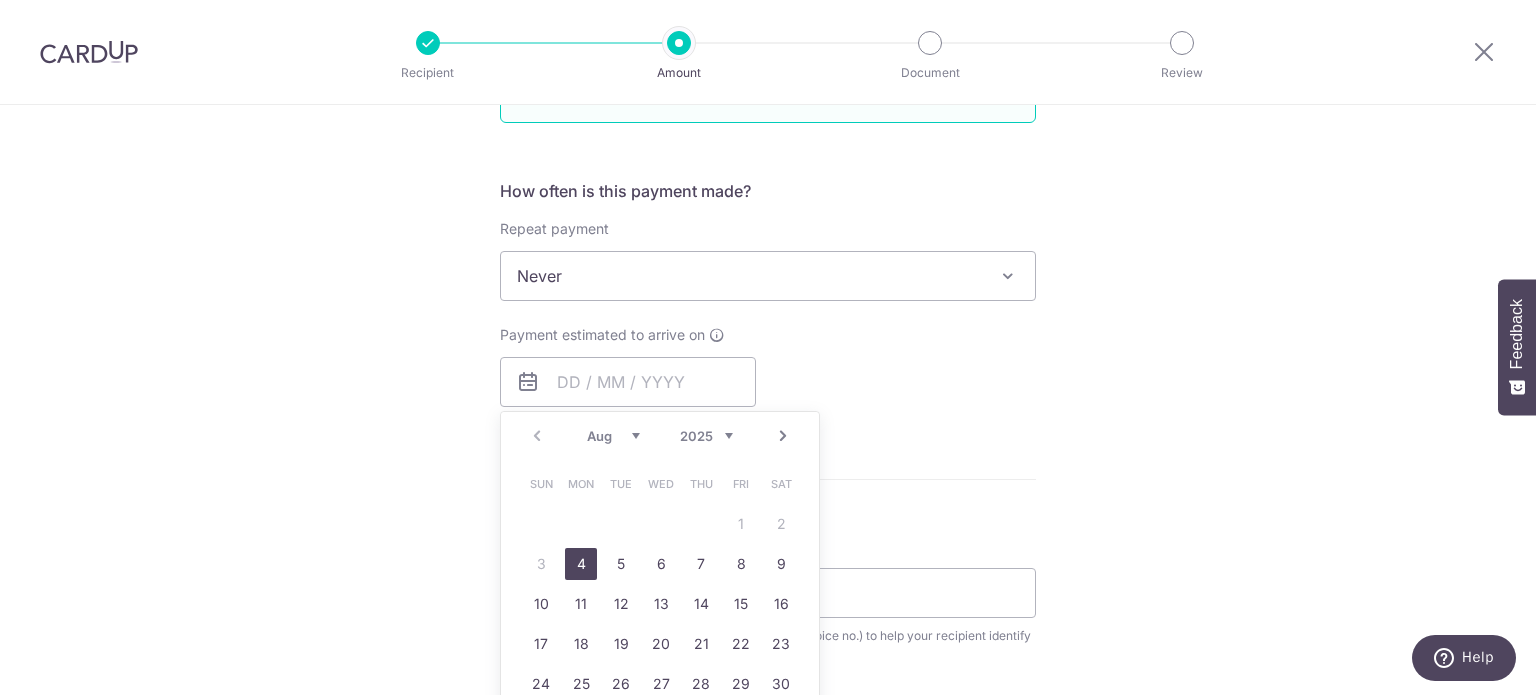 click on "4" at bounding box center (581, 564) 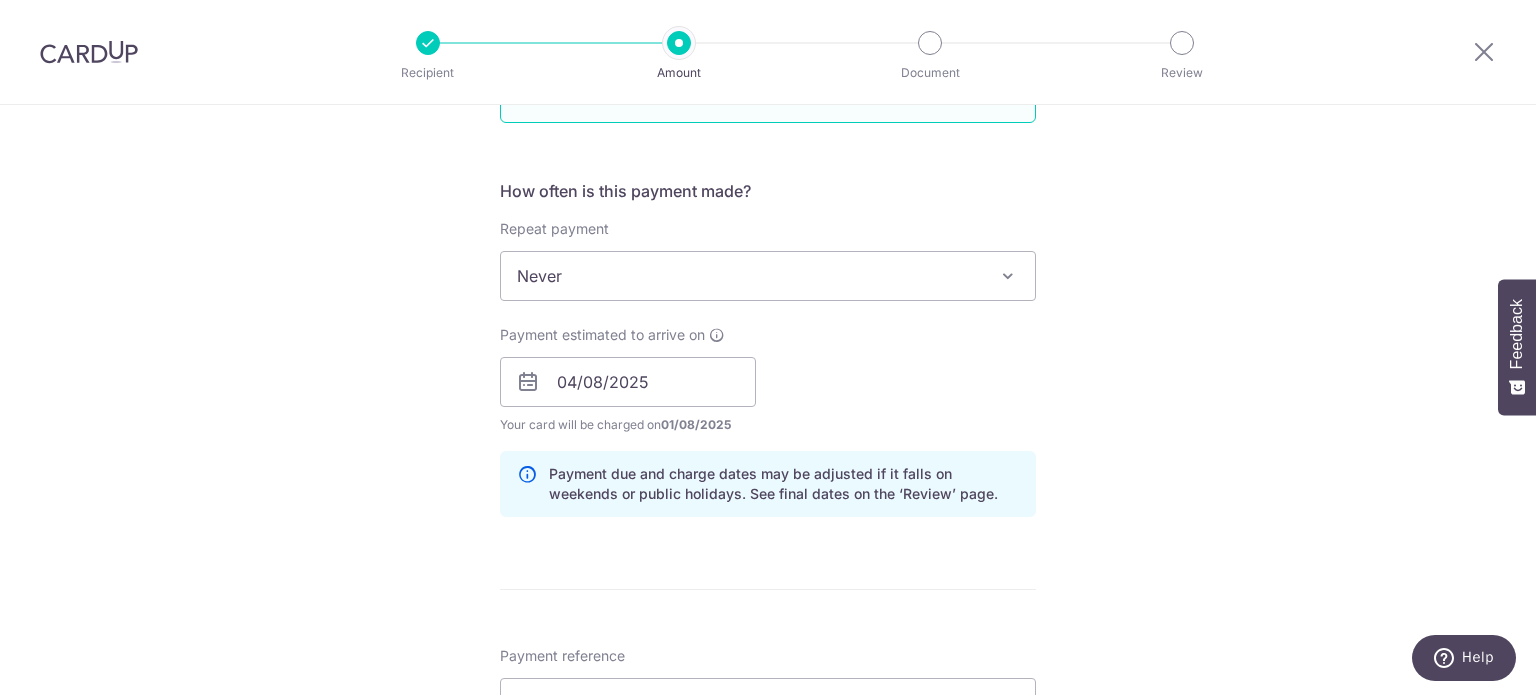 click on "Tell us more about your payment
Enter payment amount
SGD
880.00
880.00
Recipient added successfully!
Select Card
**** 7744
Add credit card
Your Cards
**** 7744
Secure 256-bit SSL
Text
New card details
Card
Secure 256-bit SSL" at bounding box center (768, 466) 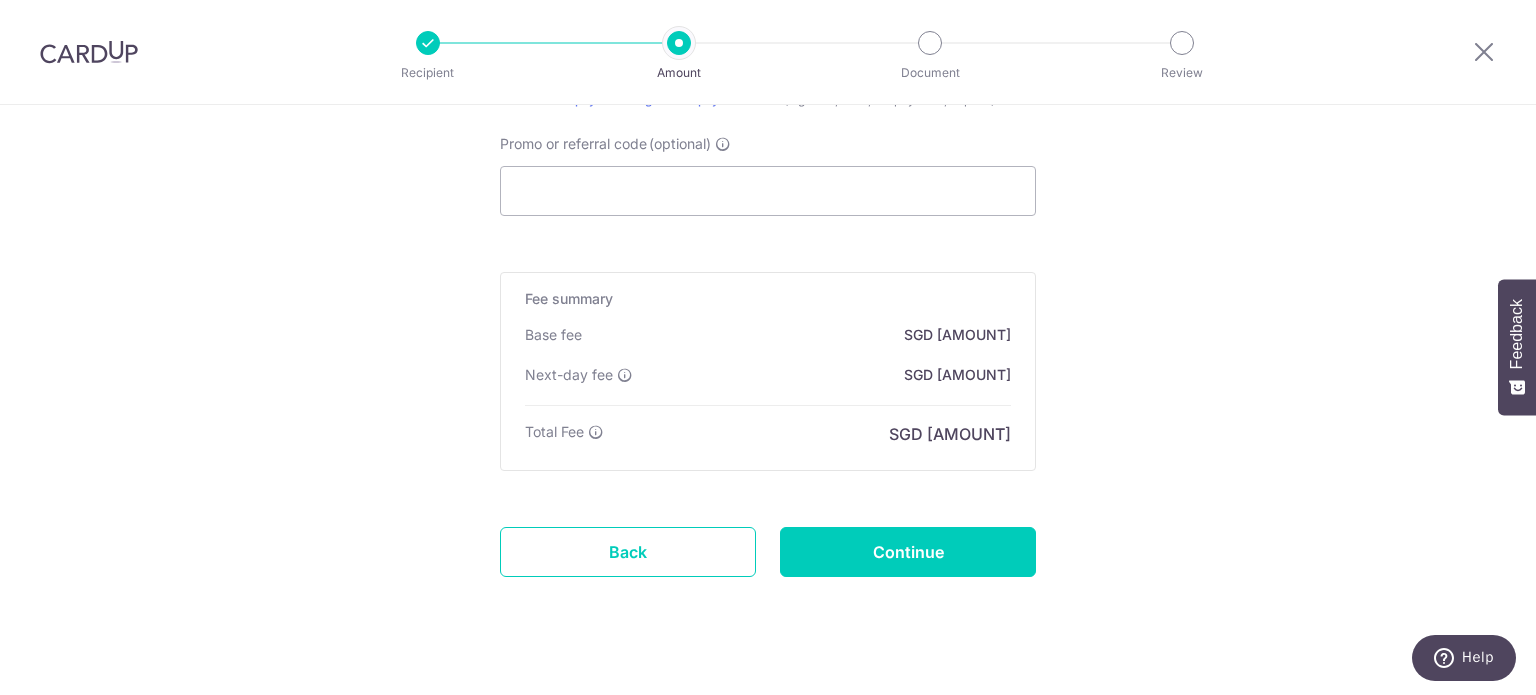 scroll, scrollTop: 1400, scrollLeft: 0, axis: vertical 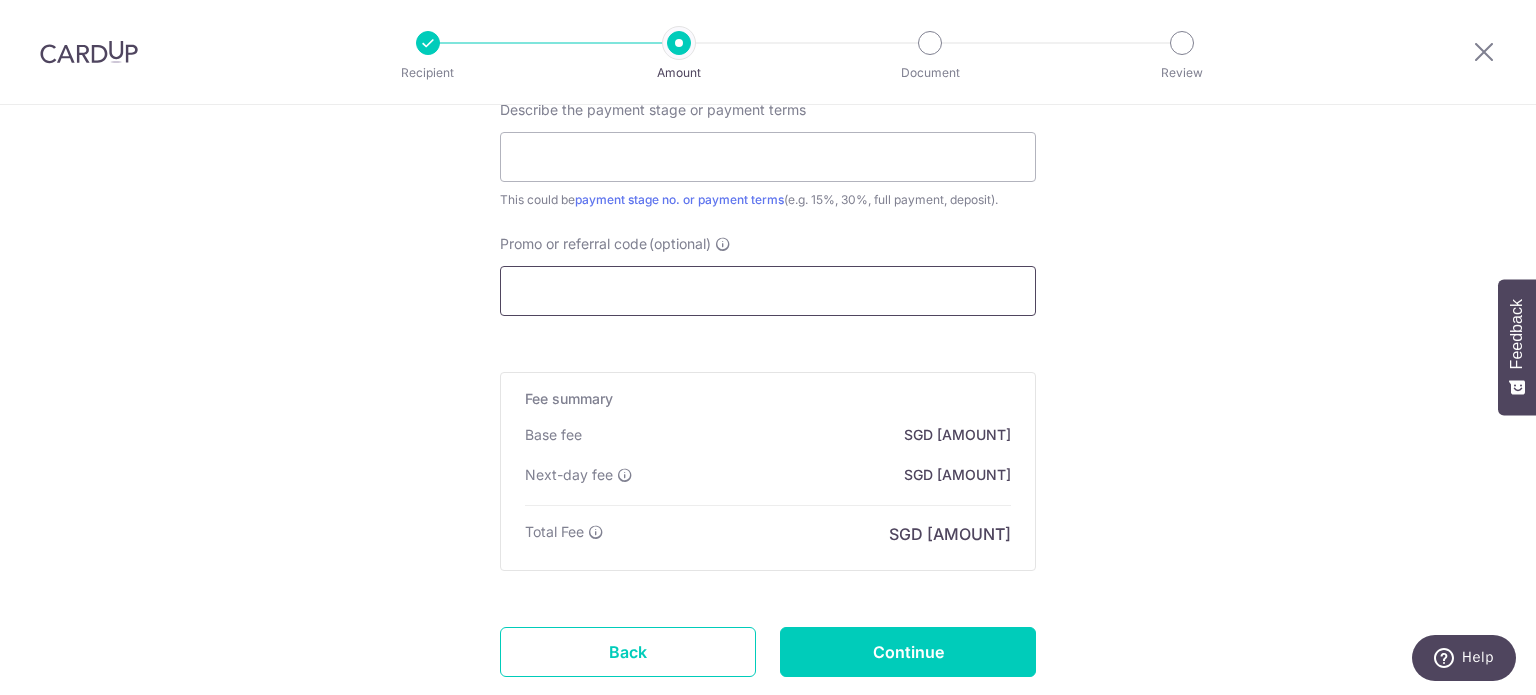 click on "Promo or referral code
(optional)" at bounding box center [768, 291] 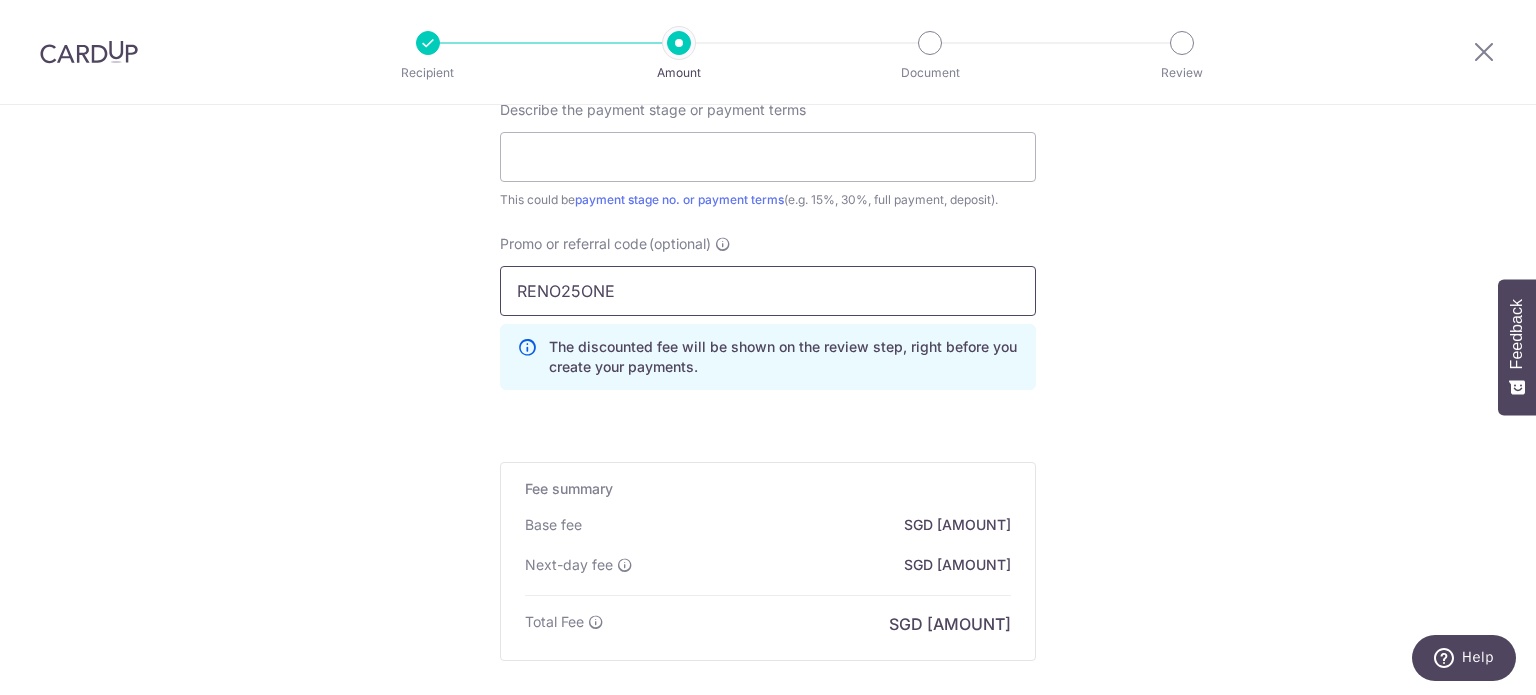 type on "RENO25ONE" 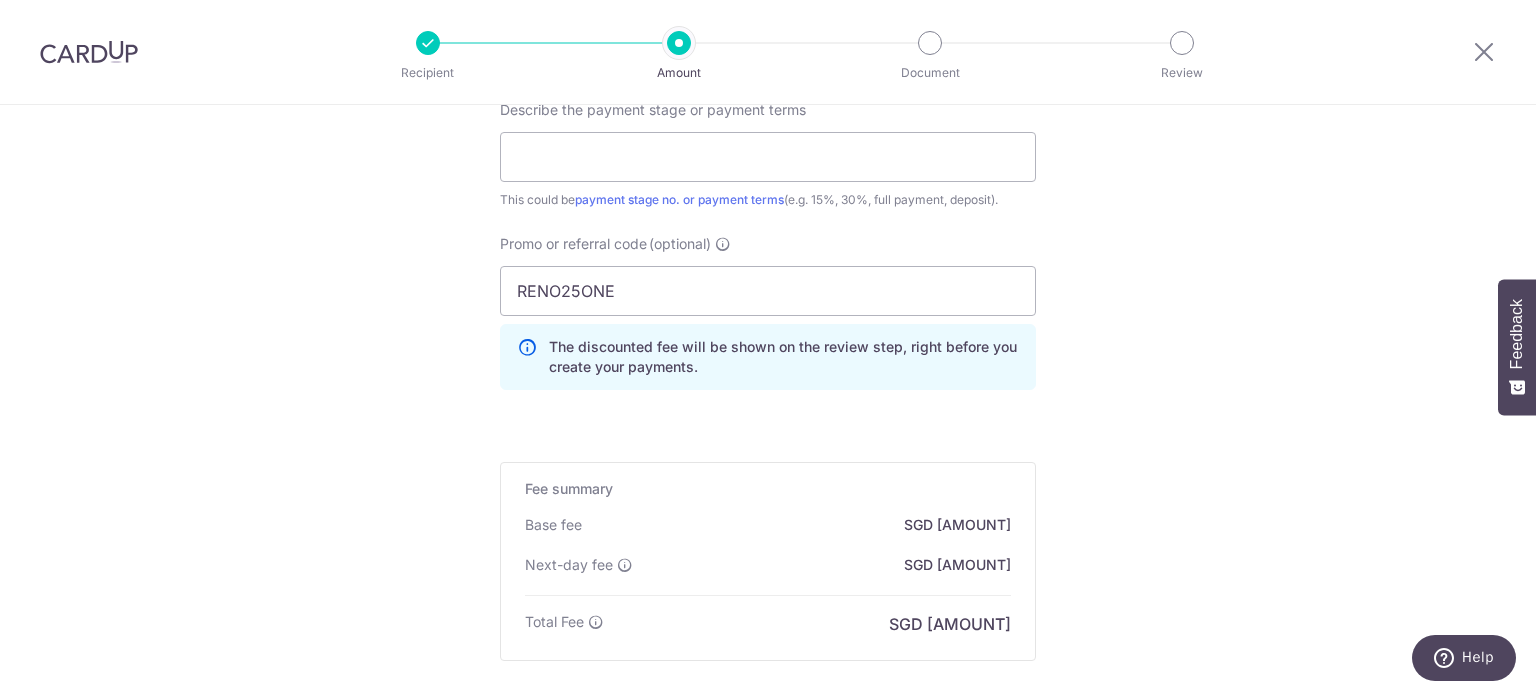 click on "Tell us more about your payment
Enter payment amount
SGD
880.00
880.00
Recipient added successfully!
Select Card
**** 7744
Add credit card
Your Cards
**** 7744
Secure 256-bit SSL
Text
New card details
Card
Secure 256-bit SSL" at bounding box center (768, -189) 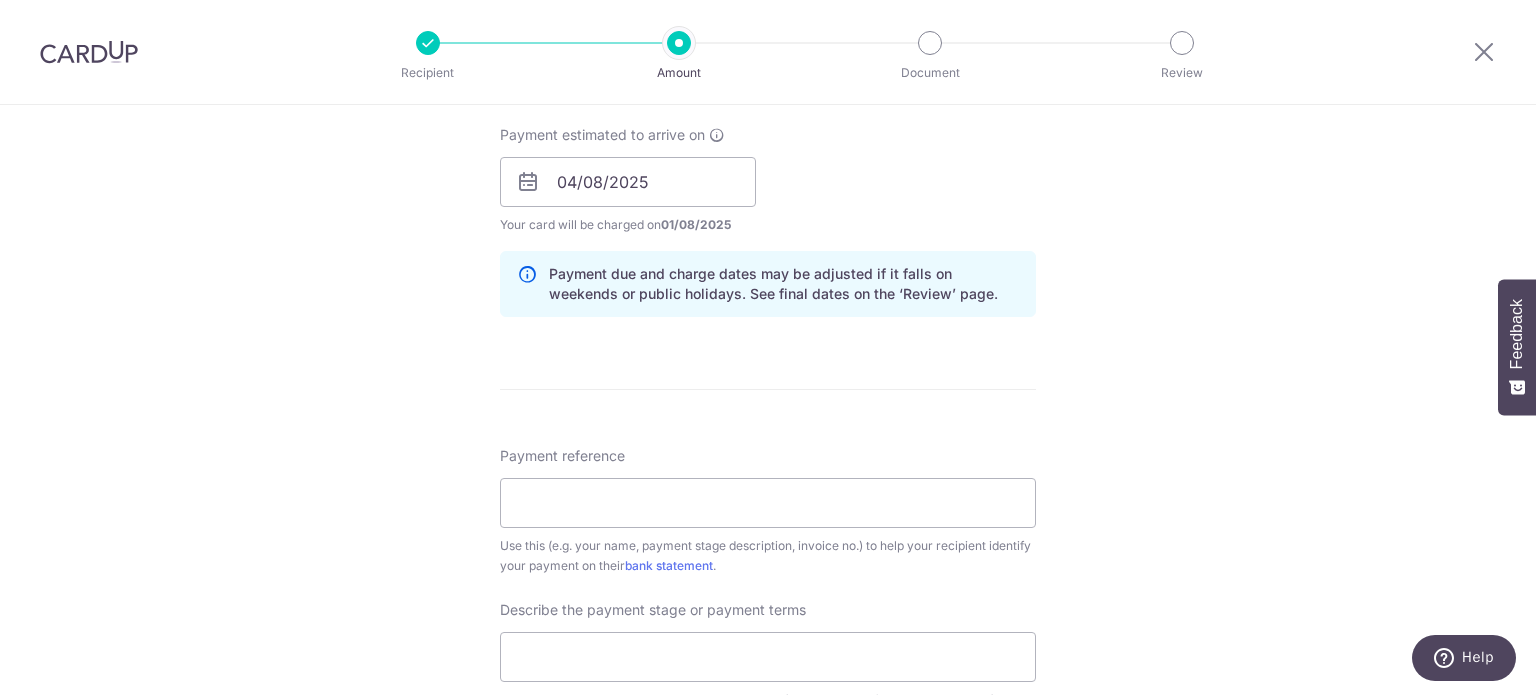 scroll, scrollTop: 1100, scrollLeft: 0, axis: vertical 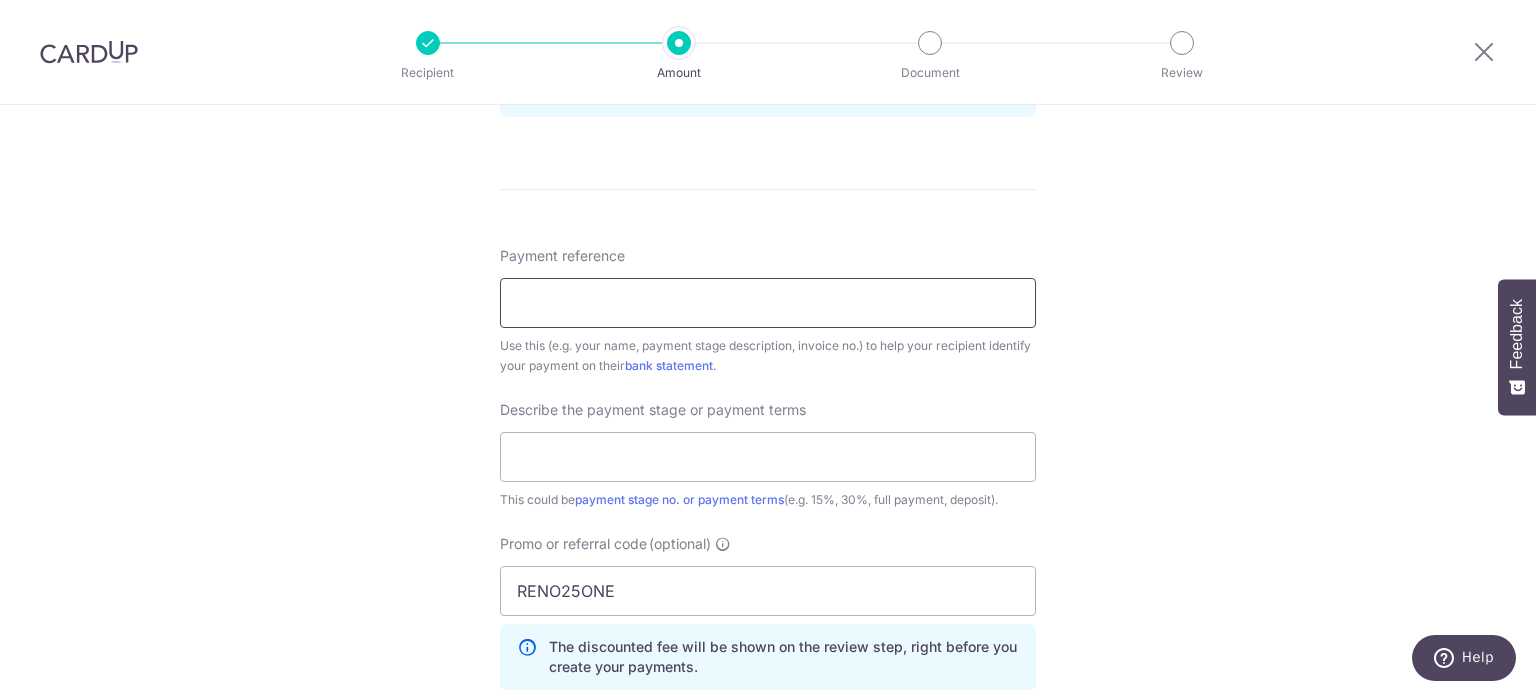 click on "Payment reference" at bounding box center (768, 303) 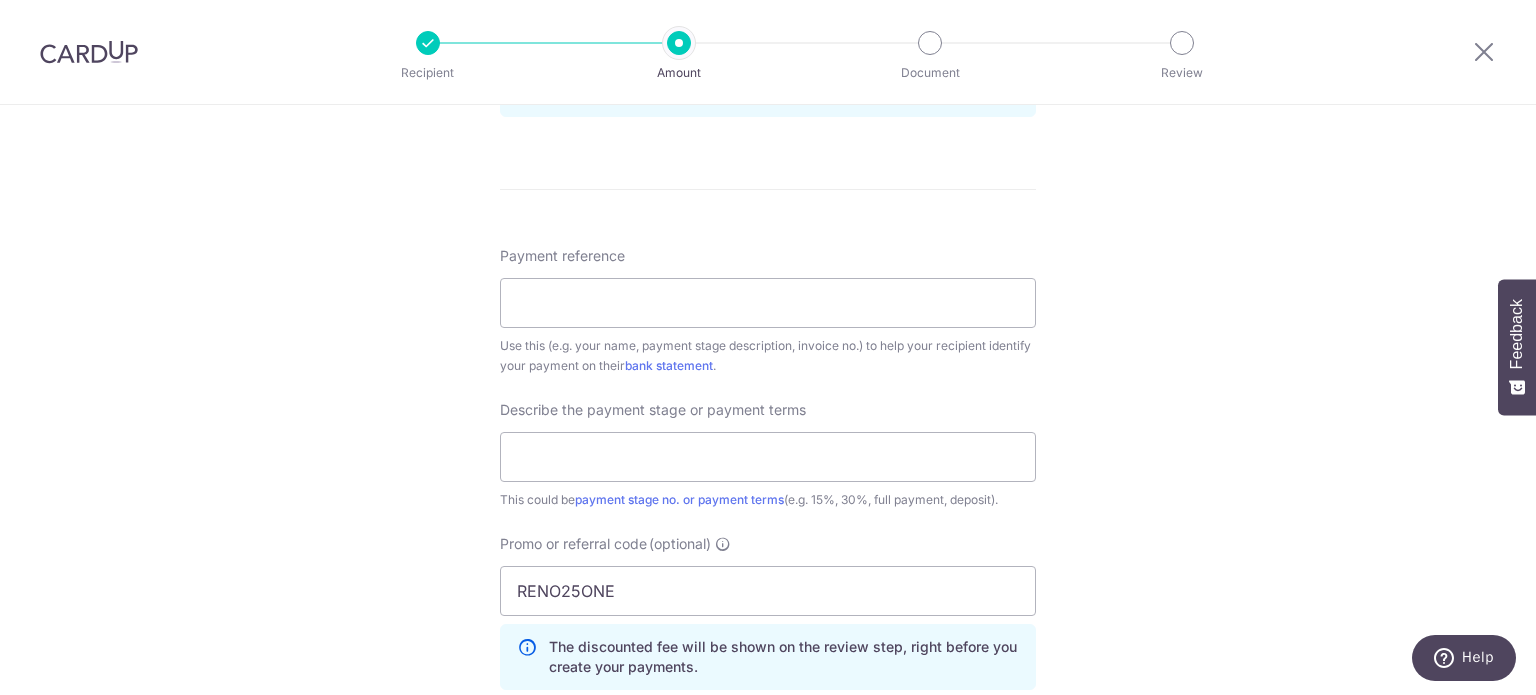 click on "Tell us more about your payment
Enter payment amount
SGD
880.00
880.00
Recipient added successfully!
Select Card
**** 7744
Add credit card
Your Cards
**** 7744
Secure 256-bit SSL
Text
New card details
Card
Secure 256-bit SSL" at bounding box center [768, 111] 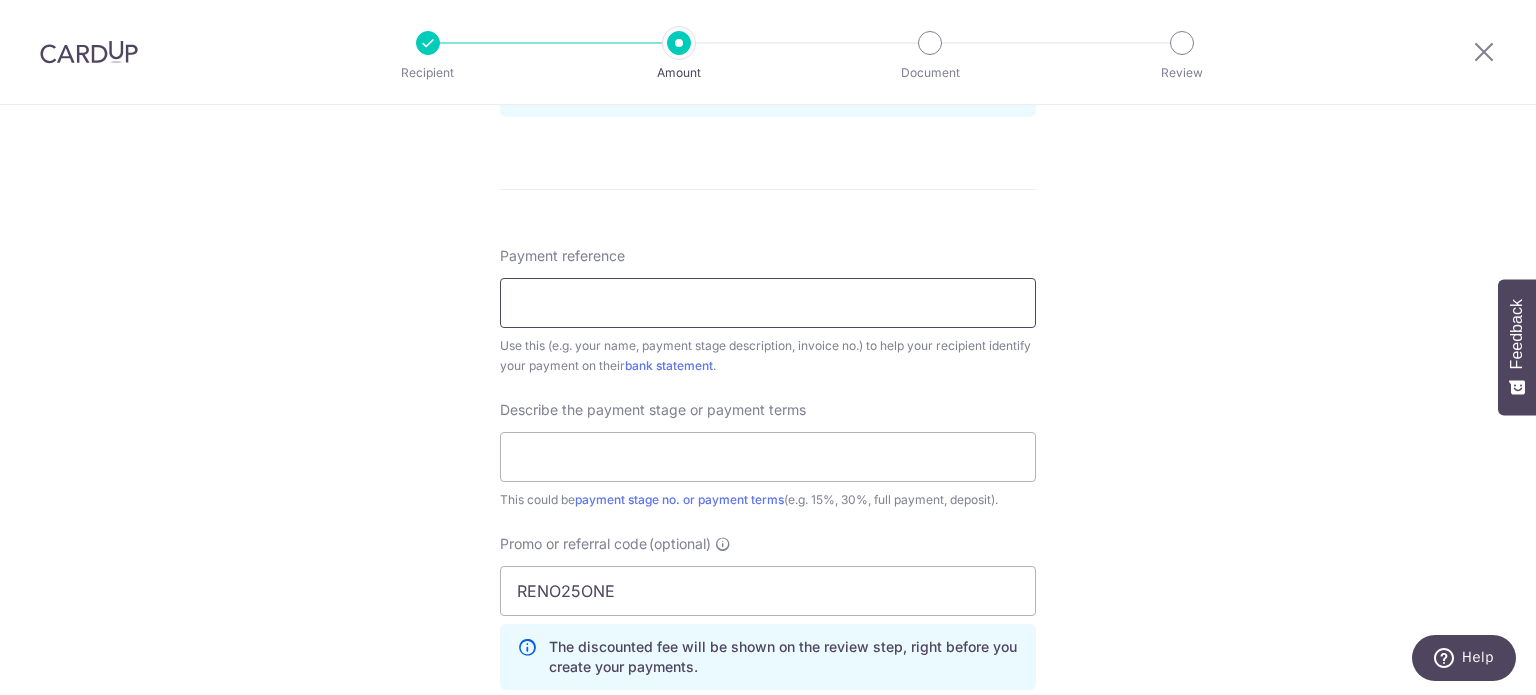 click on "Payment reference" at bounding box center [768, 303] 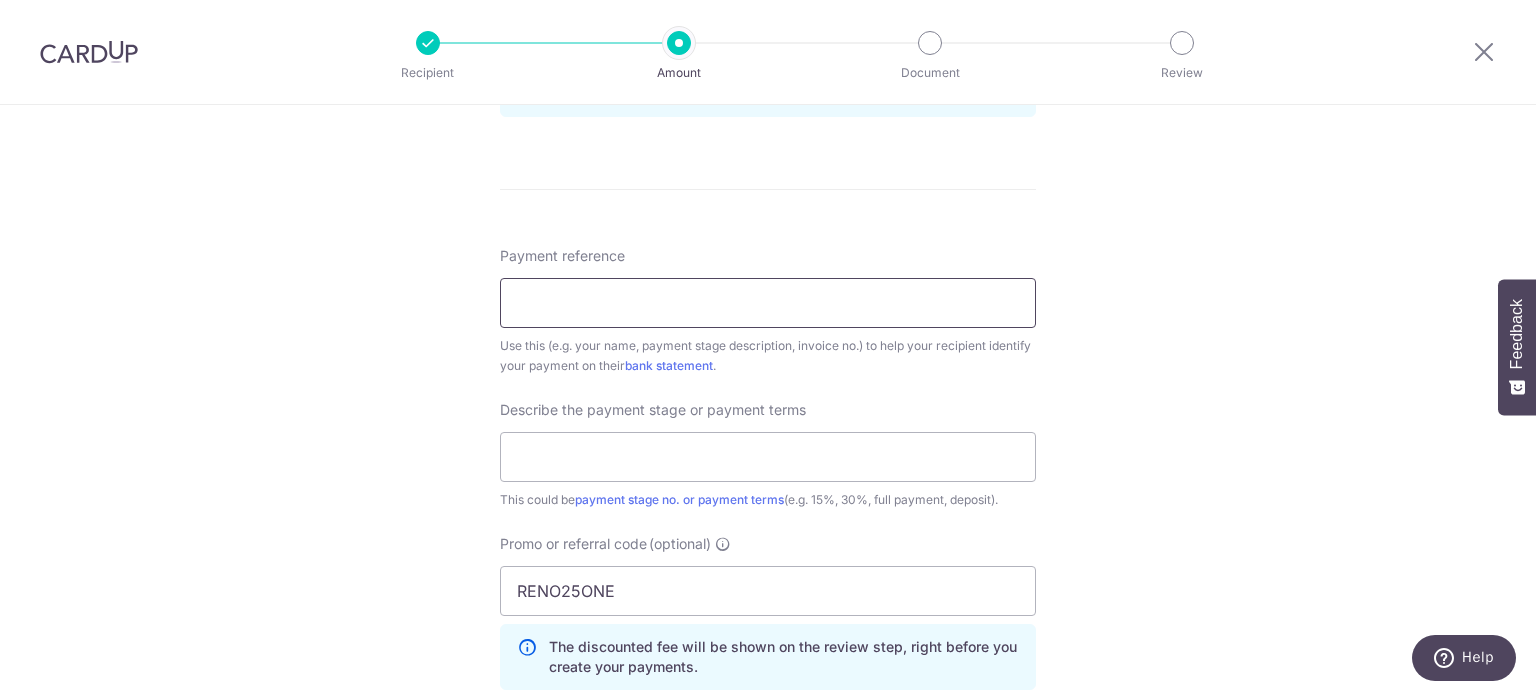 paste on "V25-08011-202215" 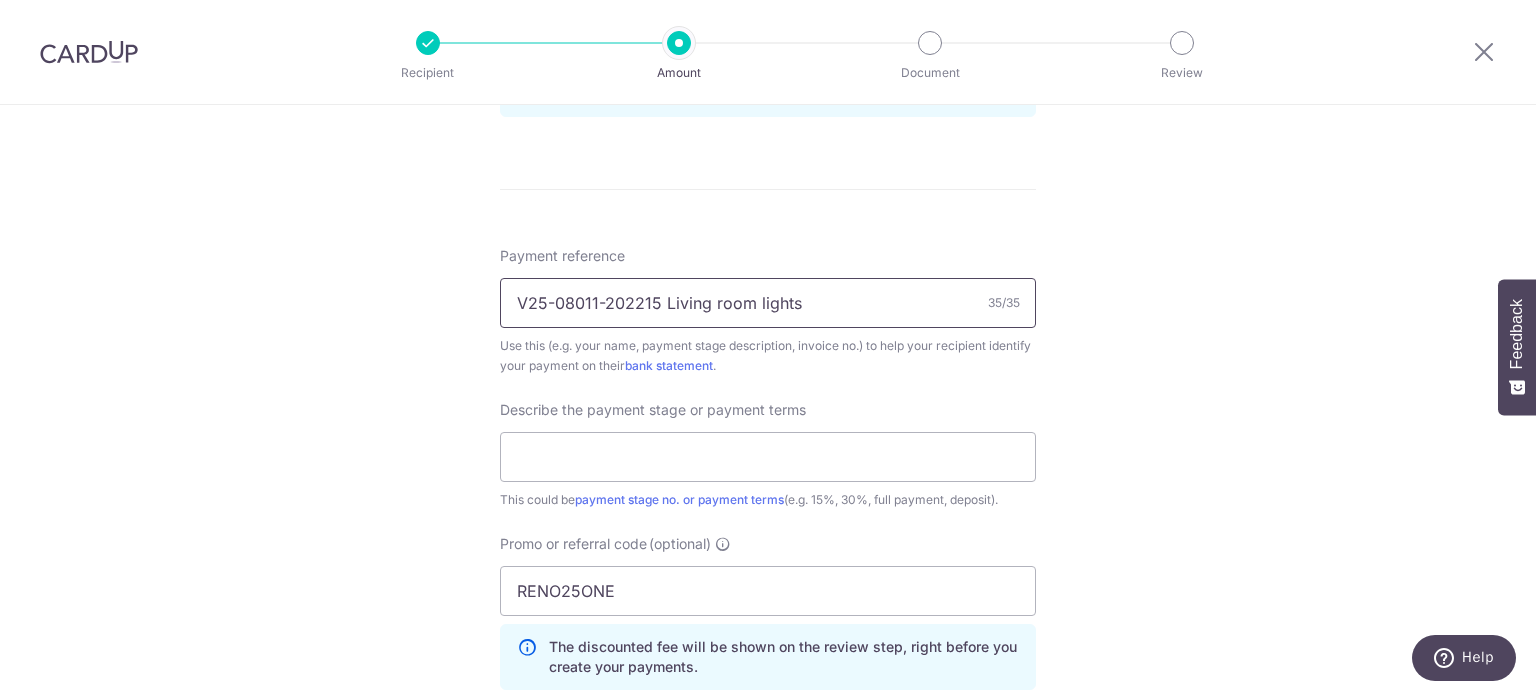 type on "V25-08011-202215 Living room lights" 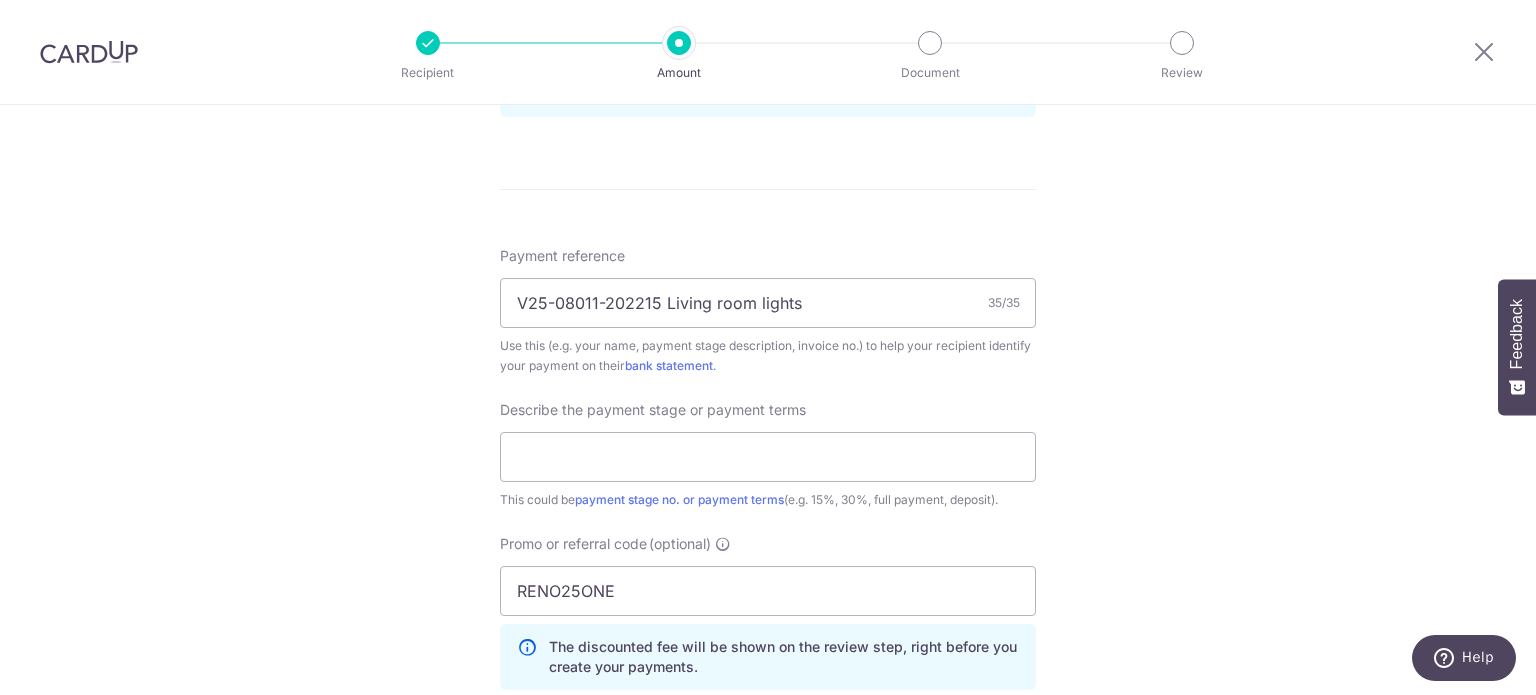 click on "Tell us more about your payment
Enter payment amount
SGD
880.00
880.00
Recipient added successfully!
Select Card
**** 7744
Add credit card
Your Cards
**** 7744
Secure 256-bit SSL
Text
New card details
Card
Secure 256-bit SSL" at bounding box center (768, 111) 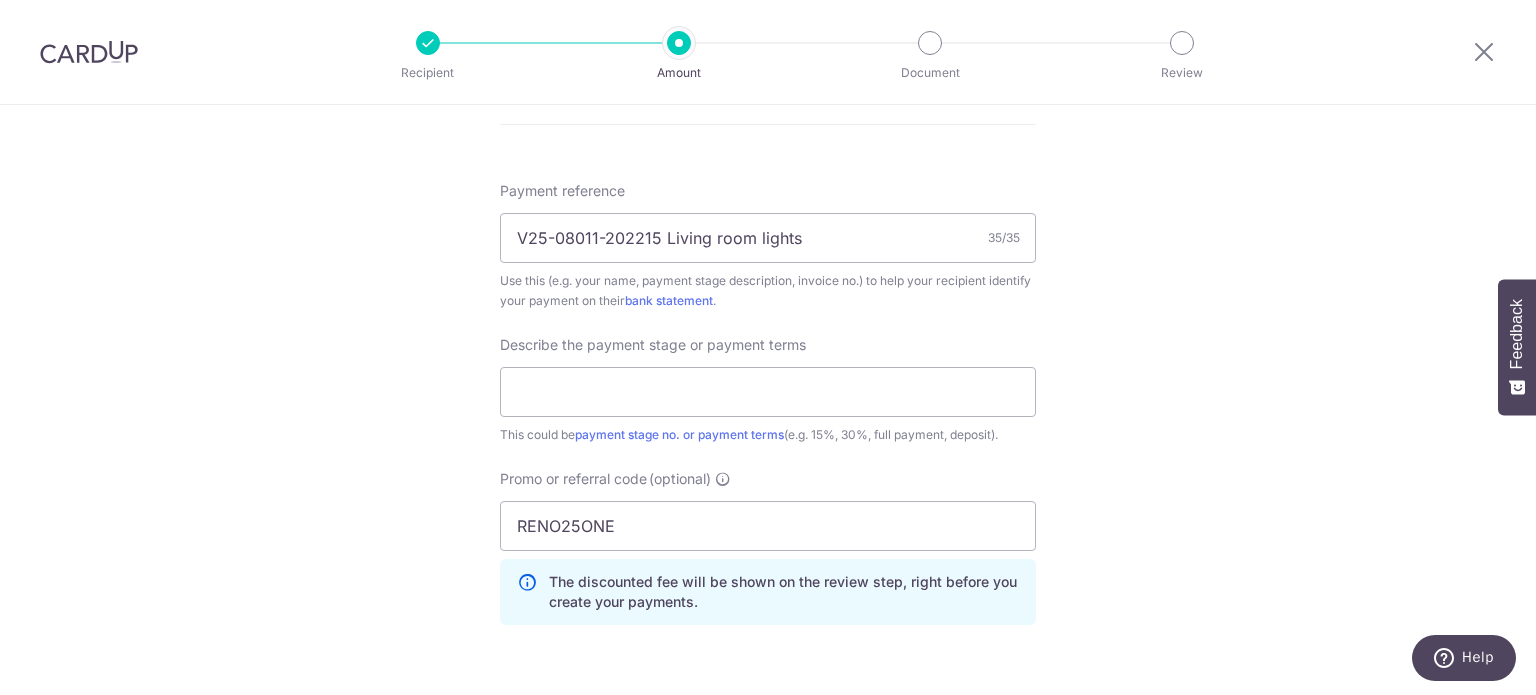 scroll, scrollTop: 1200, scrollLeft: 0, axis: vertical 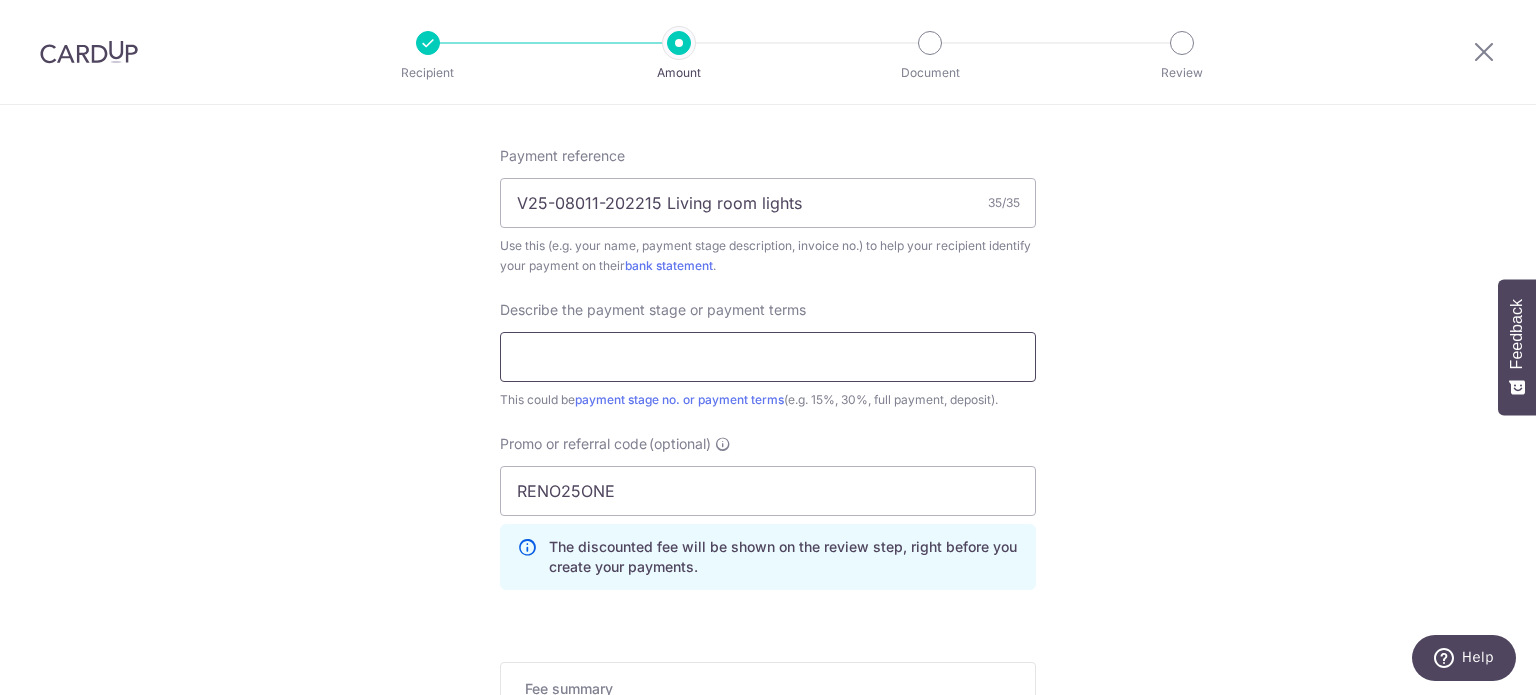 click at bounding box center (768, 357) 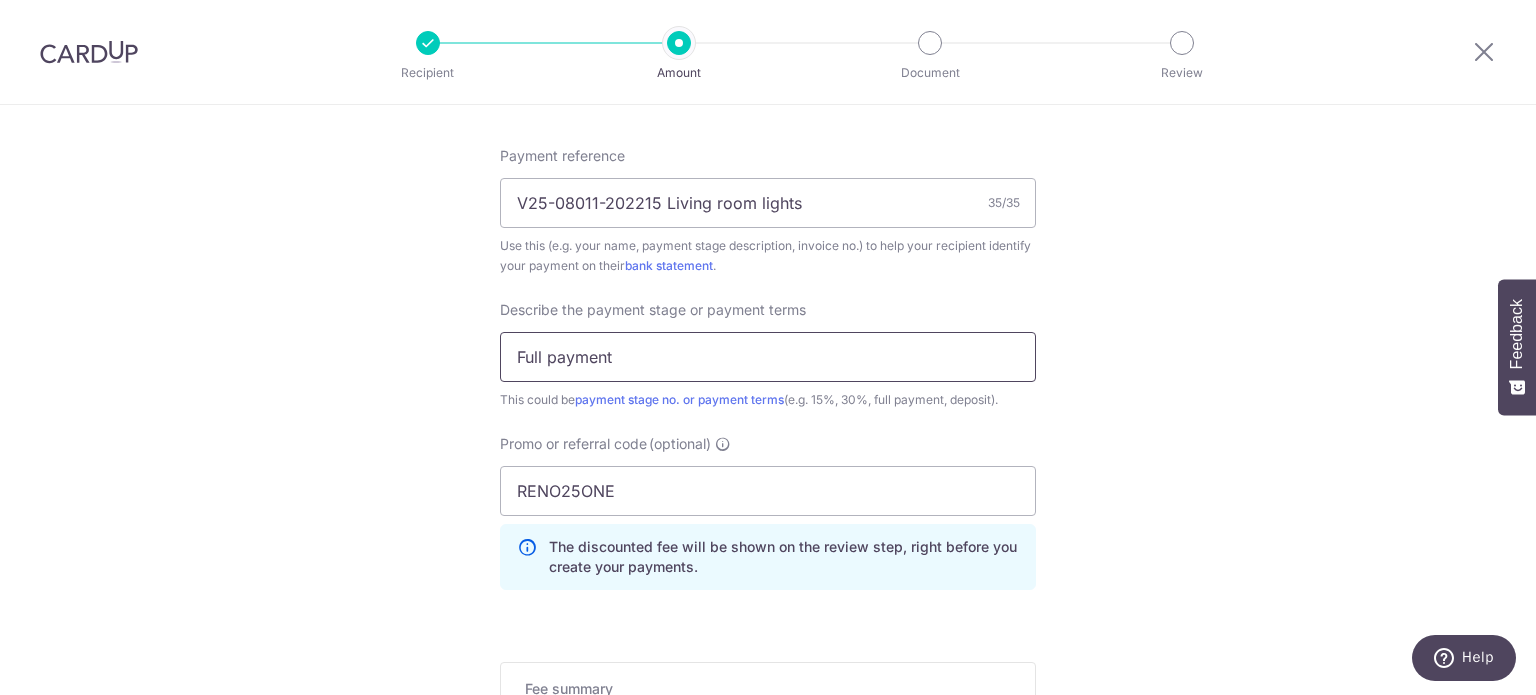 type on "Full payment" 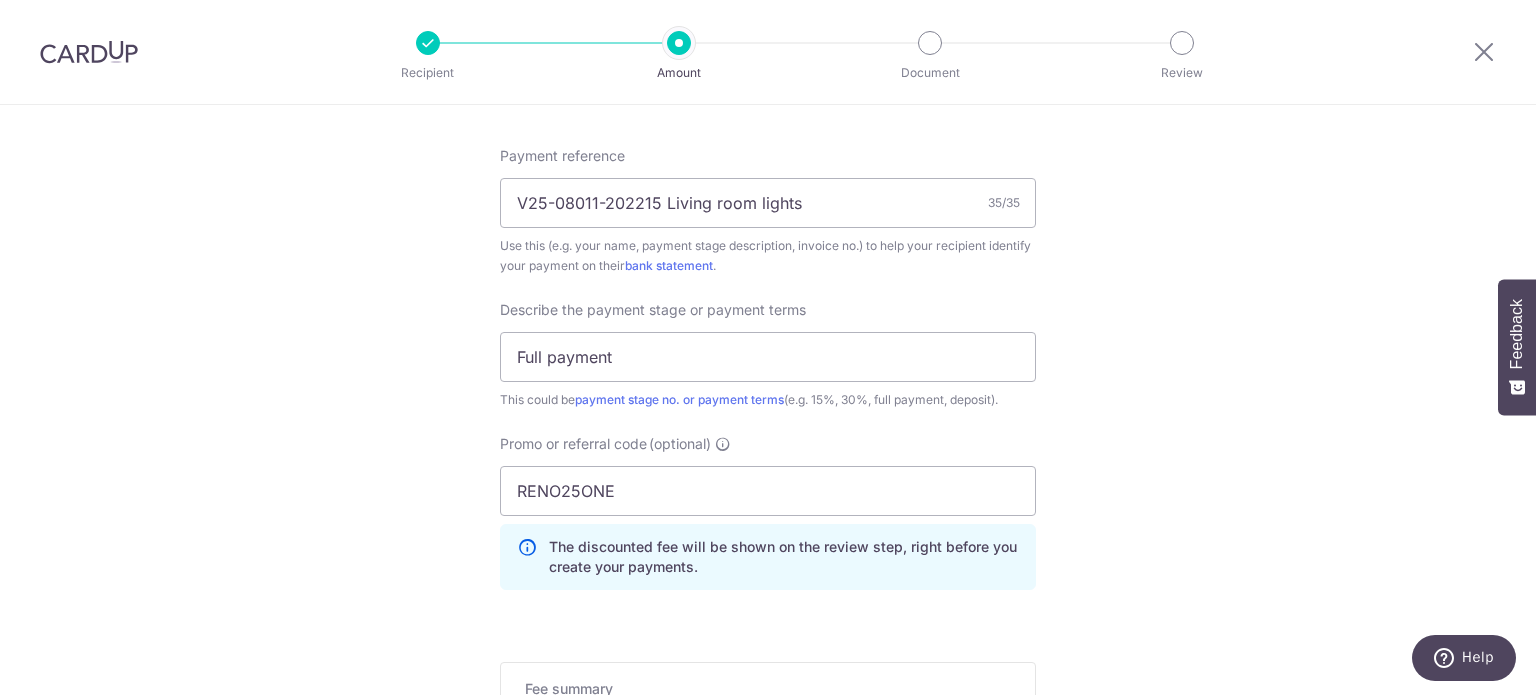 click on "Tell us more about your payment
Enter payment amount
SGD
880.00
880.00
Recipient added successfully!
Select Card
**** 7744
Add credit card
Your Cards
**** 7744
Secure 256-bit SSL
Text
New card details
Card
Secure 256-bit SSL" at bounding box center (768, 11) 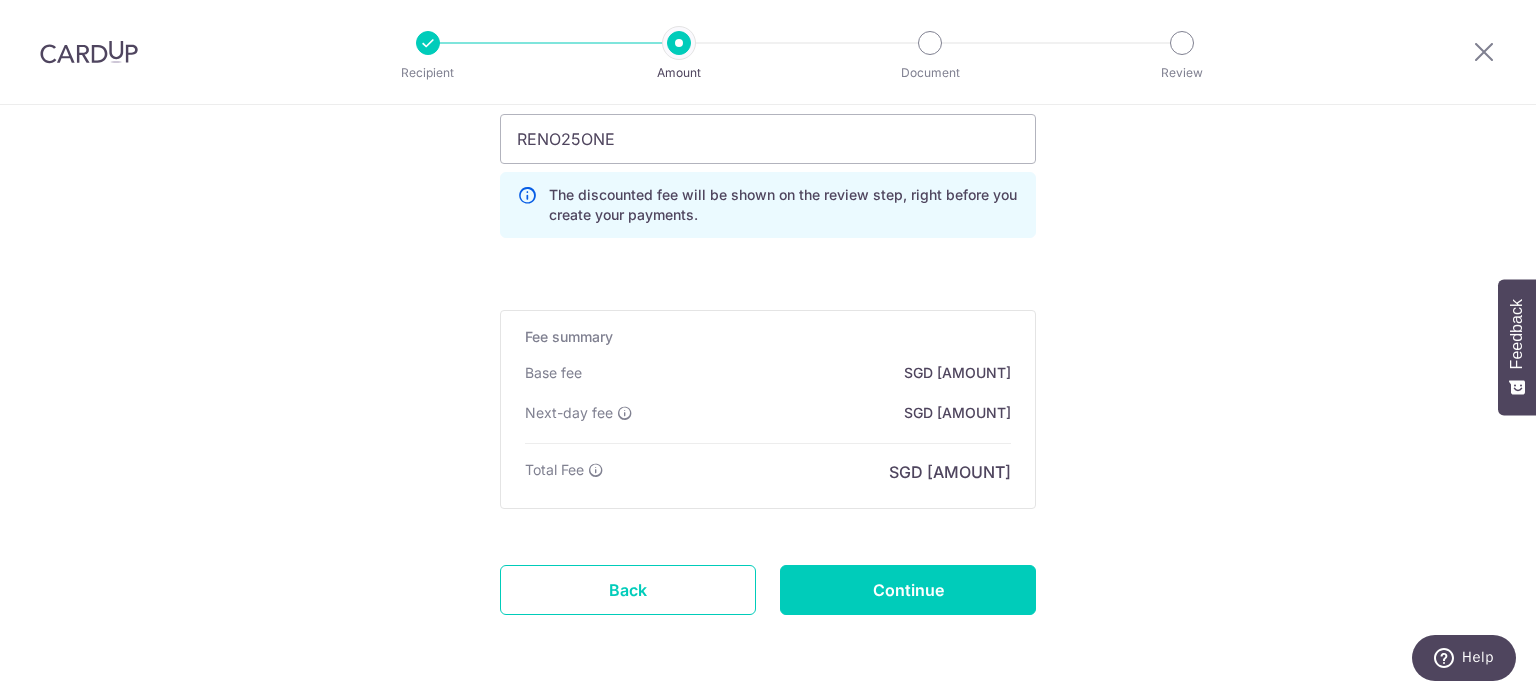 scroll, scrollTop: 1600, scrollLeft: 0, axis: vertical 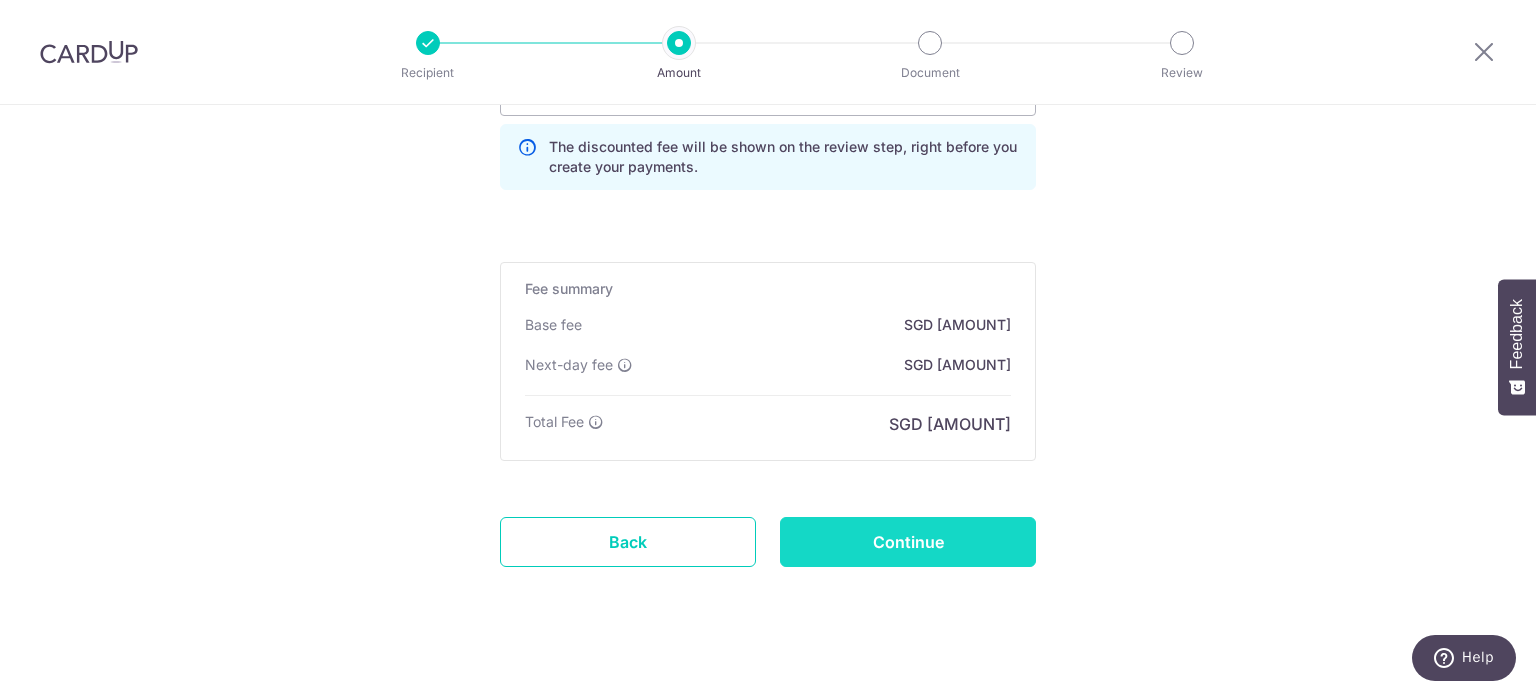 click on "Continue" at bounding box center (908, 542) 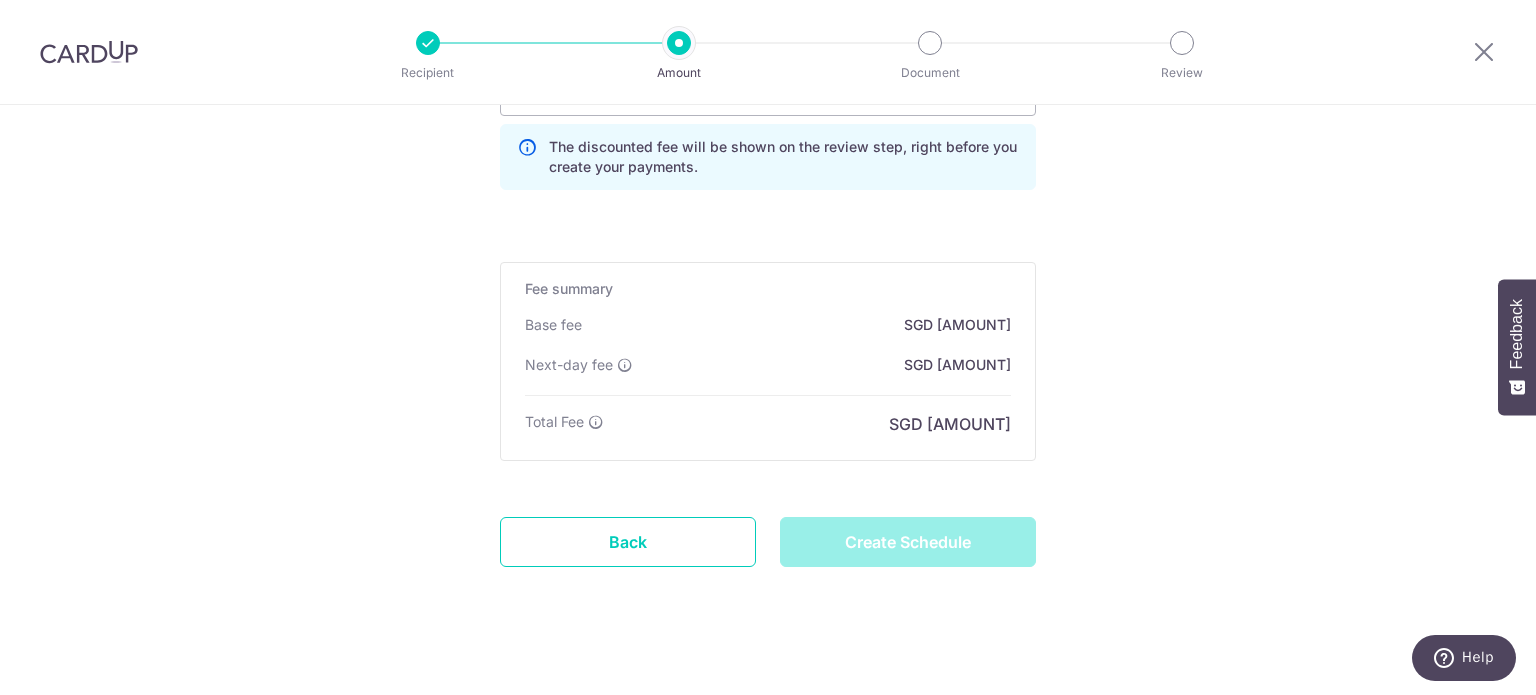 type on "Create Schedule" 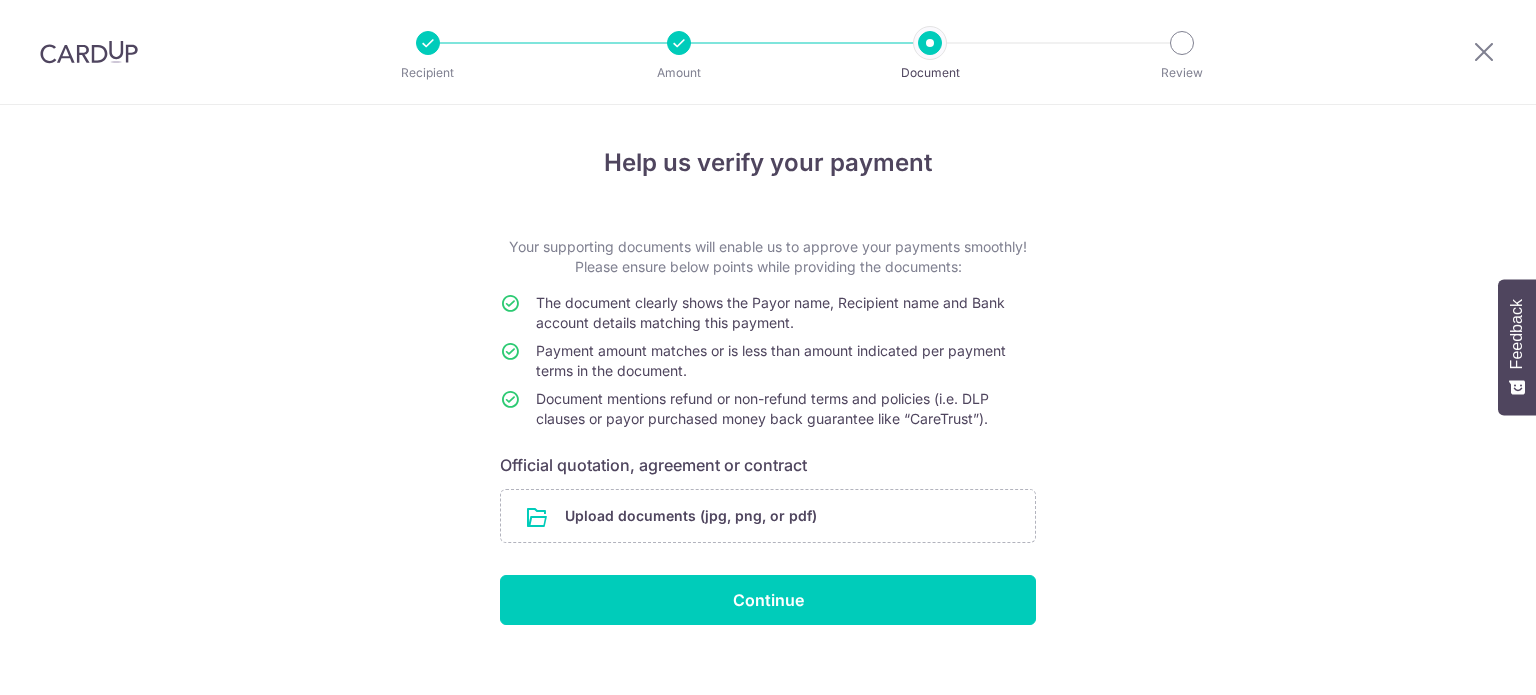 scroll, scrollTop: 0, scrollLeft: 0, axis: both 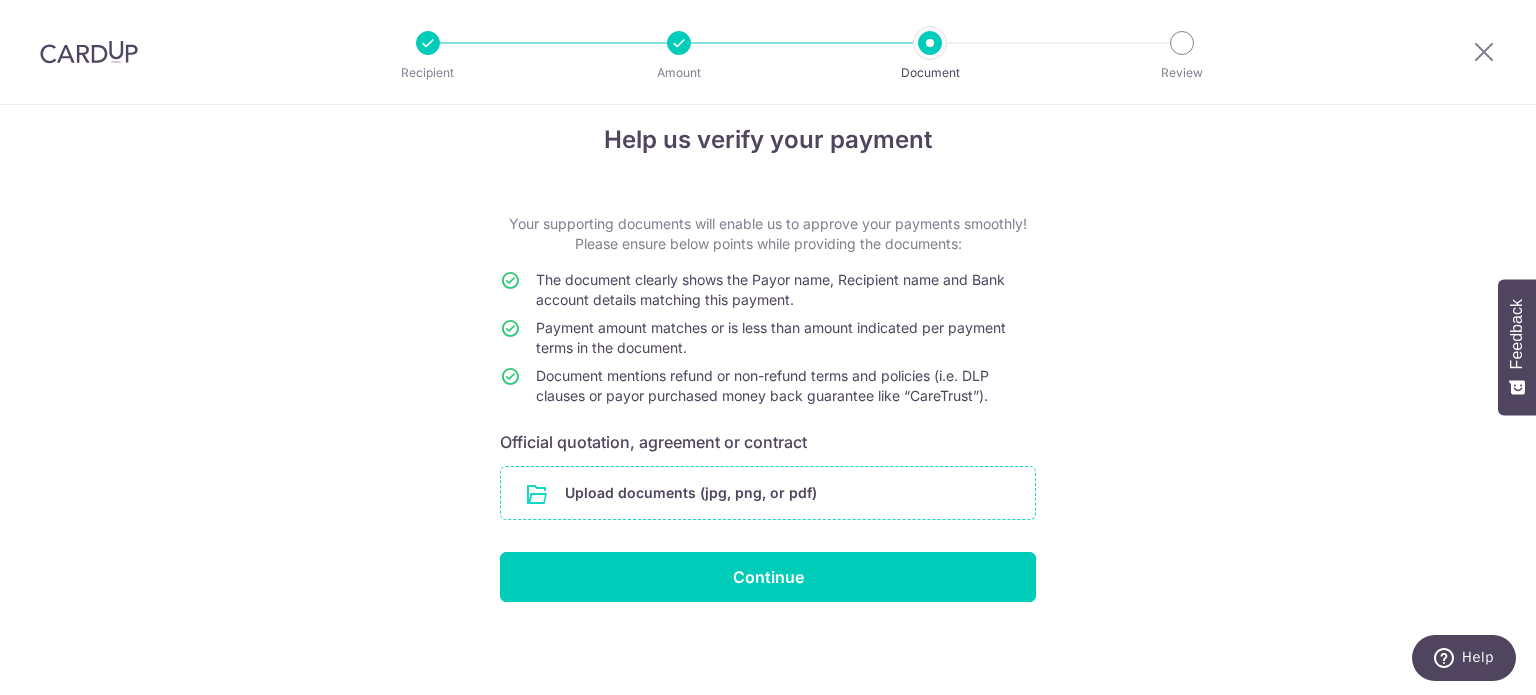 click at bounding box center (768, 493) 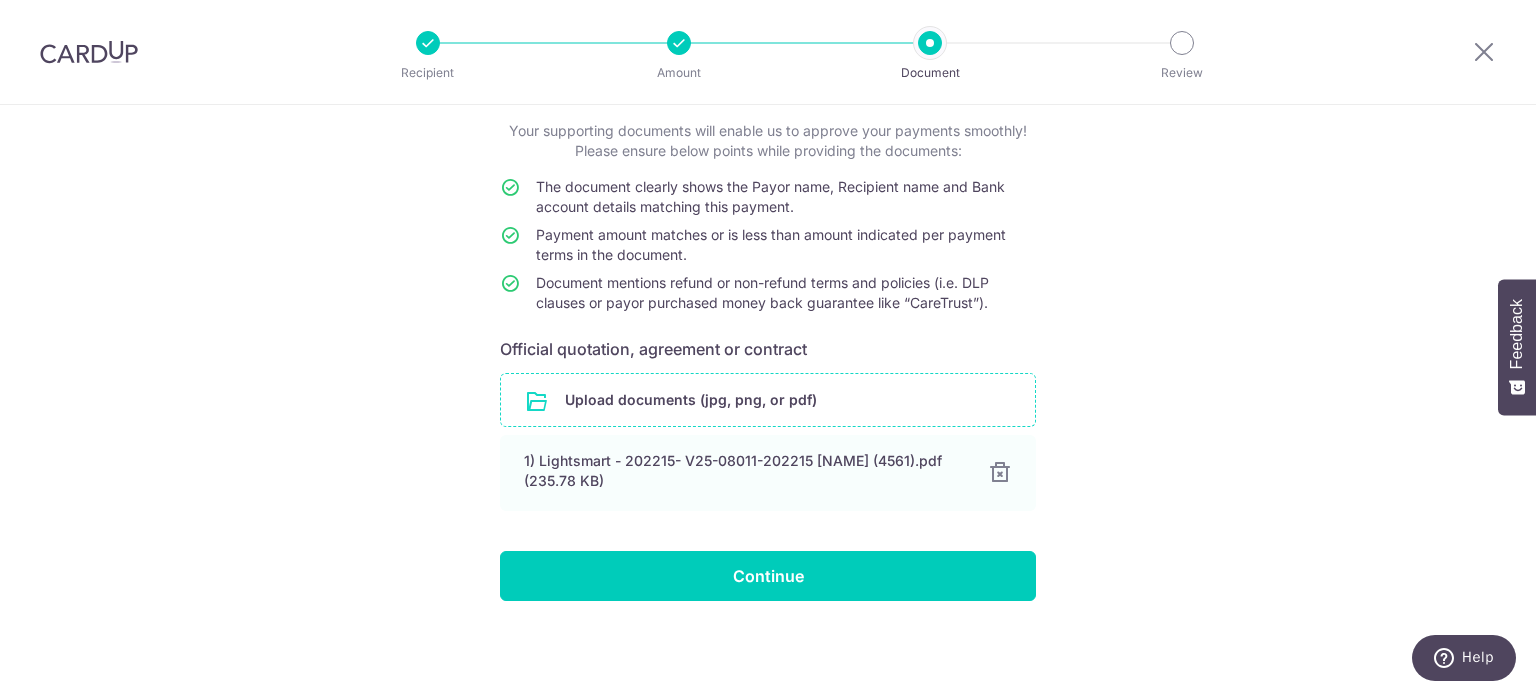 scroll, scrollTop: 115, scrollLeft: 0, axis: vertical 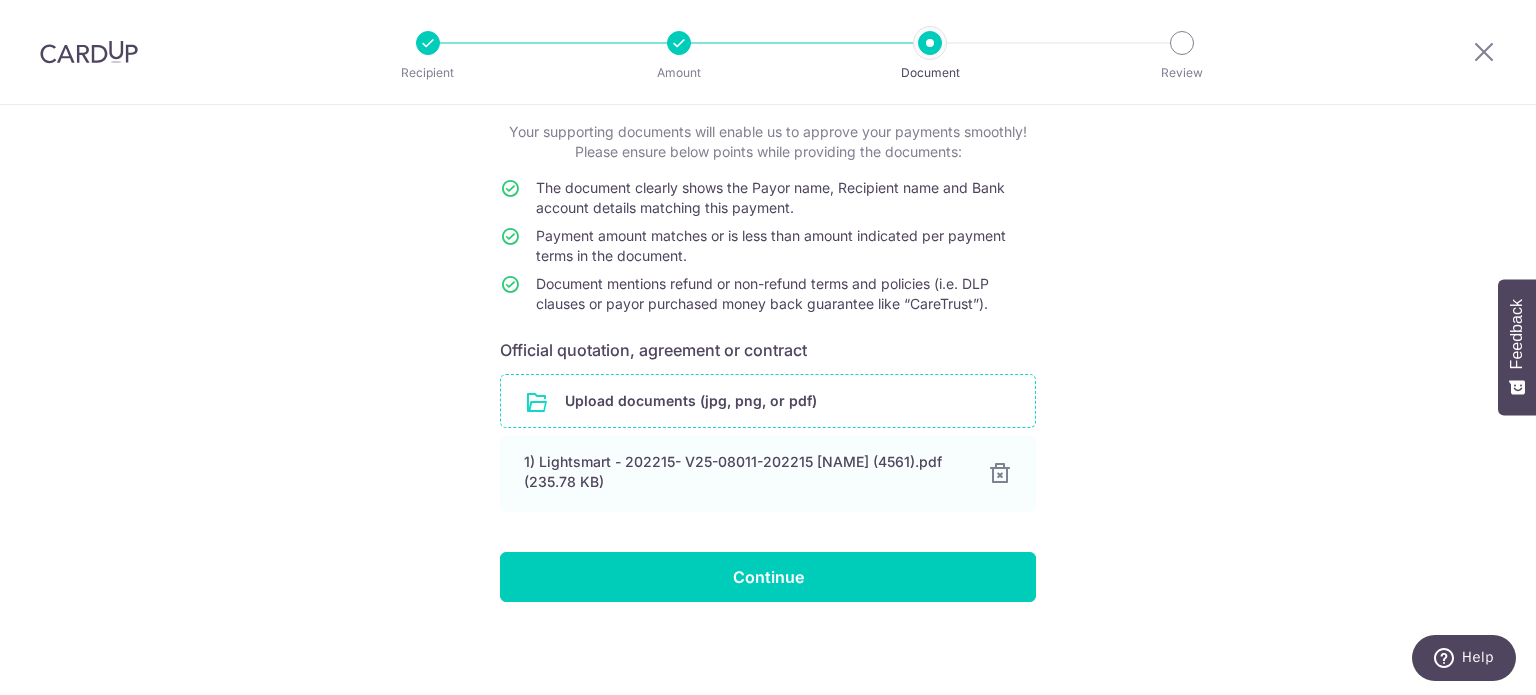 click on "Help us verify your payment
Your supporting documents will enable us to approve your payments smoothly!  Please ensure below points while providing the documents:
The document clearly shows the Payor name, Recipient name and Bank account details matching this payment.
Payment amount matches or is less than amount indicated per payment terms in the document.
Document mentions refund or non-refund terms and policies (i.e. DLP clauses or payor purchased money back guarantee like “CareTrust”).
Official quotation, agreement or contract
Upload documents (jpg, png, or pdf) 1) Lightsmart - 202215- V25-08011-202215 Aaron Wong (4561).pdf (235.78 KB) 100% Done Download
Continue" at bounding box center [768, 343] 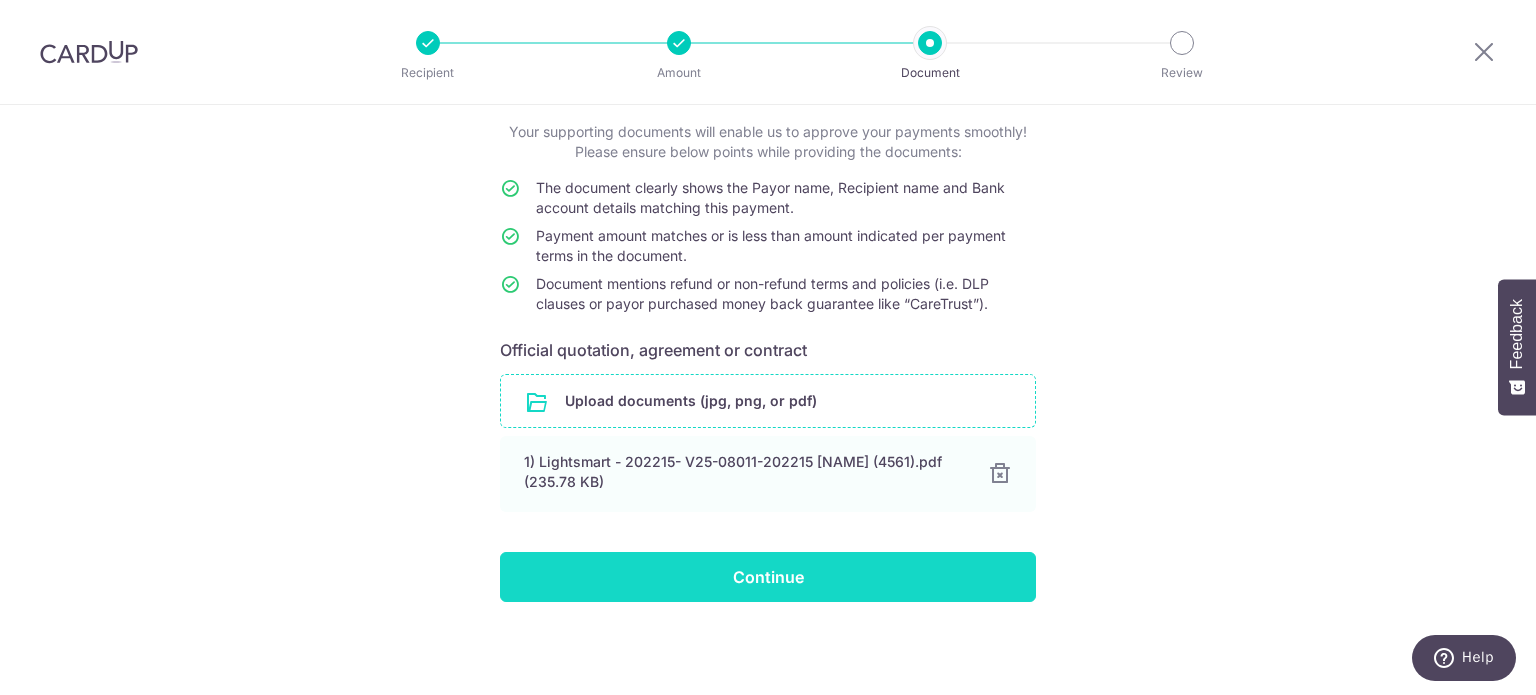 click on "Continue" at bounding box center (768, 577) 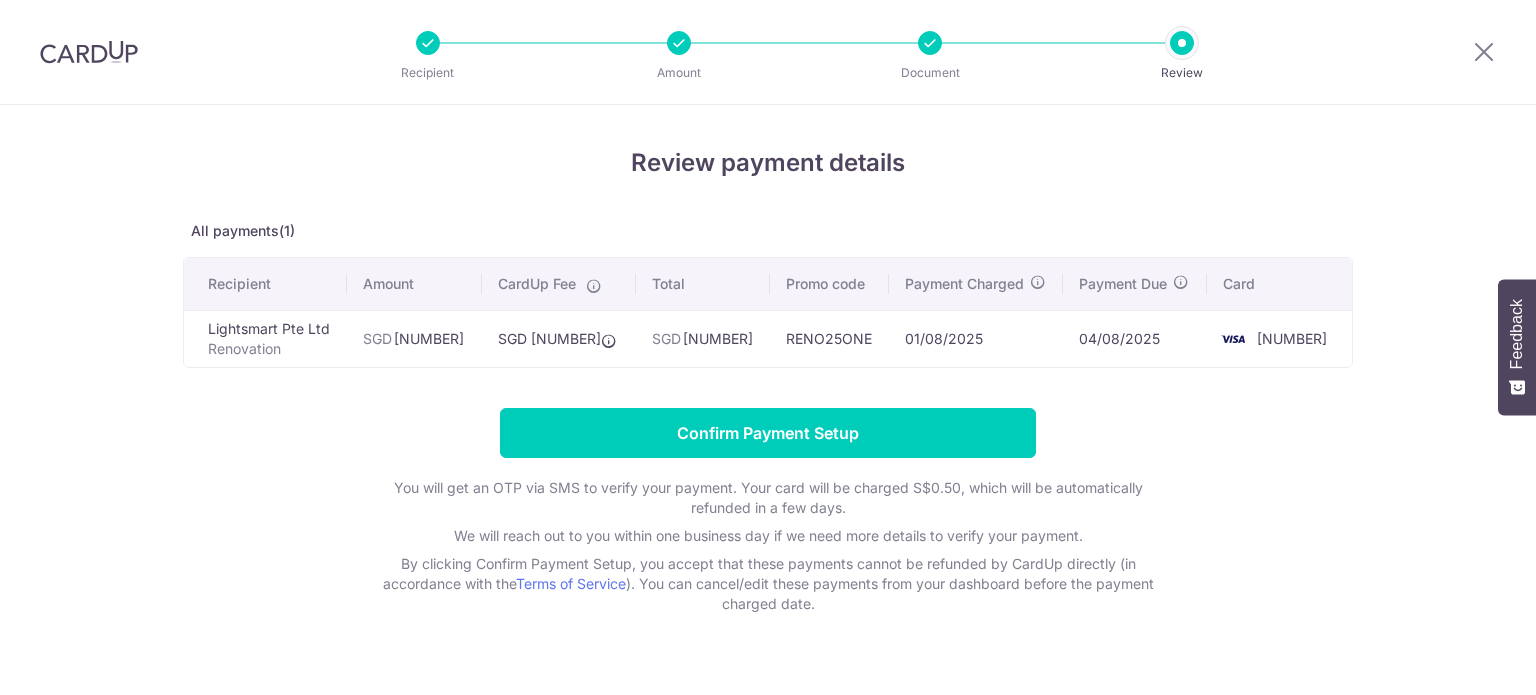 scroll, scrollTop: 0, scrollLeft: 0, axis: both 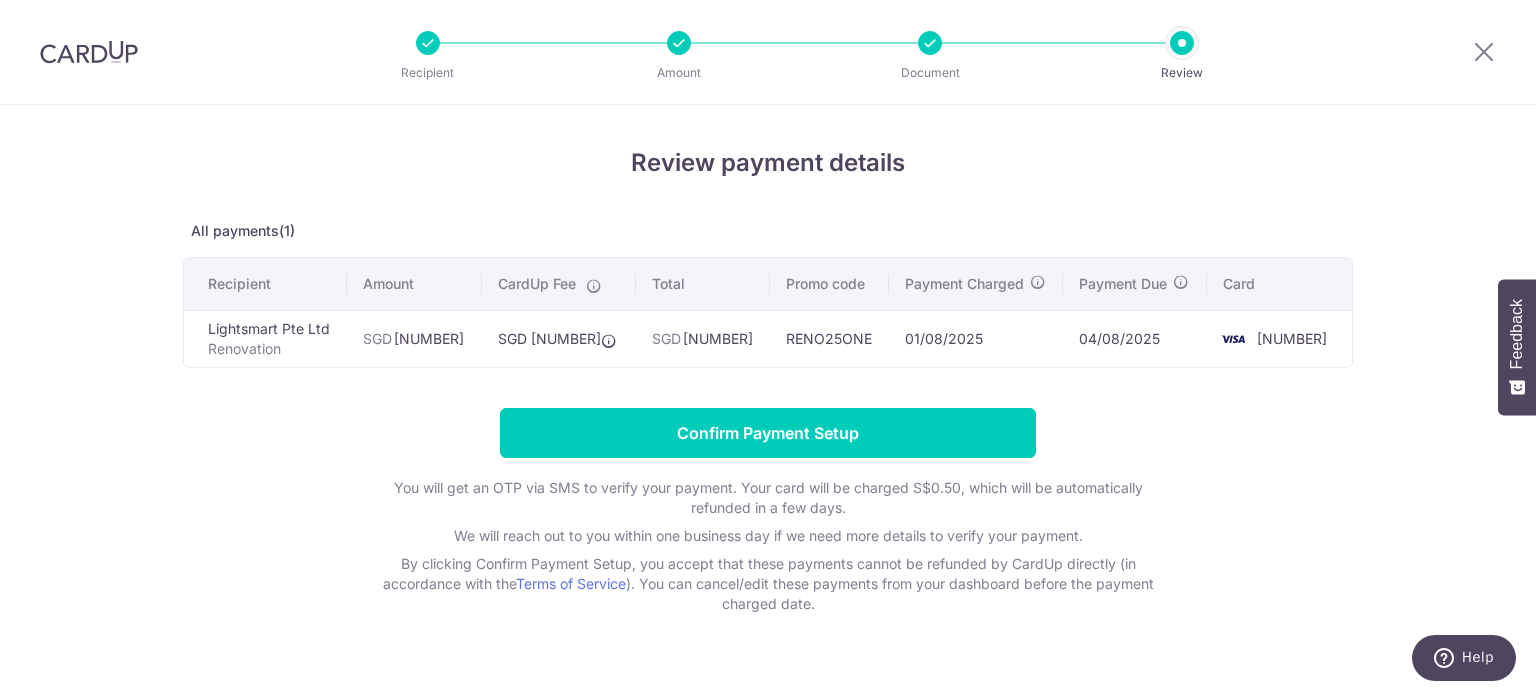 click on "Review payment details
All payments(1)
Recipient
Amount
CardUp Fee
Total
Promo code
Payment Charged
Payment Due
Card
Lightsmart Pte Ltd
Renovation
SGD   [NUMBER]
SGD  [NUMBER]
SGD" at bounding box center (768, 379) 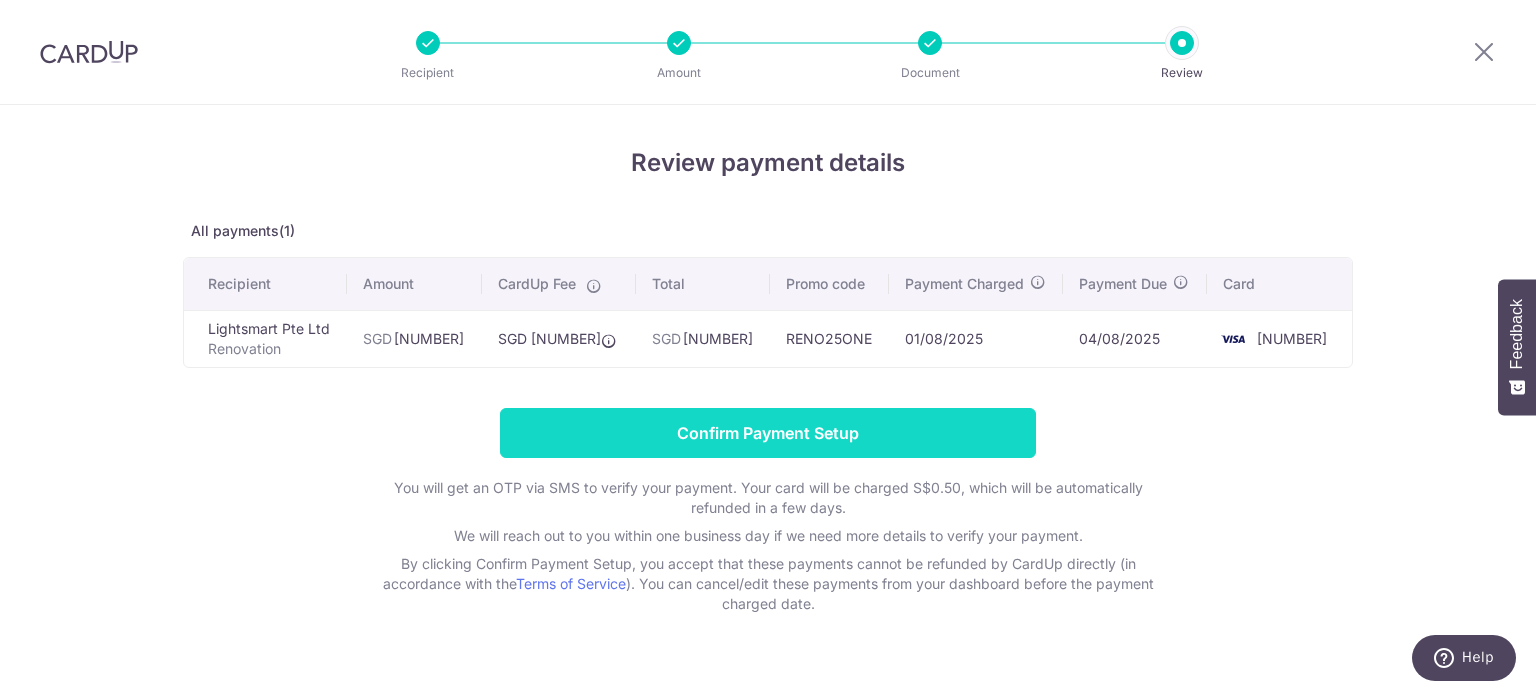 click on "Confirm Payment Setup" at bounding box center [768, 433] 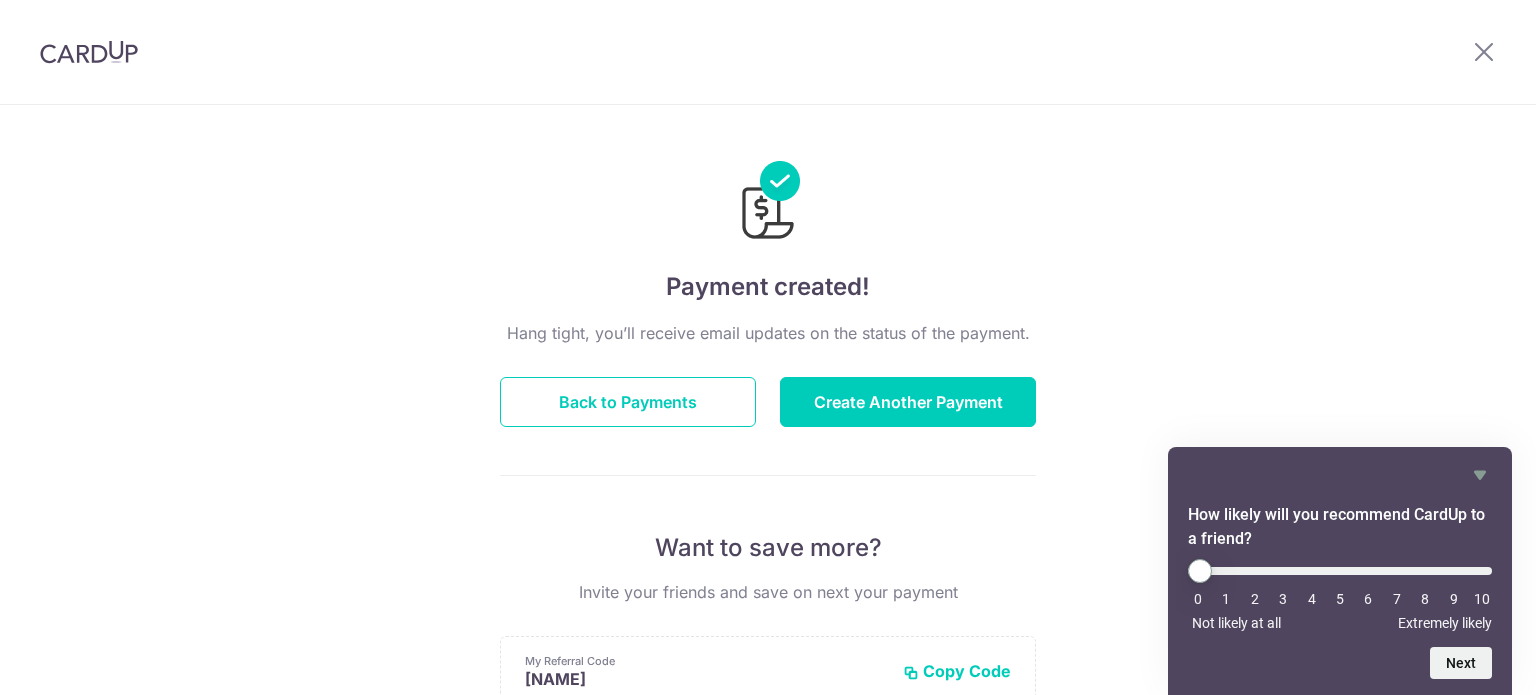 scroll, scrollTop: 0, scrollLeft: 0, axis: both 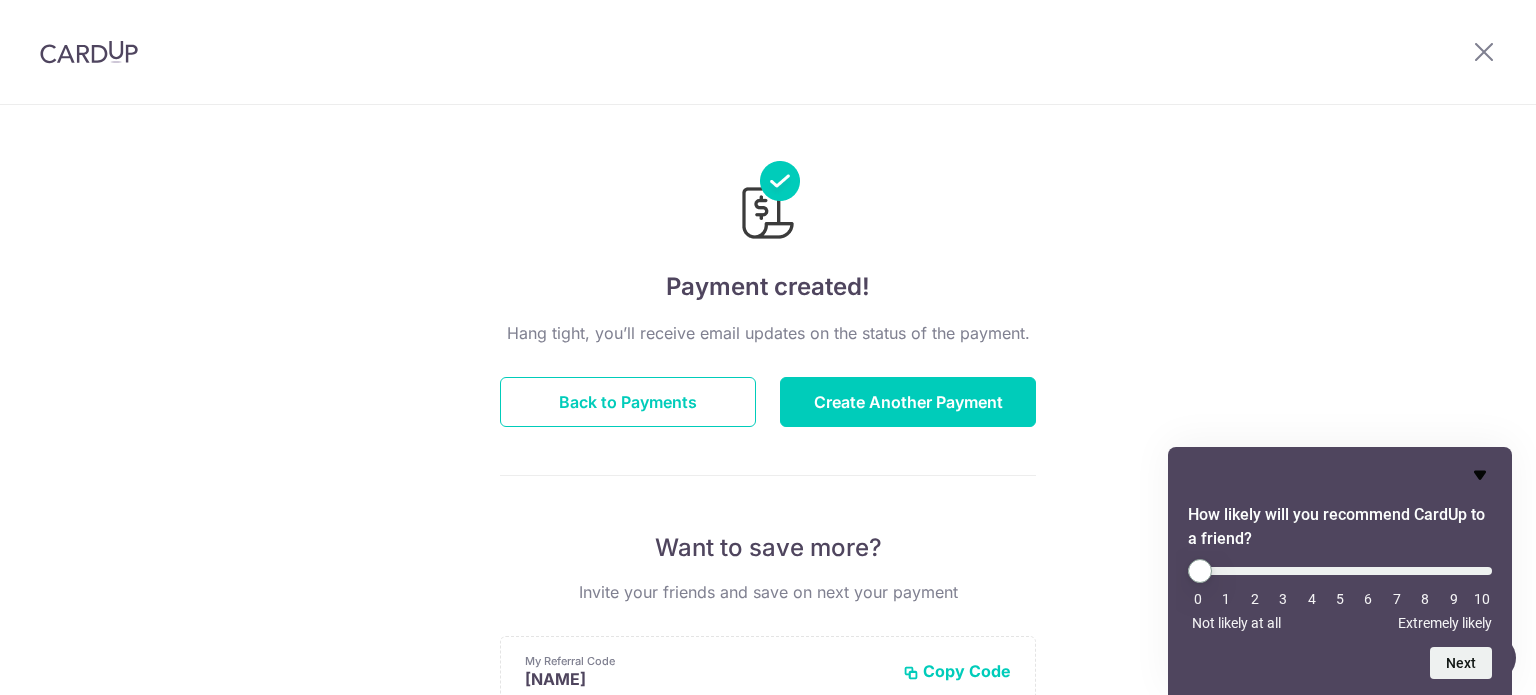 click 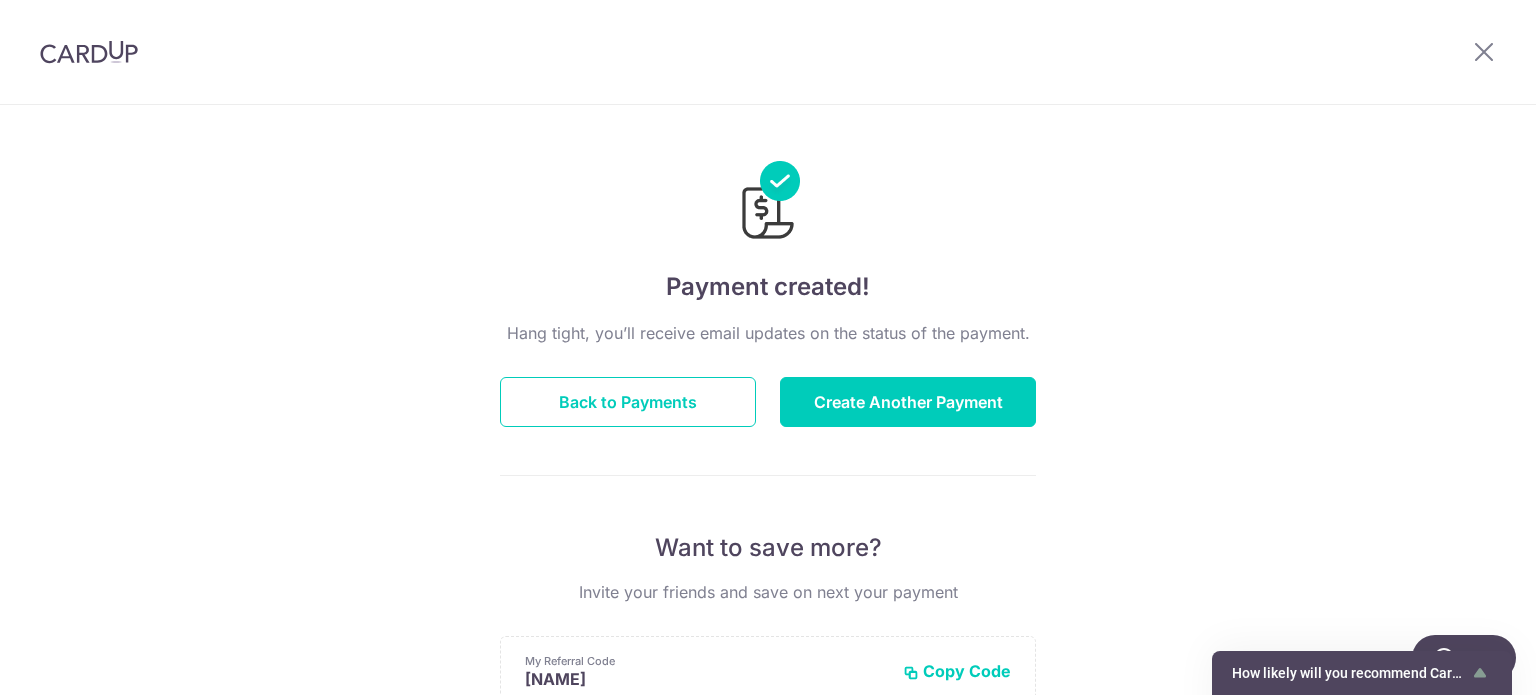click on "Payment created!
You’ll receive email updates on the status of the payment.
Back to Payments
Create Another Payment
Want to save more?
Invite your friends and save on next your payment
My Referral Code
[CODE]
Copy Code
Copied
Facebook
Twitter
WhatsApp
Email" at bounding box center [768, 639] 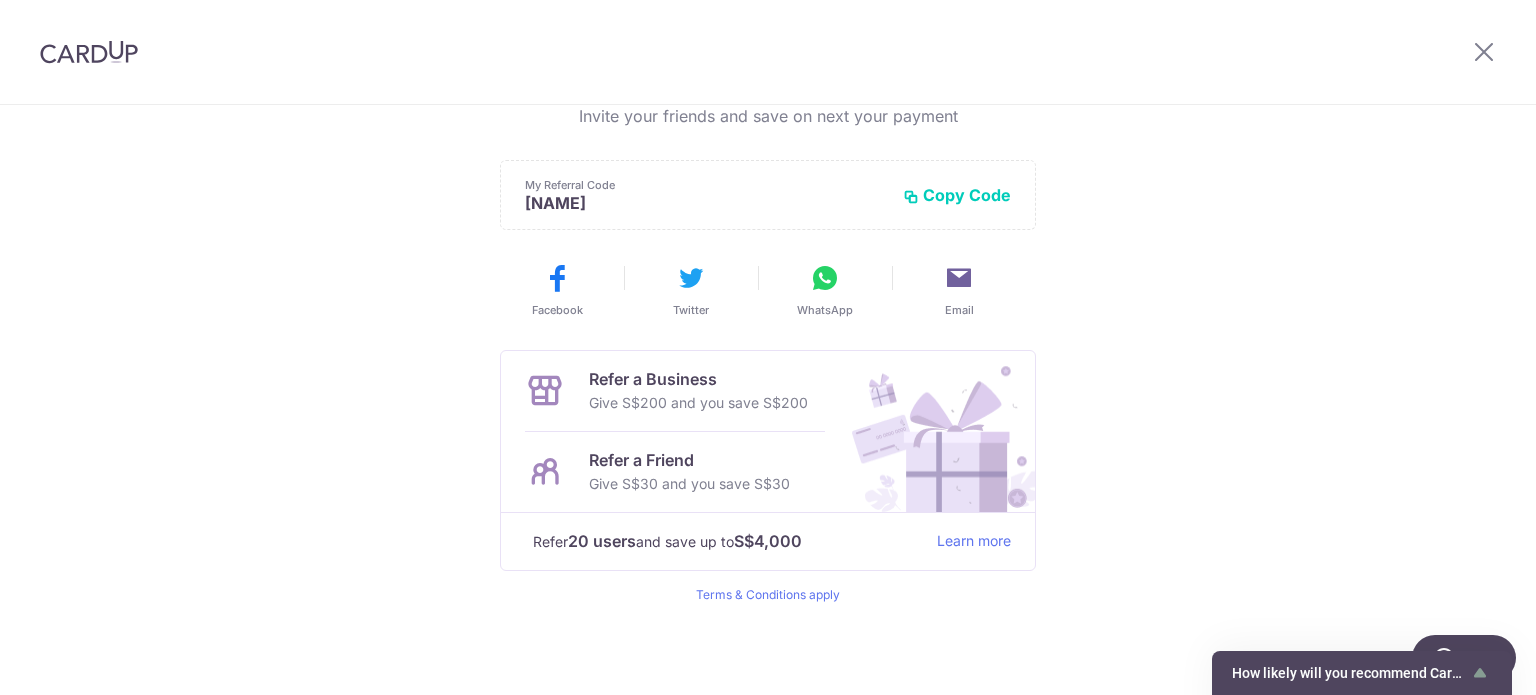 scroll, scrollTop: 0, scrollLeft: 0, axis: both 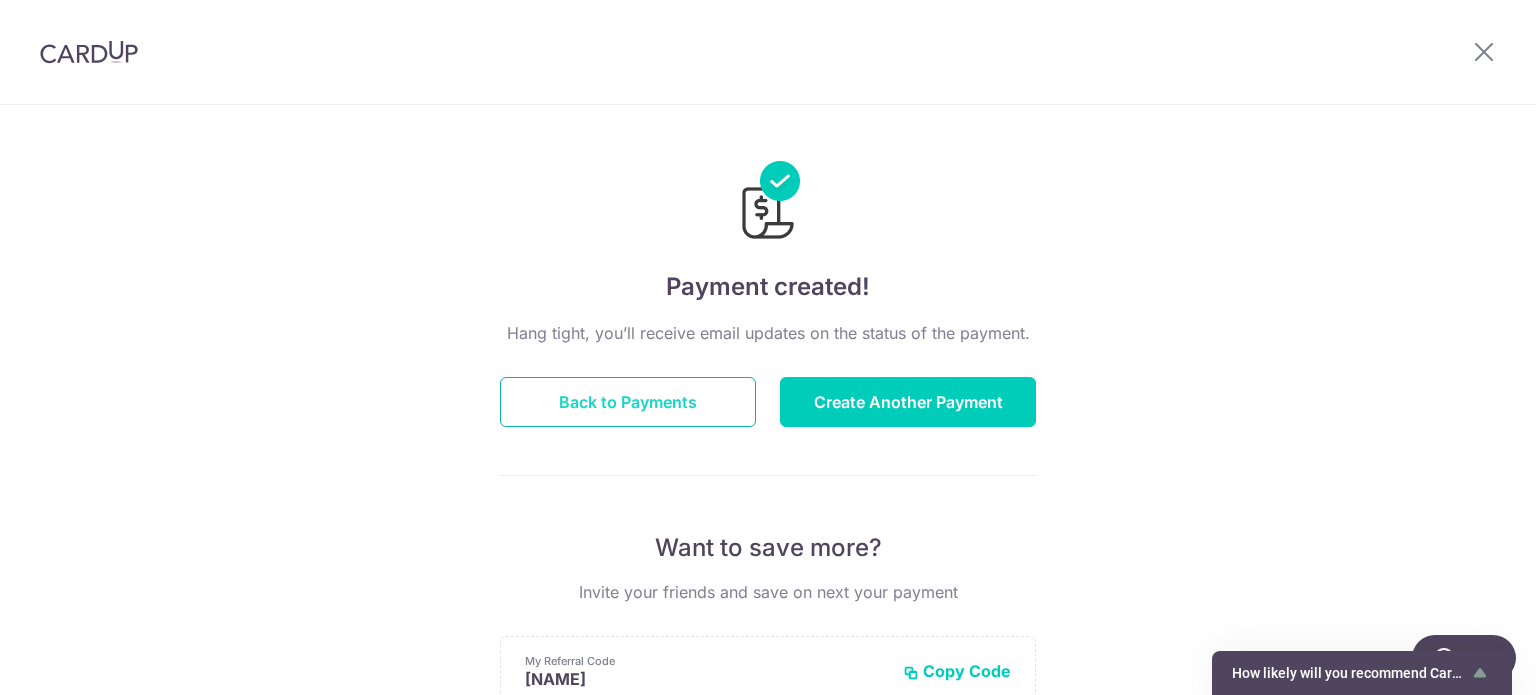 click on "Back to Payments" at bounding box center (628, 402) 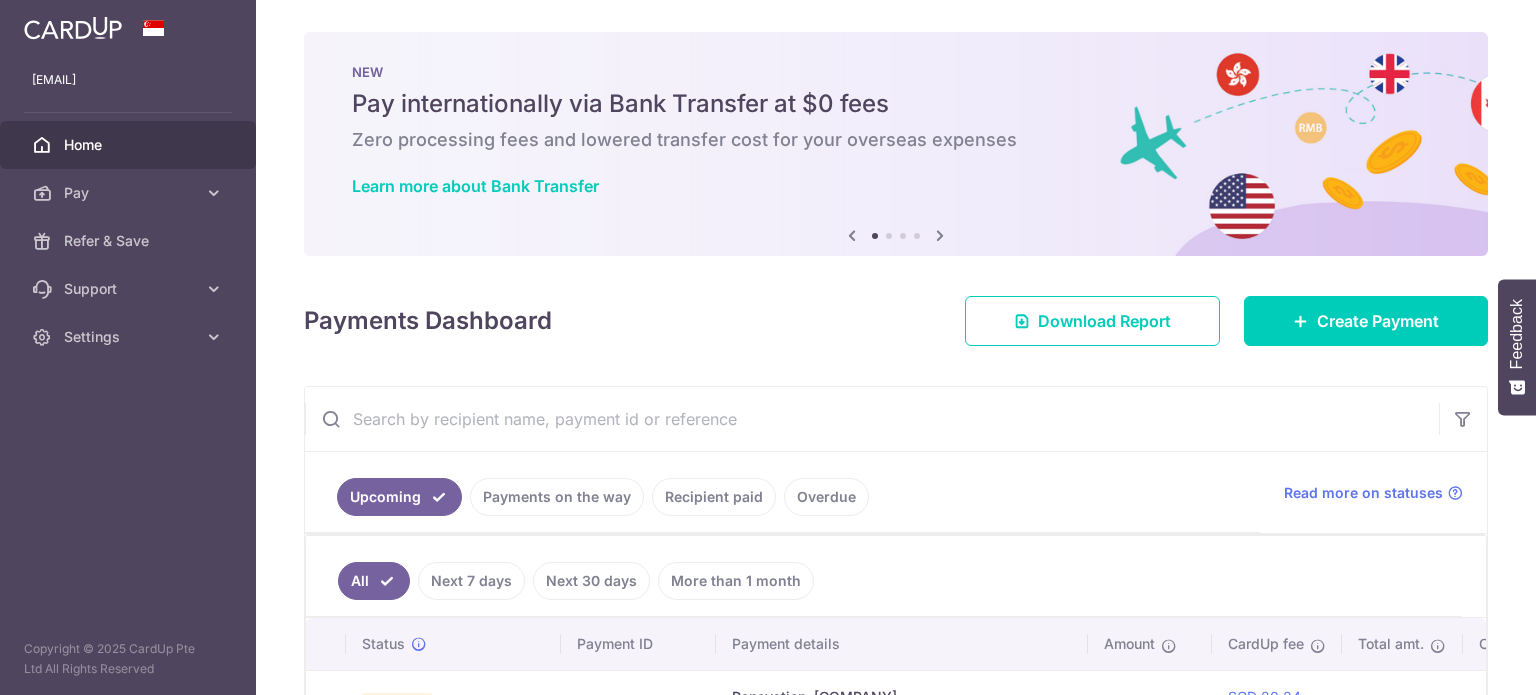 scroll, scrollTop: 0, scrollLeft: 0, axis: both 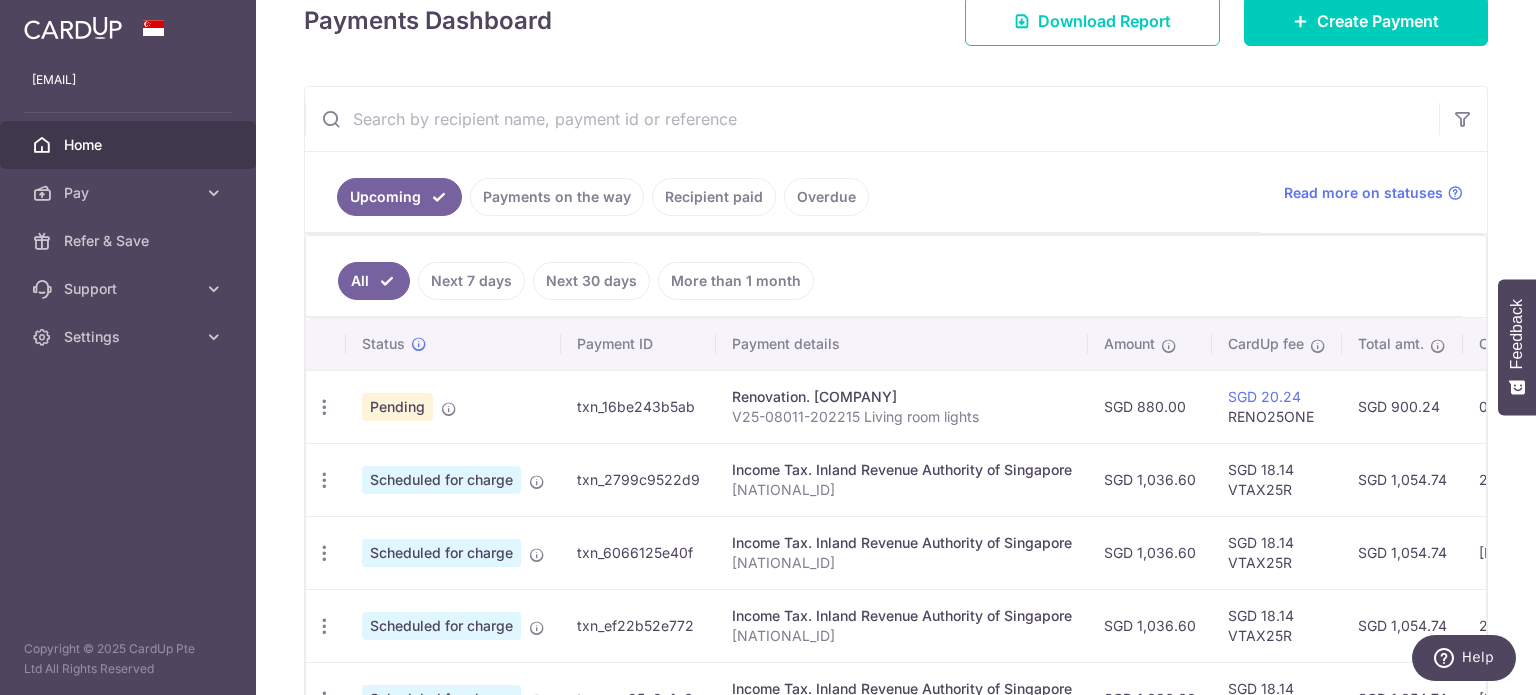 click on "All
Next 7 days
Next 30 days
More than 1 month
Status
Payment ID
Payment details
Amount
CardUp fee
Total amt.
Charge date
Due date
Payment method" at bounding box center [896, 632] 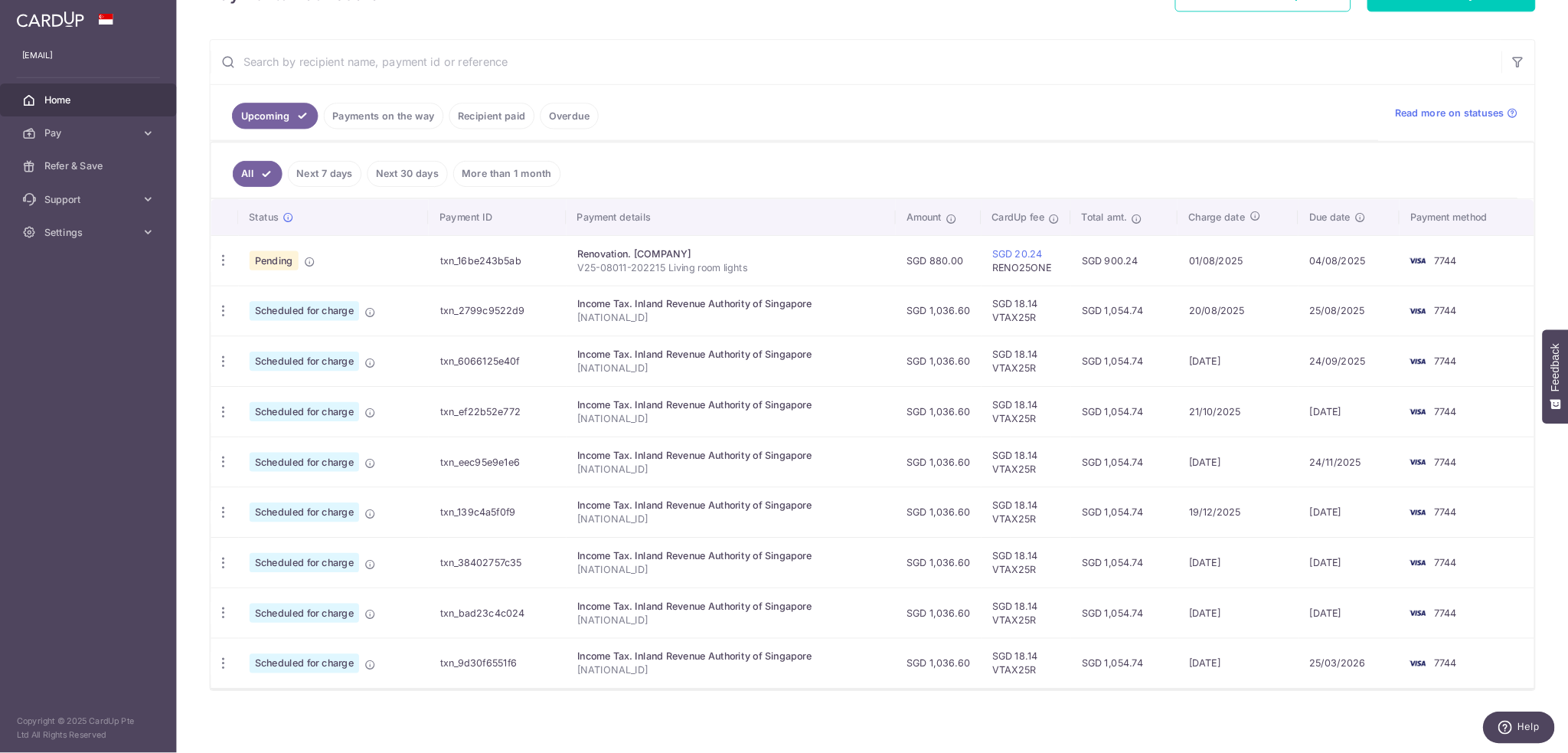 scroll, scrollTop: 167, scrollLeft: 0, axis: vertical 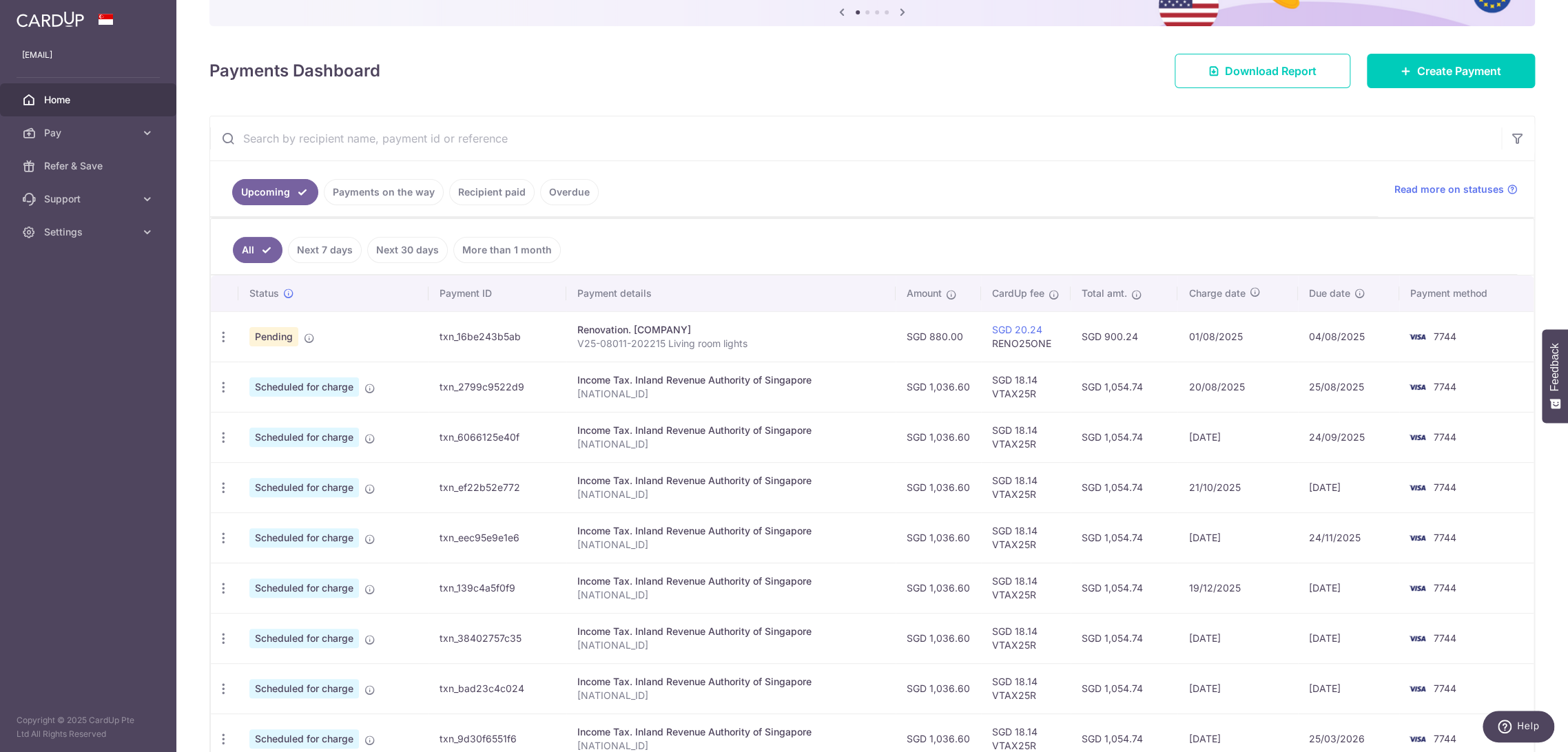 drag, startPoint x: 975, startPoint y: 558, endPoint x: 1182, endPoint y: 544, distance: 207.47289 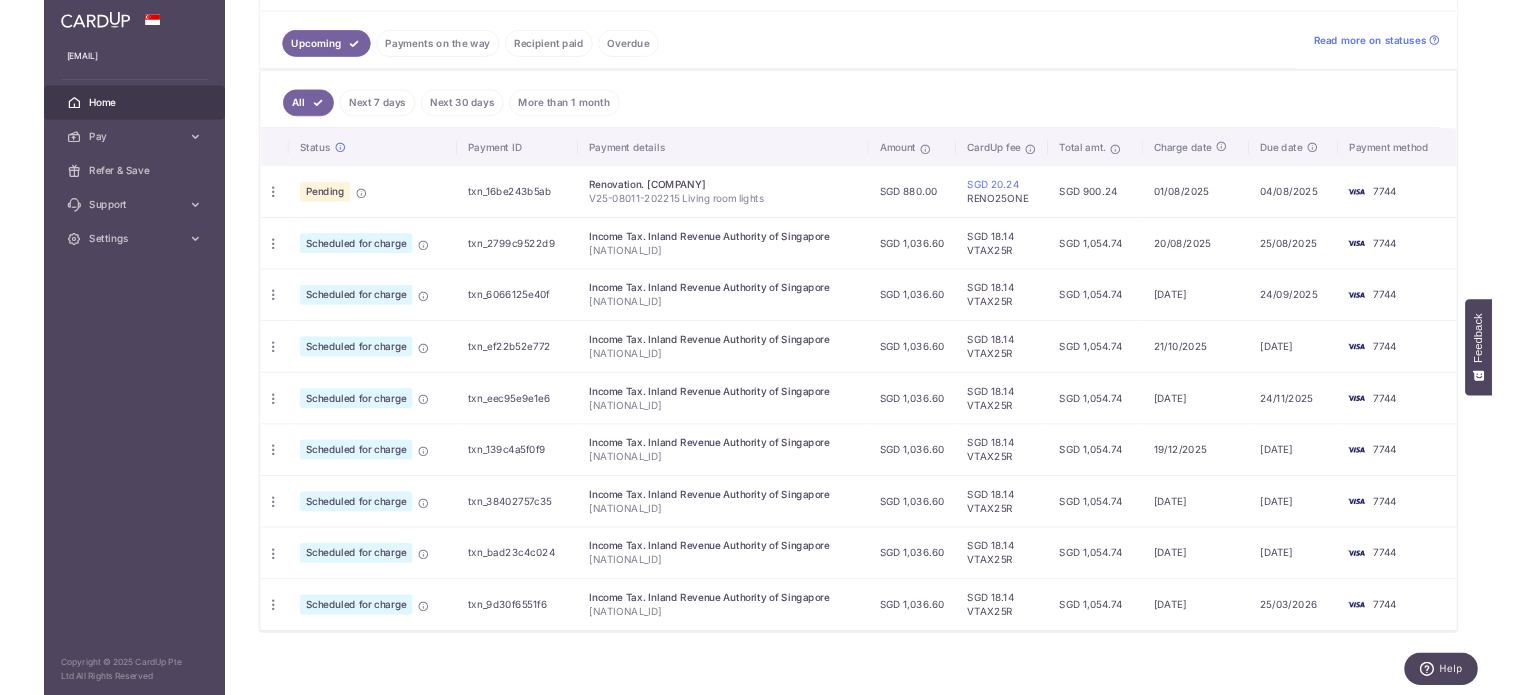 scroll, scrollTop: 336, scrollLeft: 0, axis: vertical 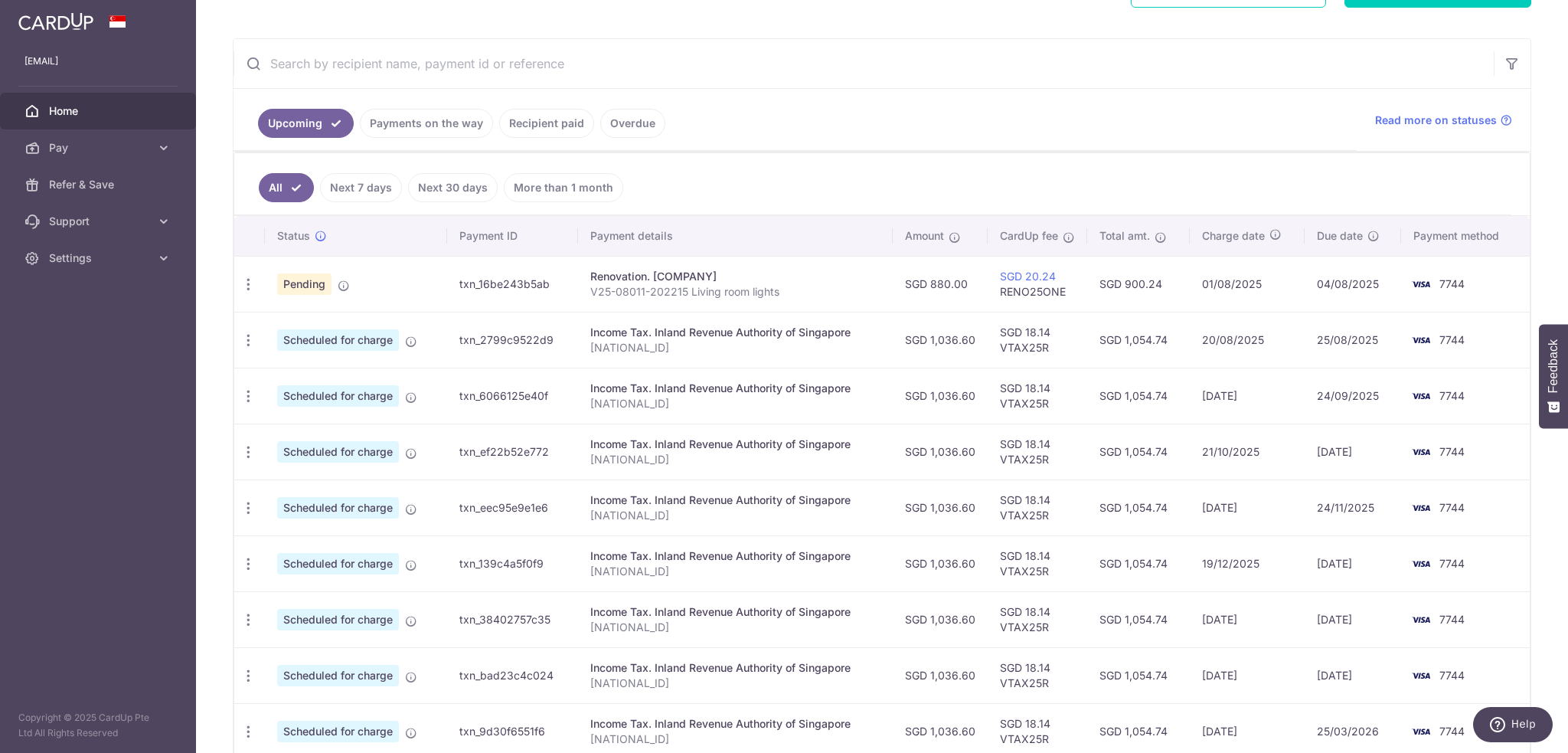 click on "Upcoming
Payments on the way
Recipient paid
Overdue" at bounding box center (795, 119) 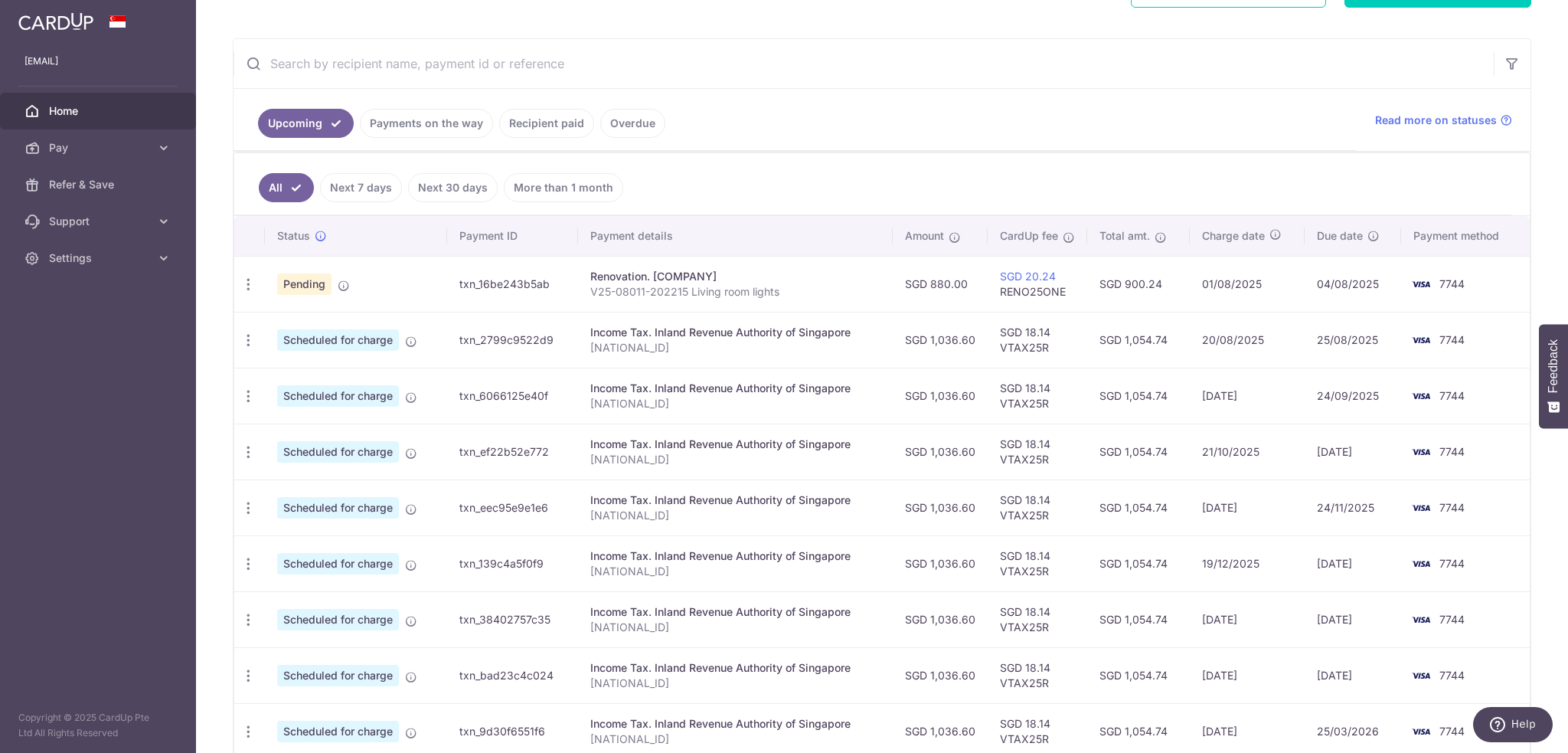 click on "Upcoming
Payments on the way
Recipient paid
Overdue" at bounding box center (795, 119) 